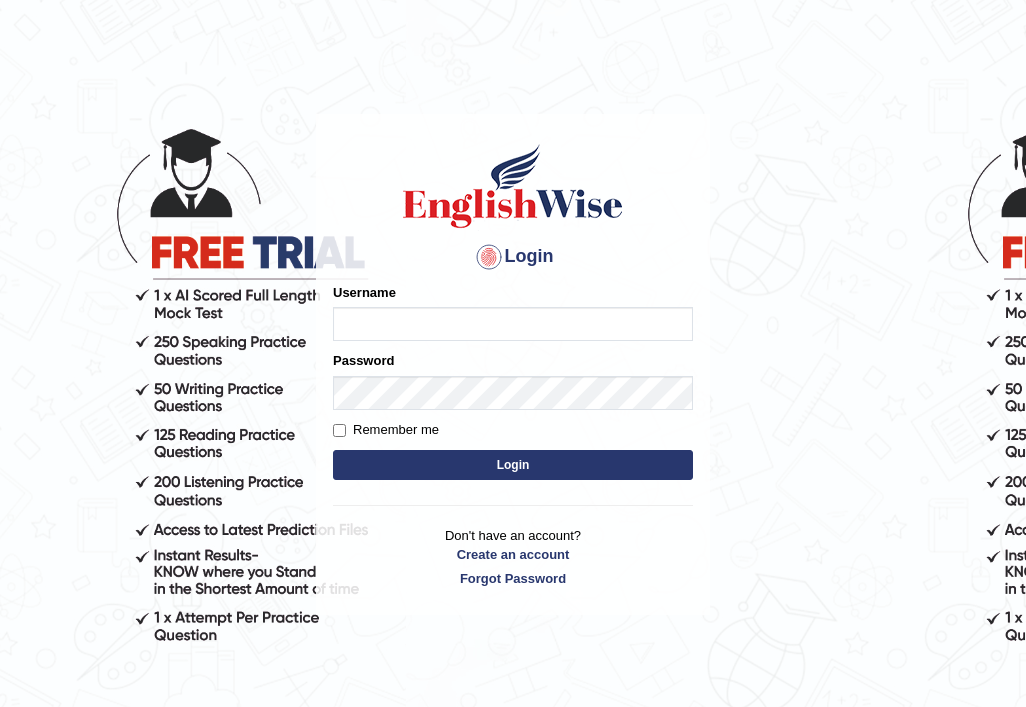 scroll, scrollTop: 0, scrollLeft: 0, axis: both 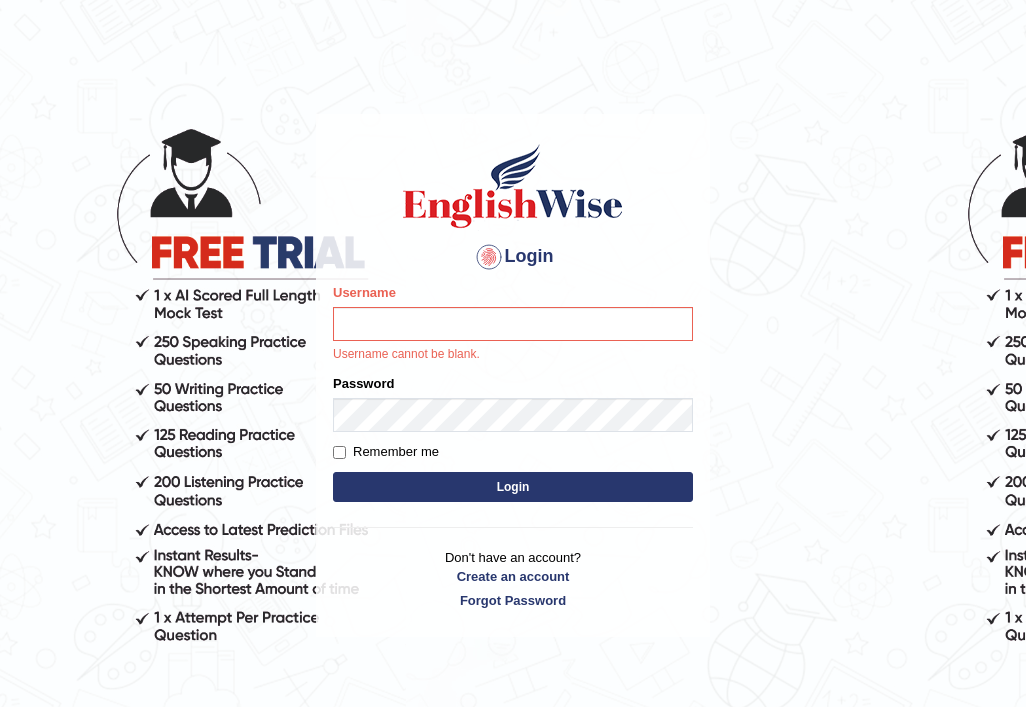 click on "Username" at bounding box center (513, 324) 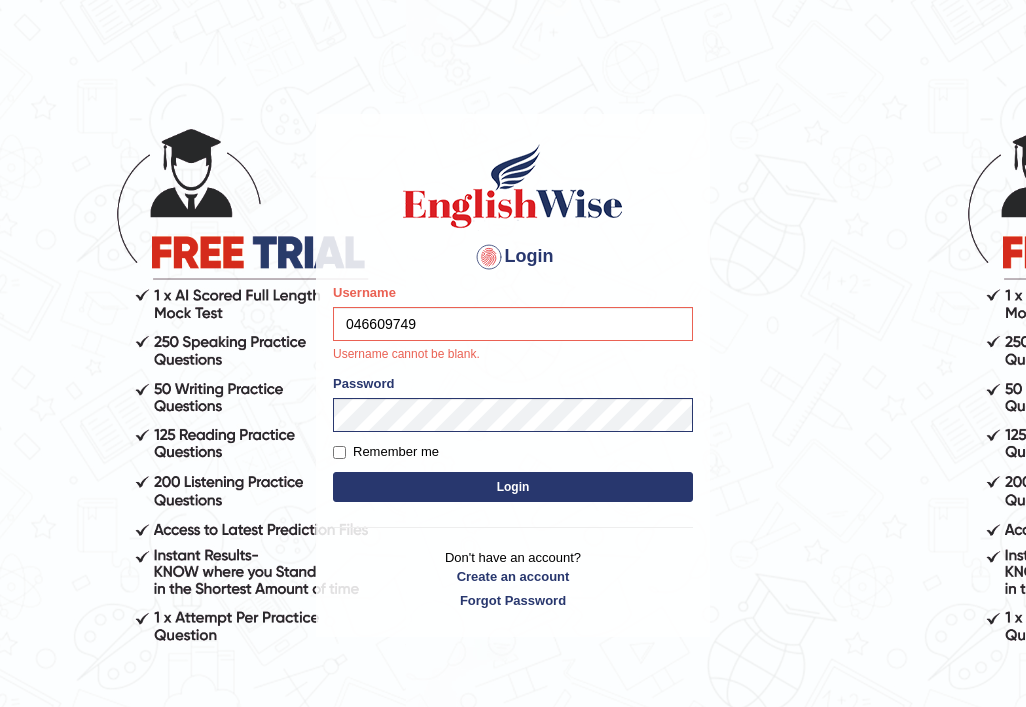 click on "Please fix the following errors:
Username
046609749
Username cannot be blank.
Password
Remember me
Login" at bounding box center [513, 395] 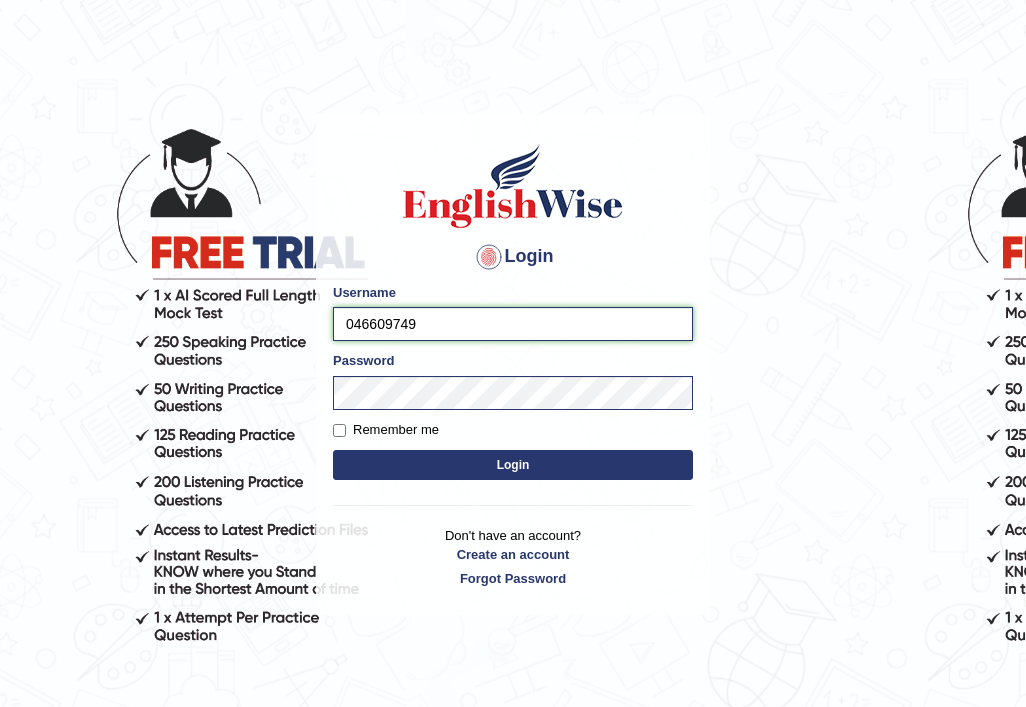 click on "046609749" at bounding box center (513, 324) 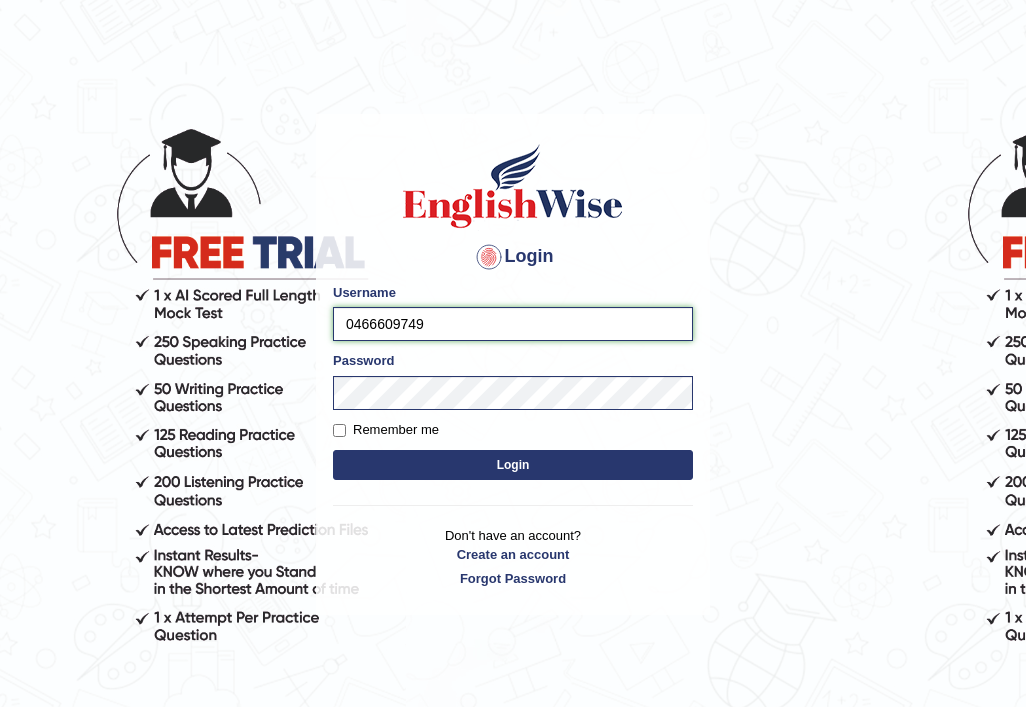 type on "0466609749" 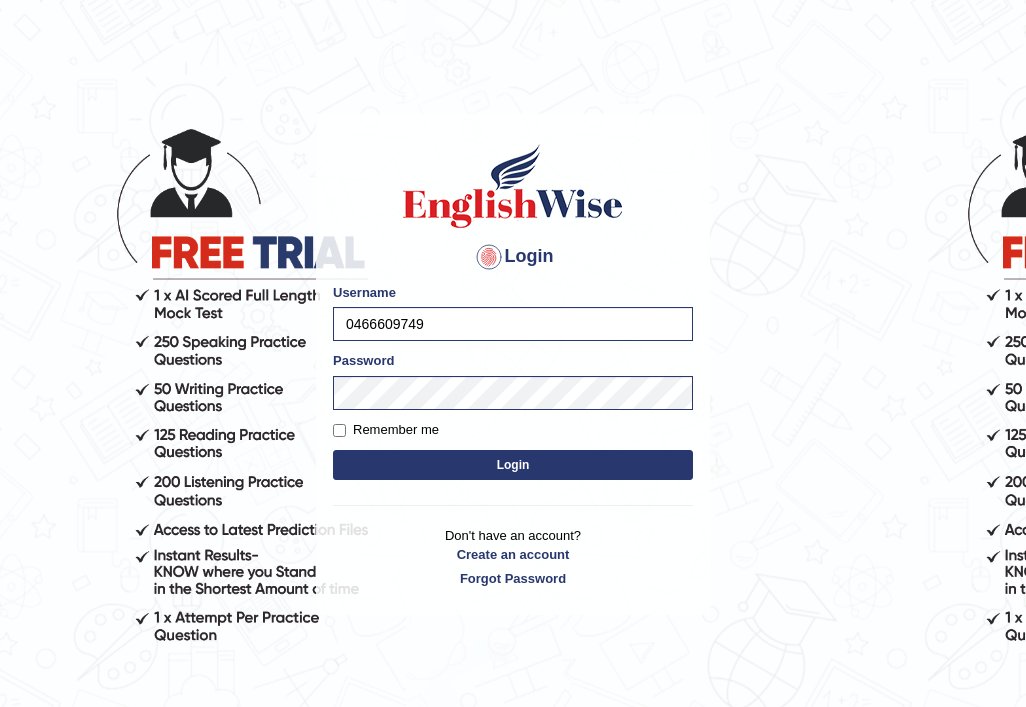 click on "Login" at bounding box center (513, 465) 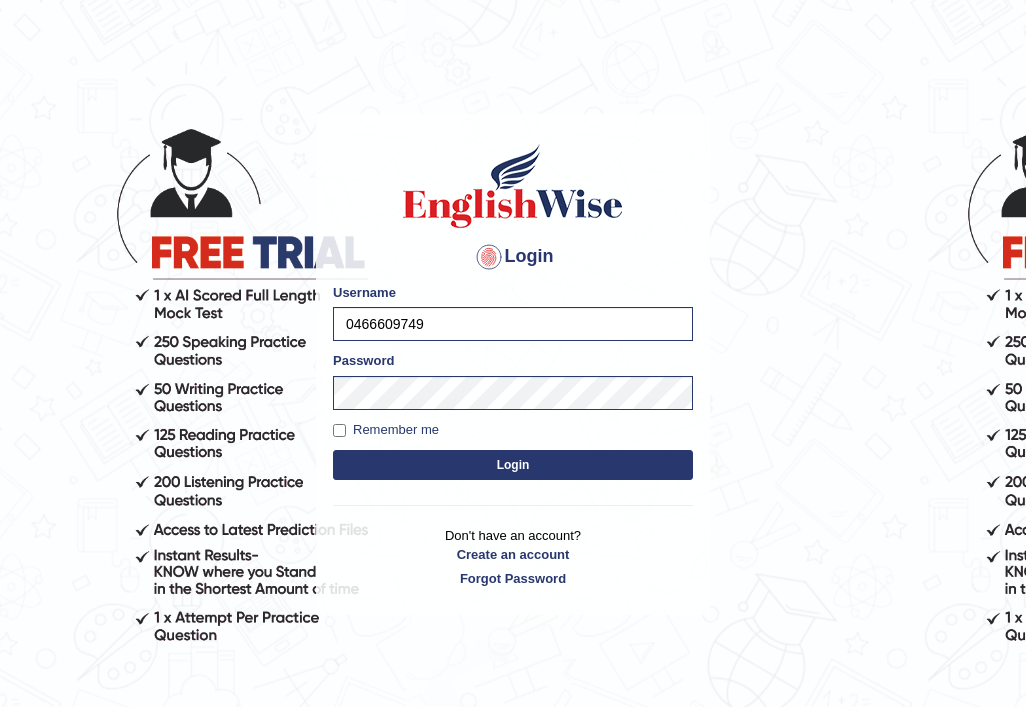 click on "Login" at bounding box center [513, 465] 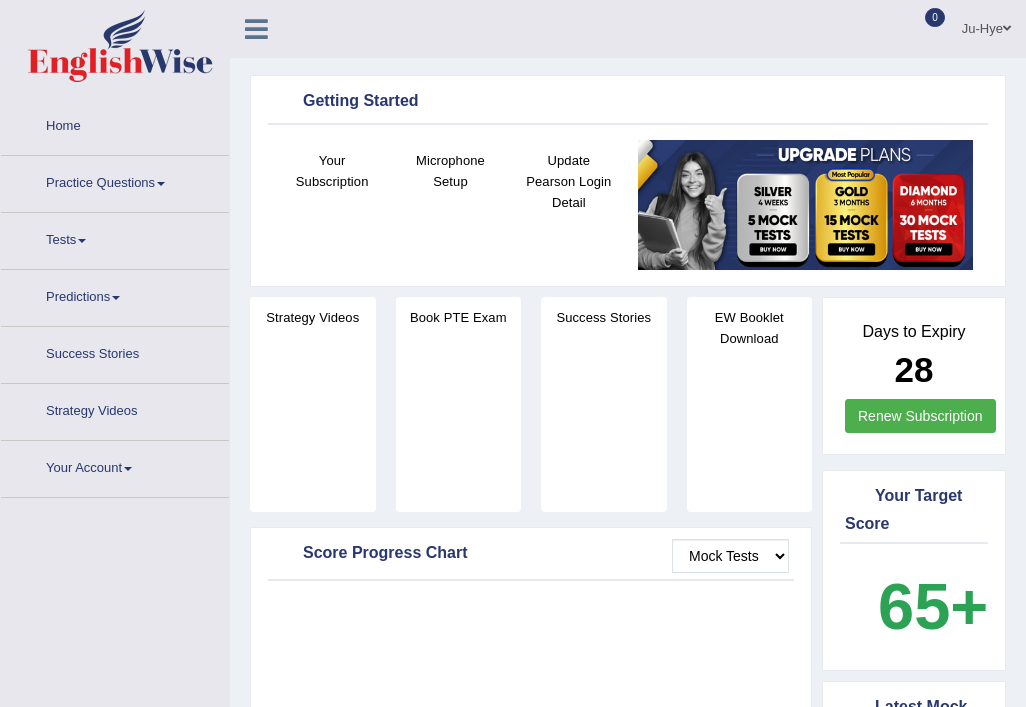 scroll, scrollTop: 0, scrollLeft: 0, axis: both 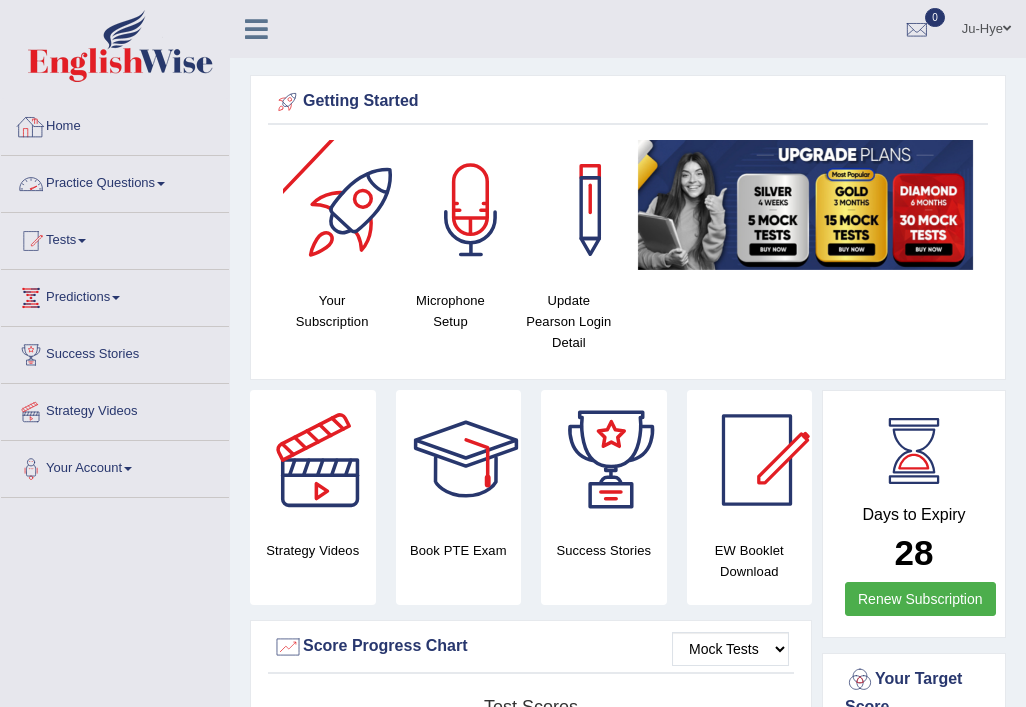 click on "Practice Questions" at bounding box center [115, 181] 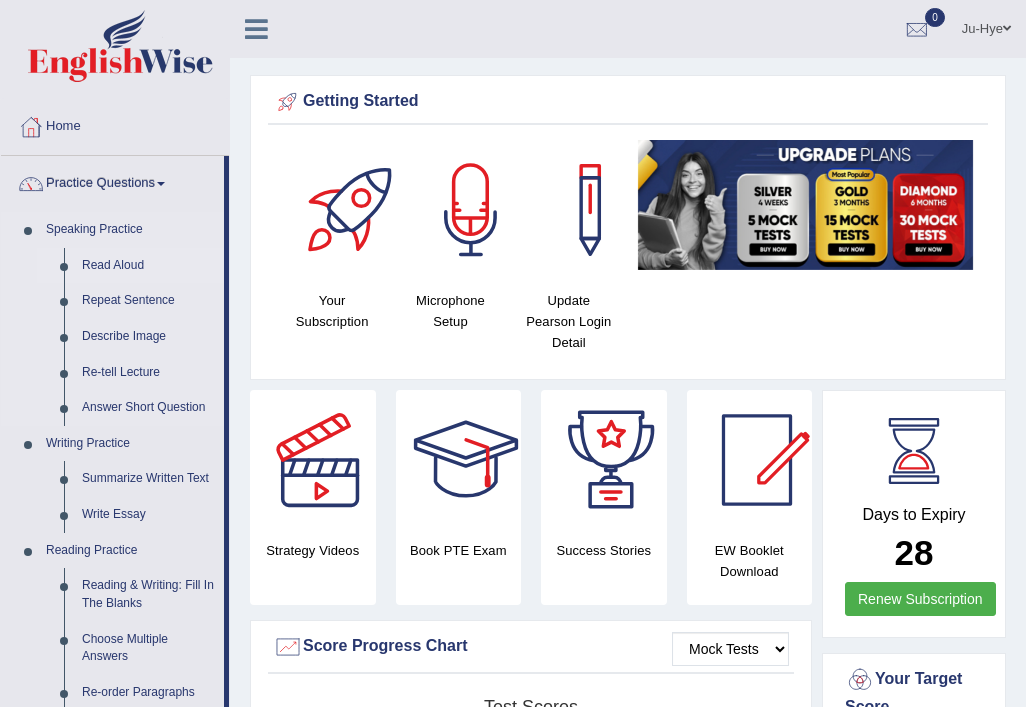 click on "Read Aloud" at bounding box center [148, 266] 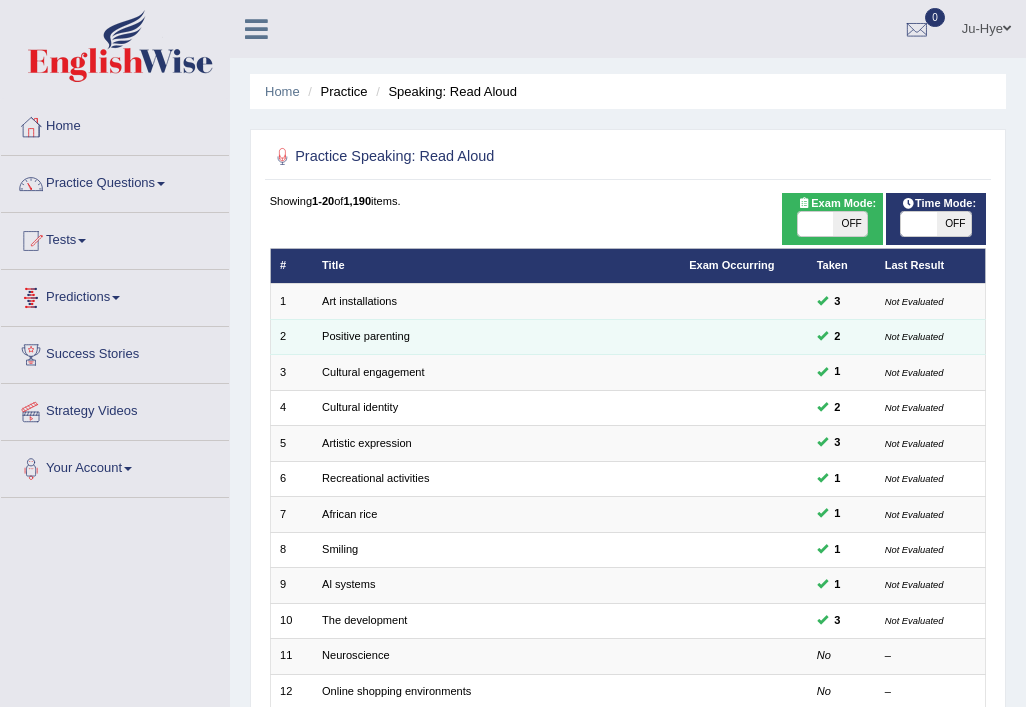 scroll, scrollTop: 0, scrollLeft: 0, axis: both 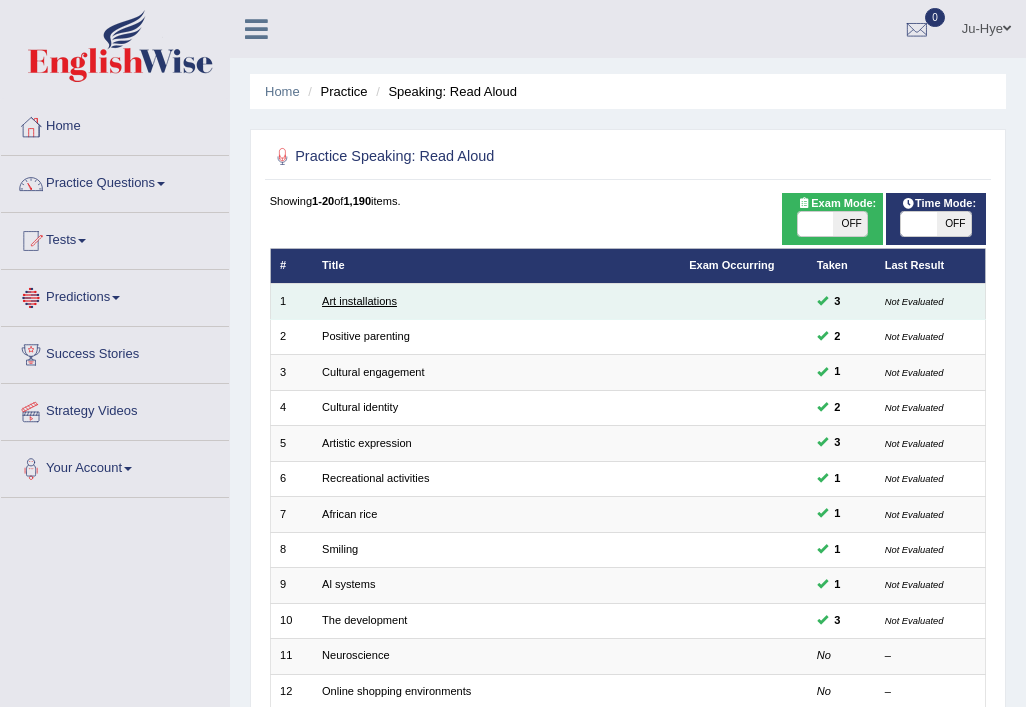 click on "Art installations" at bounding box center [359, 301] 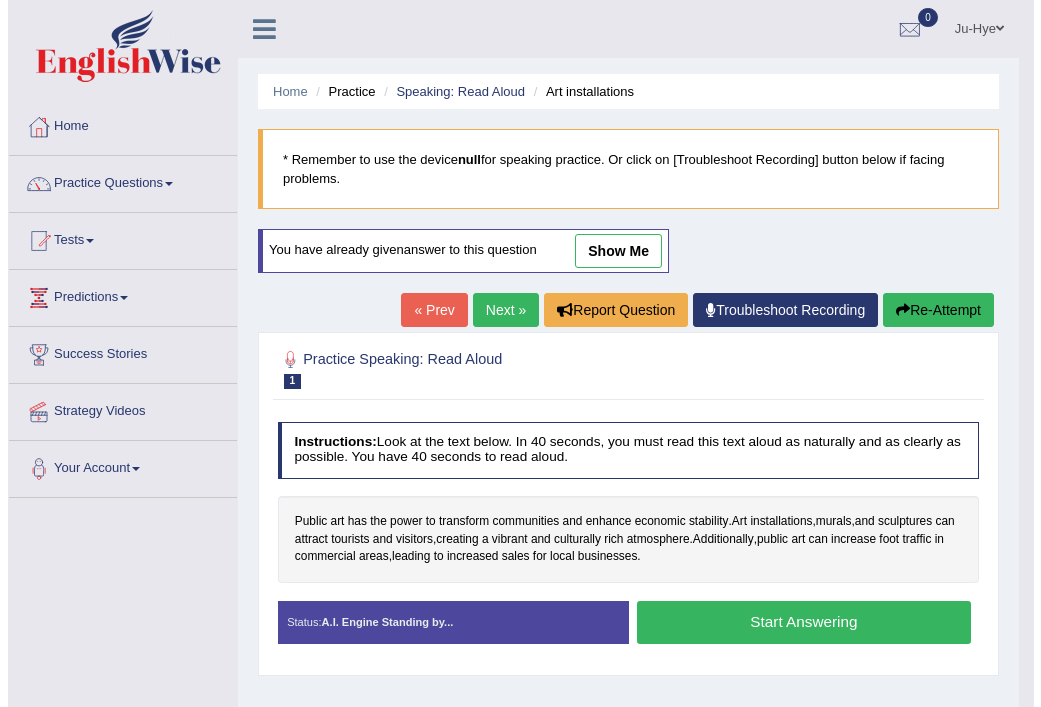 scroll, scrollTop: 0, scrollLeft: 0, axis: both 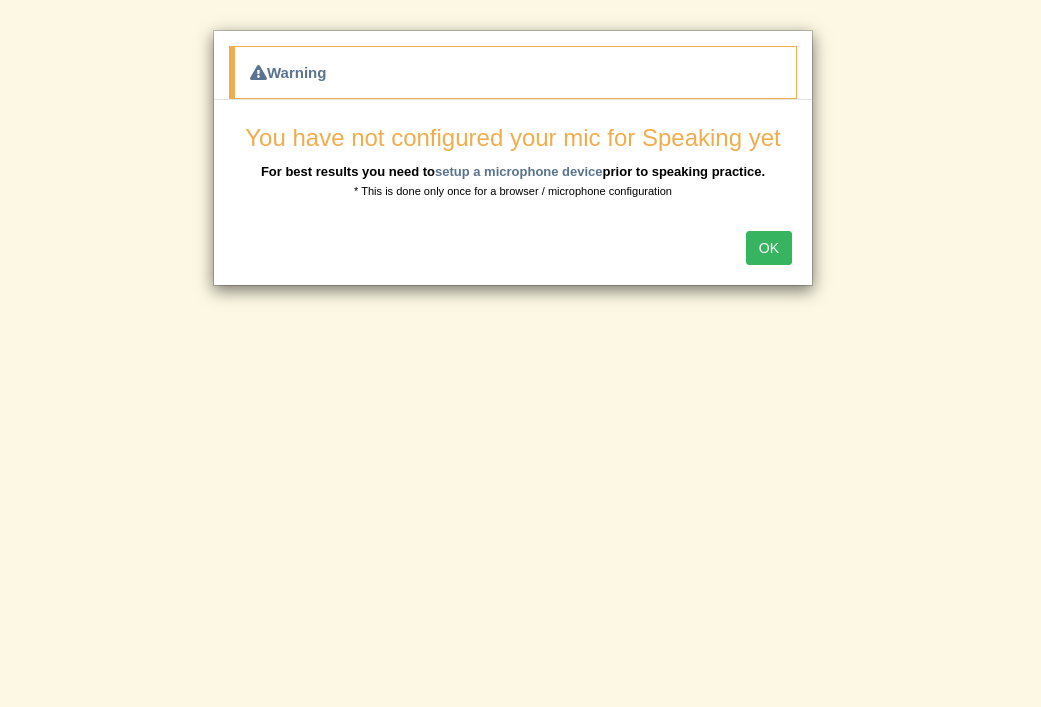 drag, startPoint x: 288, startPoint y: 147, endPoint x: 616, endPoint y: 183, distance: 329.9697 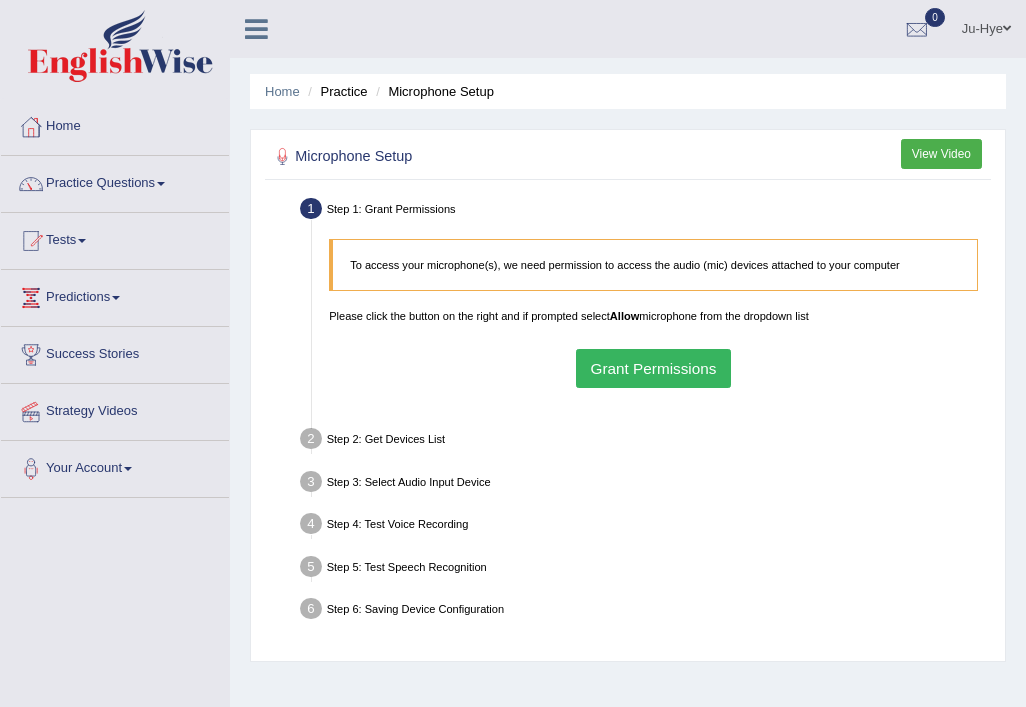 scroll, scrollTop: 0, scrollLeft: 0, axis: both 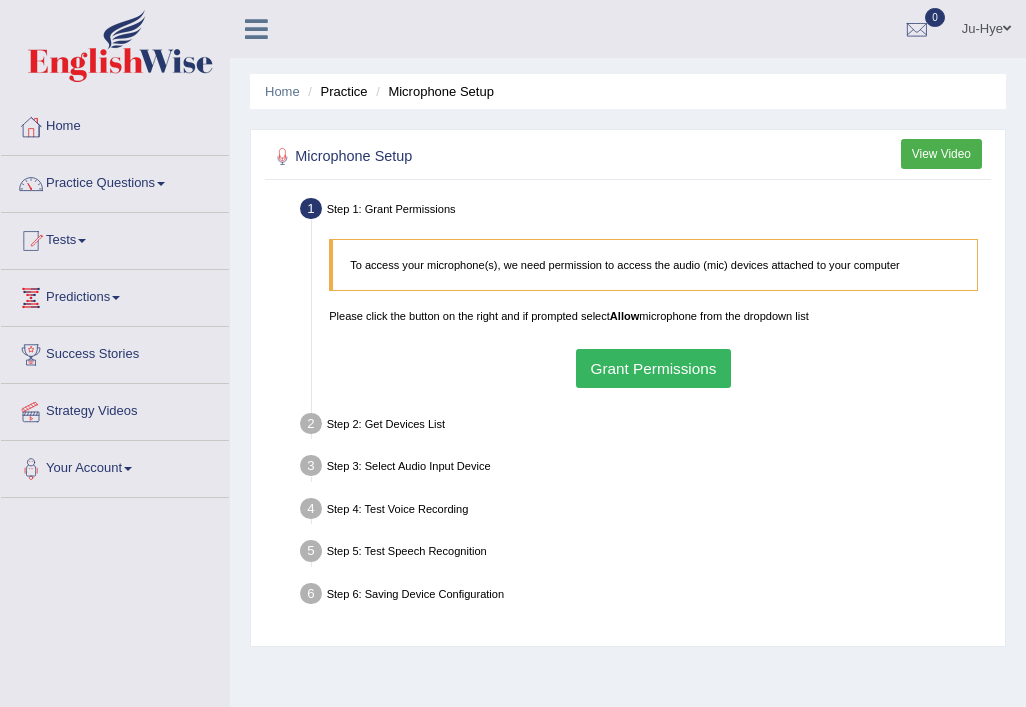 click on "Grant Permissions" at bounding box center (653, 368) 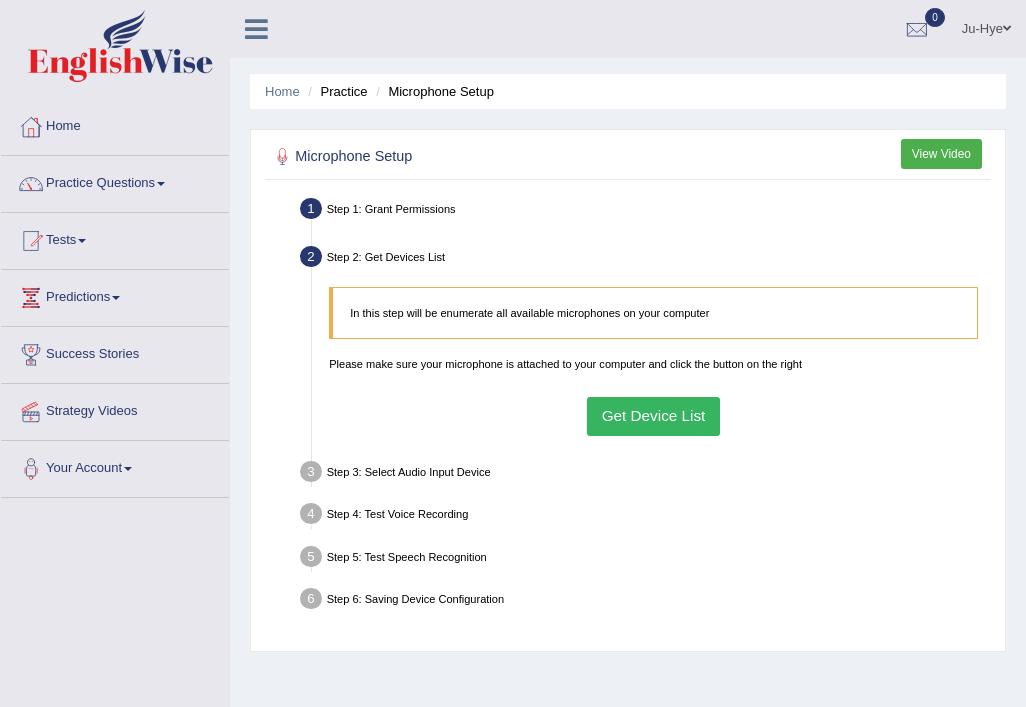 click on "In this step will be enumerate all available microphones on your computer   Please make sure your microphone is attached to your computer and click the button on the right     Get Device List" at bounding box center [654, 361] 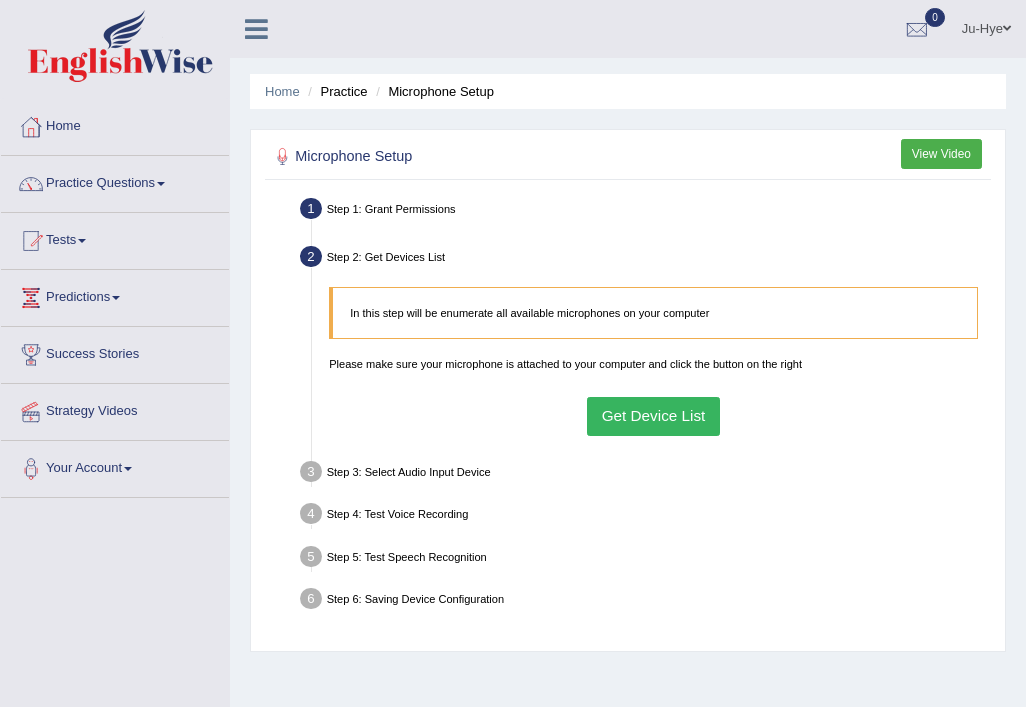 click on "Get Device List" at bounding box center [653, 416] 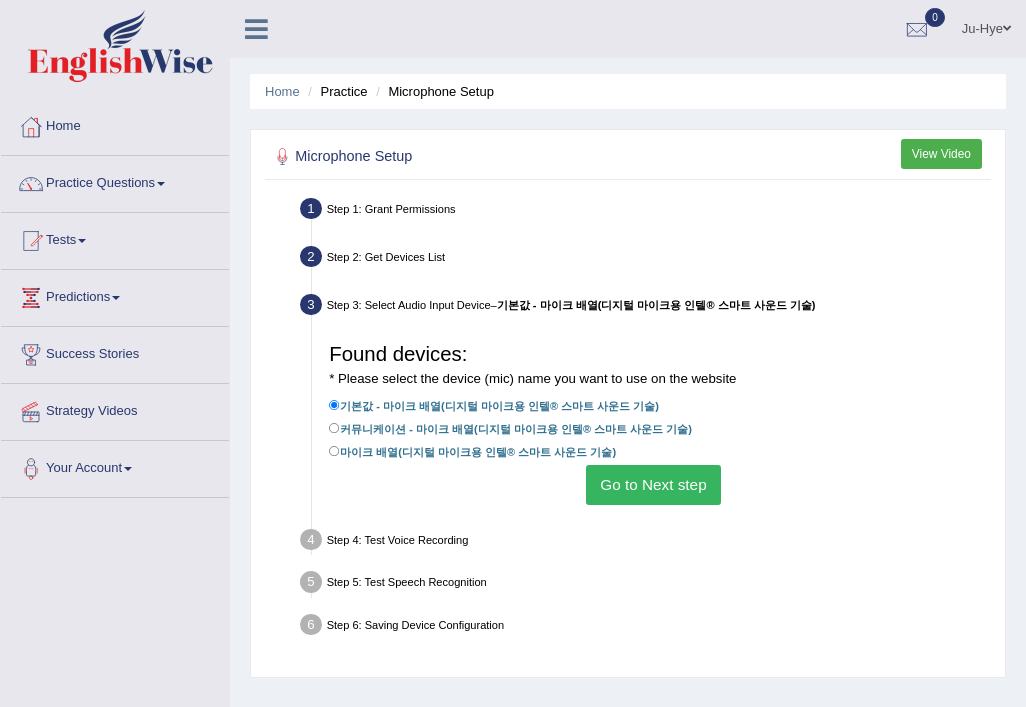 click on "Go to Next step" at bounding box center [653, 484] 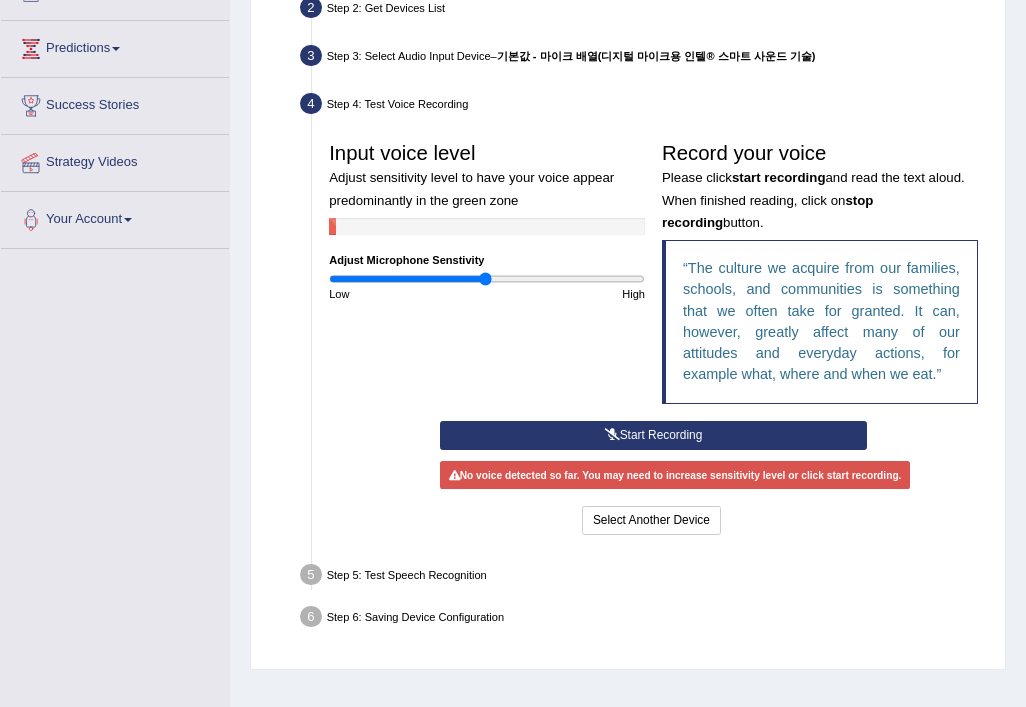 scroll, scrollTop: 272, scrollLeft: 0, axis: vertical 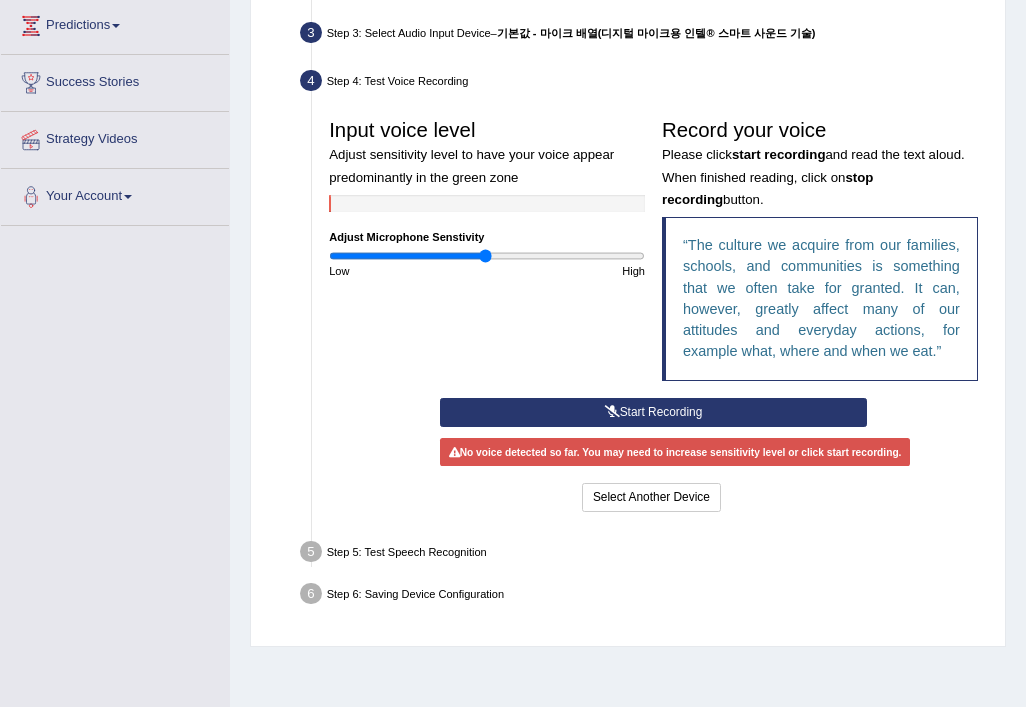 click on "Start Recording" at bounding box center [653, 412] 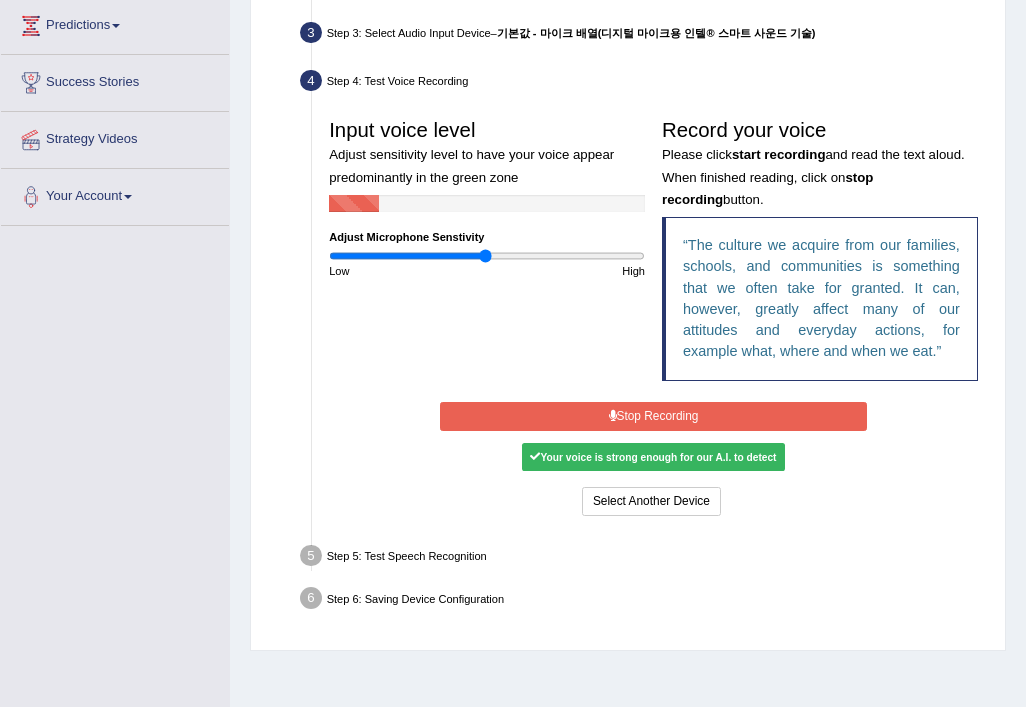 click on "Your voice is strong enough for our A.I. to detect" at bounding box center [653, 457] 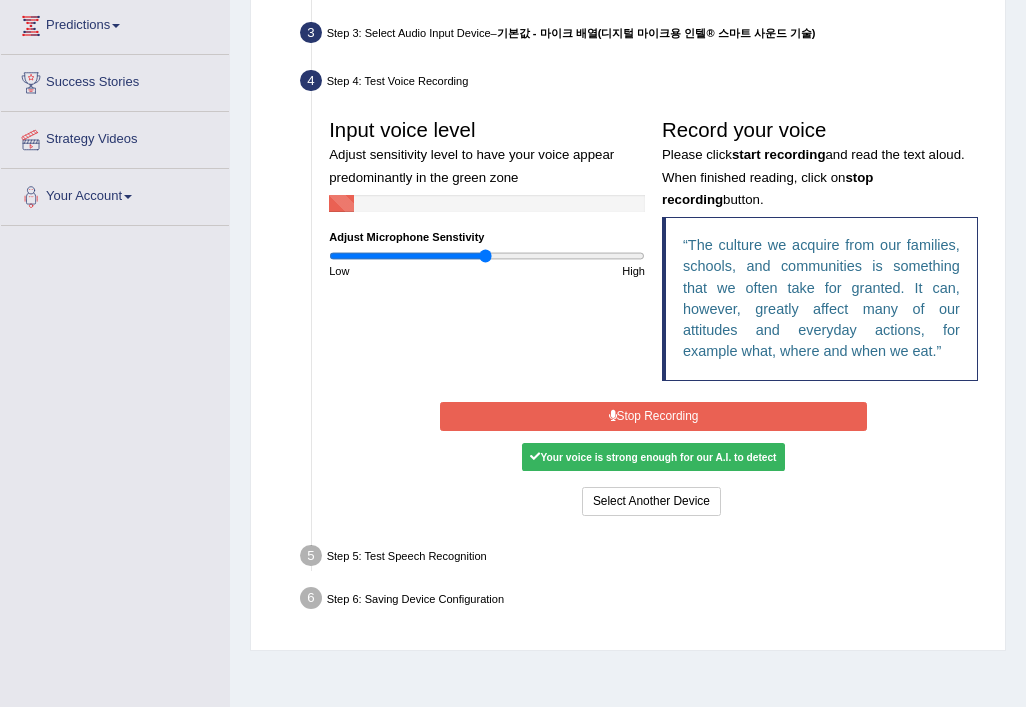click on "Start Recording    Stop Recording   Note:  Please listen to the recording till the end by pressing  , to proceed.       No voice detected so far. You may need to increase sensitivity level or click start recording.     Voice level is too low yet. Please increase the sensitivity level from the bar on the left.     Your voice is strong enough for our A.I. to detect    Voice level is too high. Please reduce the sensitivity level from the bar on the left.     Select Another Device   Voice is ok. Go to Next step" at bounding box center (654, 459) 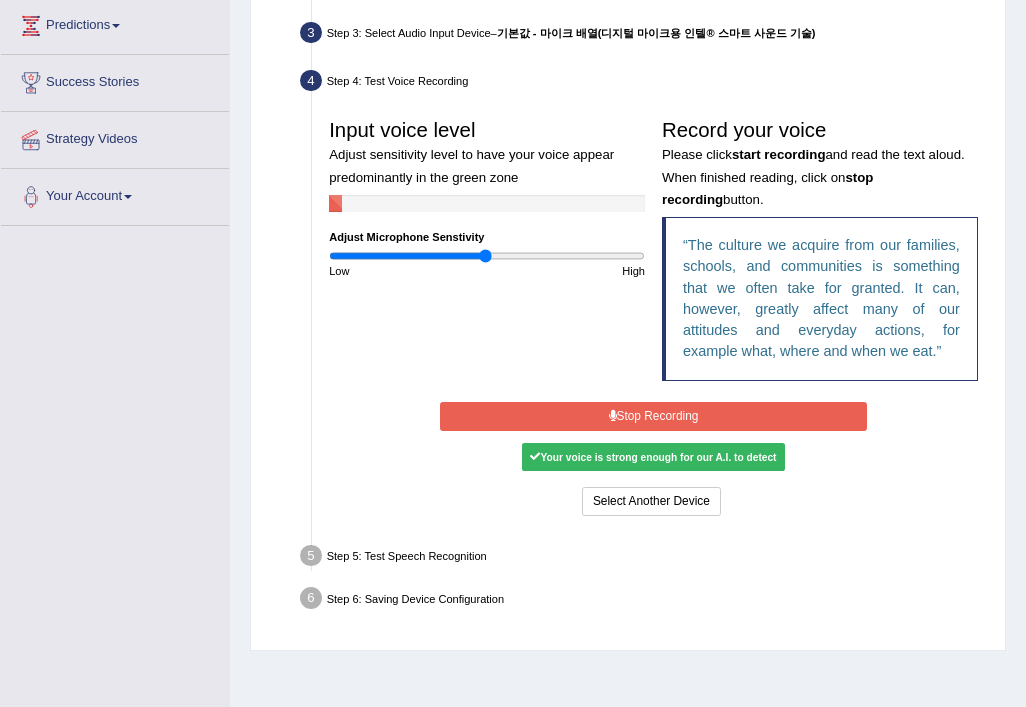click on "Stop Recording" at bounding box center (653, 416) 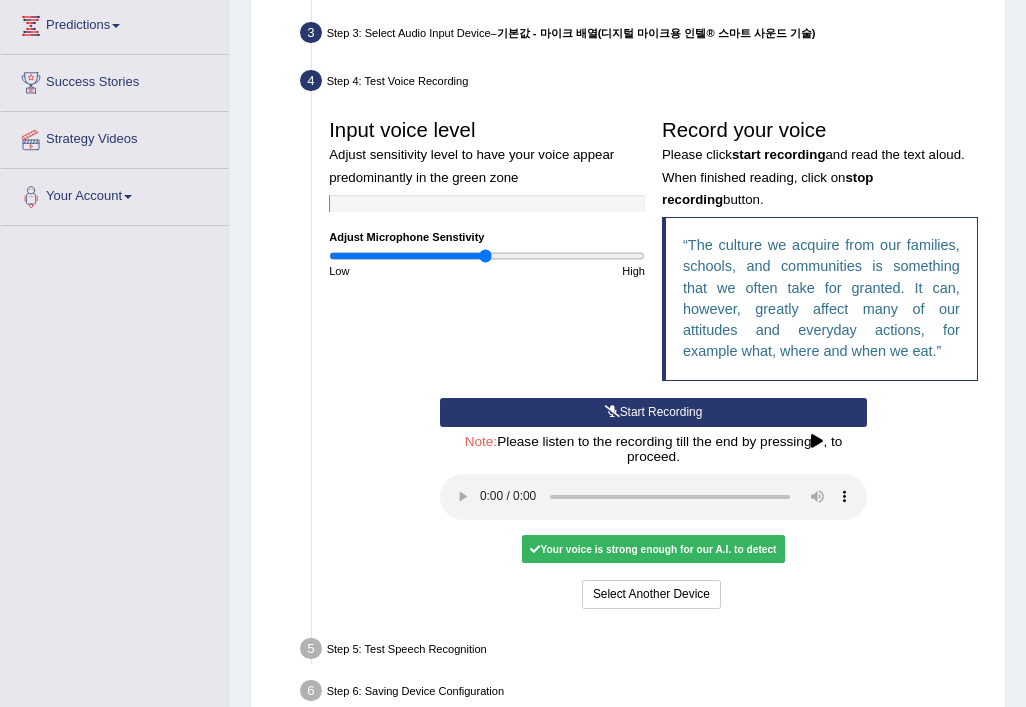 scroll, scrollTop: 347, scrollLeft: 0, axis: vertical 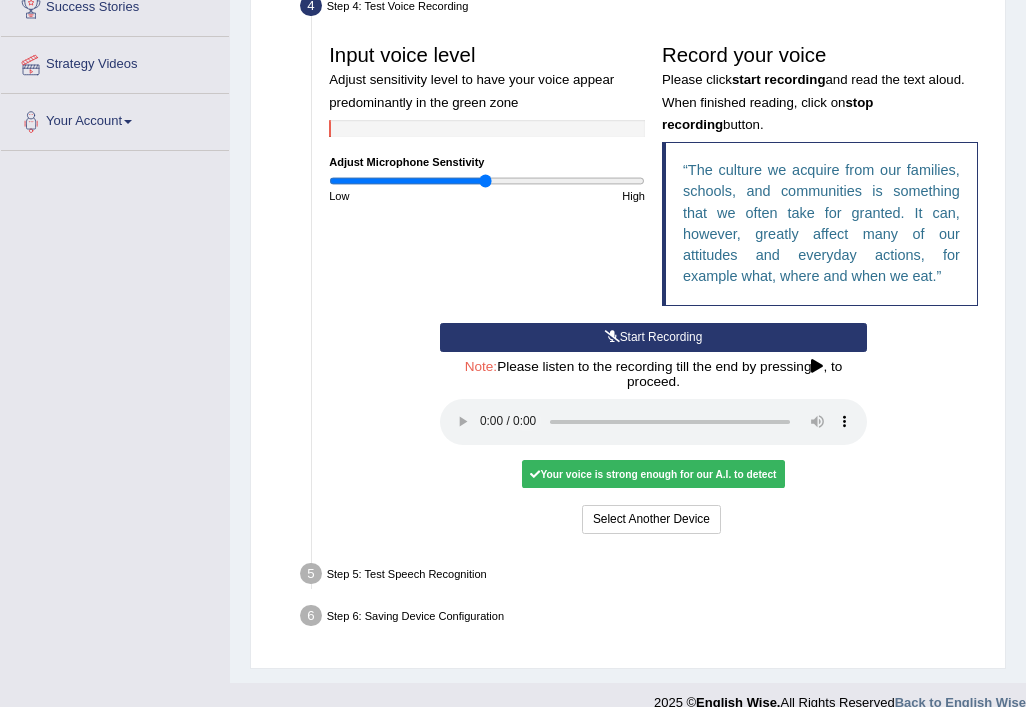 click on "Step 1: Grant Permissions   To access your microphone(s), we need permission to access the audio (mic) devices attached to your computer   Please click the button on the right and if prompted select  Allow  microphone from the dropdown list     Grant Permissions   Step 2: Get Devices List   In this step will be enumerate all available microphones on your computer   Please make sure your microphone is attached to your computer and click the button on the right     Get Device List   Step 3: Select Audio Input Device  –  기본값 - 마이크 배열(디지털 마이크용 인텔® 스마트 사운드 기술)   Found devices:
* Please select the device (mic) name you want to use on the website    기본값 - 마이크 배열(디지털 마이크용 인텔® 스마트 사운드 기술)  커뮤니케이션 - 마이크 배열(디지털 마이크용 인텔® 스마트 사운드 기술)  마이크 배열(디지털 마이크용 인텔® 스마트 사운드 기술)   Go to Next step" at bounding box center (628, 241) 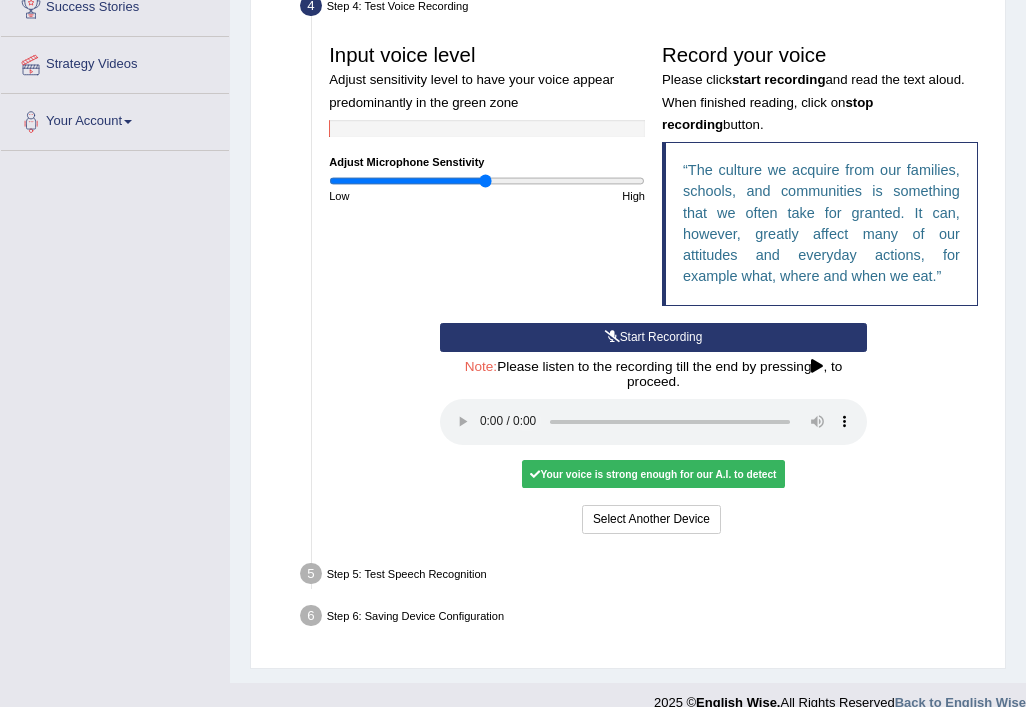 click on "Start Recording" at bounding box center [653, 337] 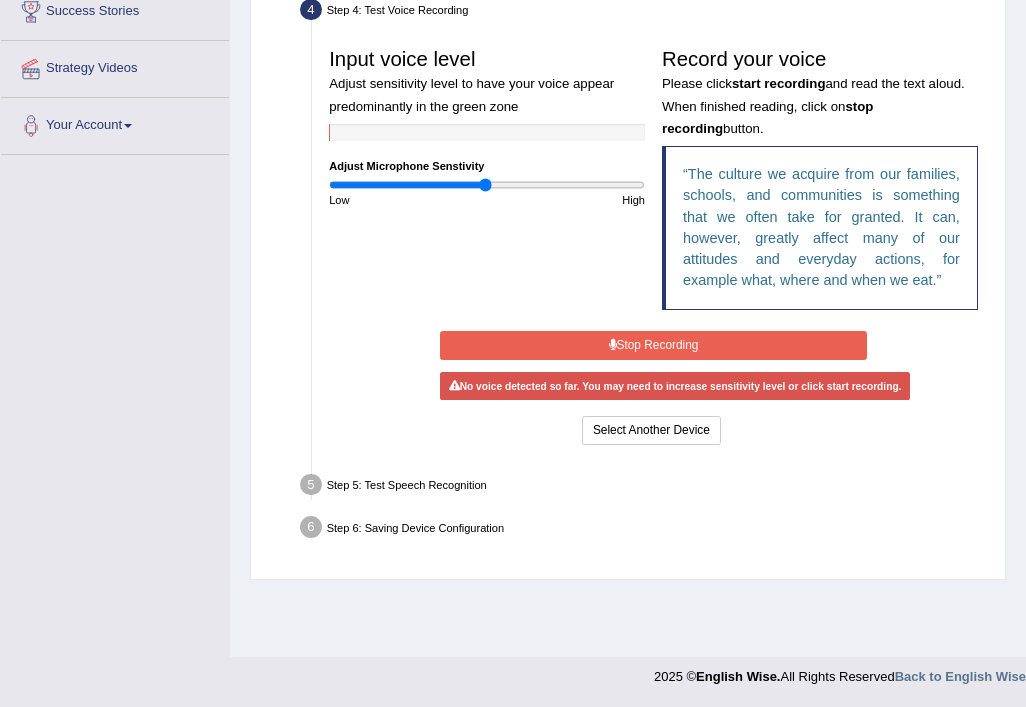 click on "Stop Recording" at bounding box center [653, 345] 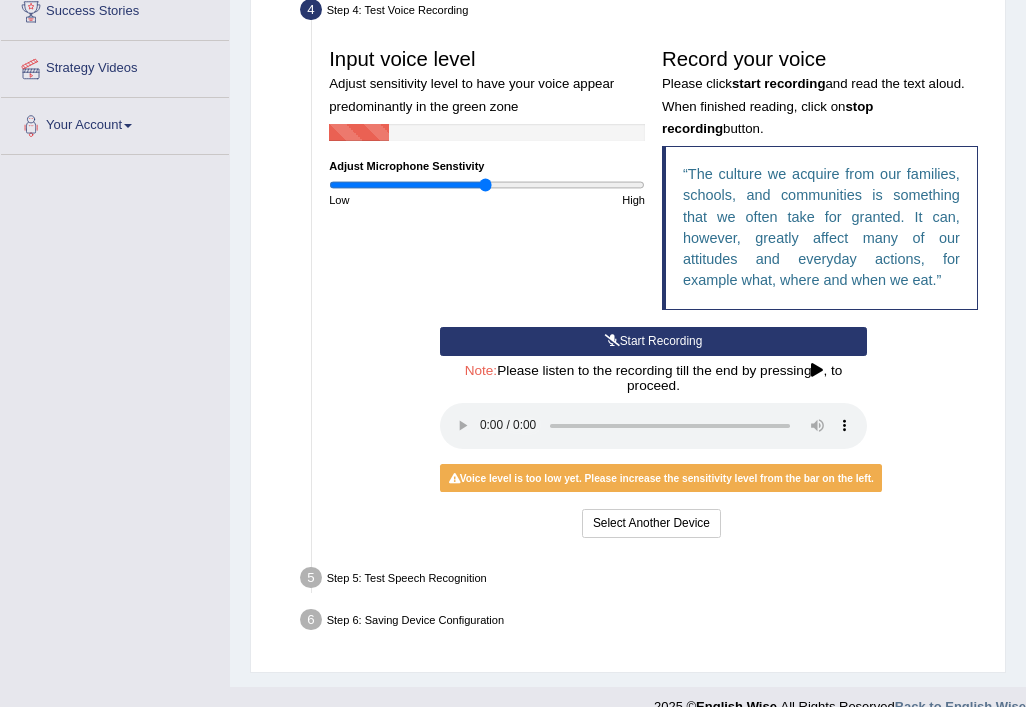 click on "Start Recording" at bounding box center [653, 341] 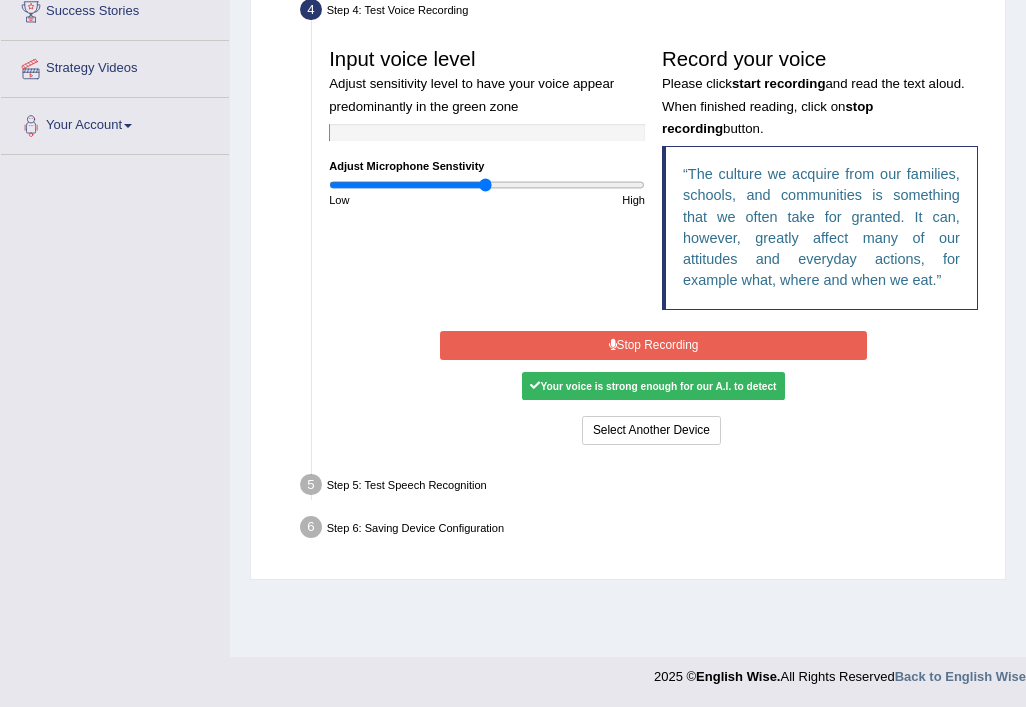 click on "Stop Recording" at bounding box center [653, 345] 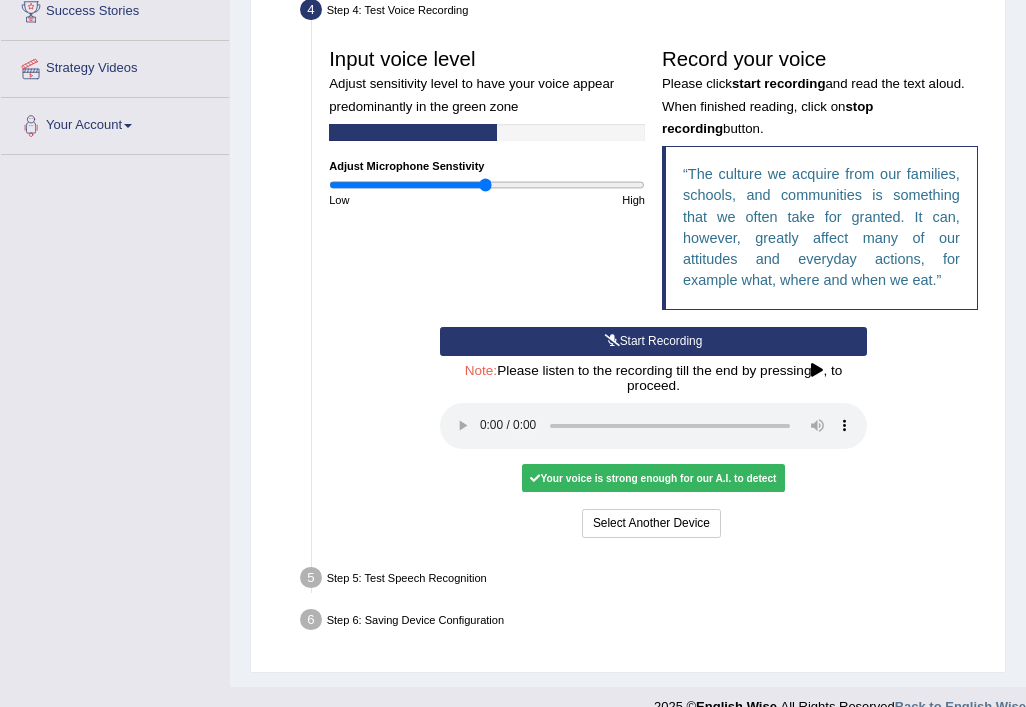 click on "Step 5: Test Speech Recognition" at bounding box center (645, 580) 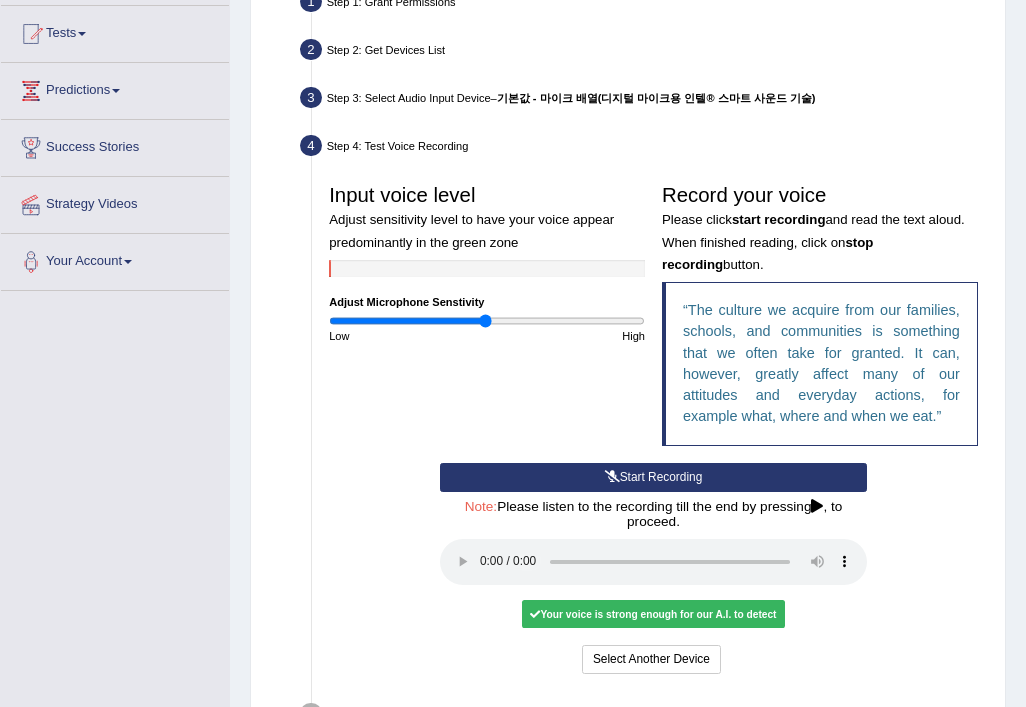 scroll, scrollTop: 347, scrollLeft: 0, axis: vertical 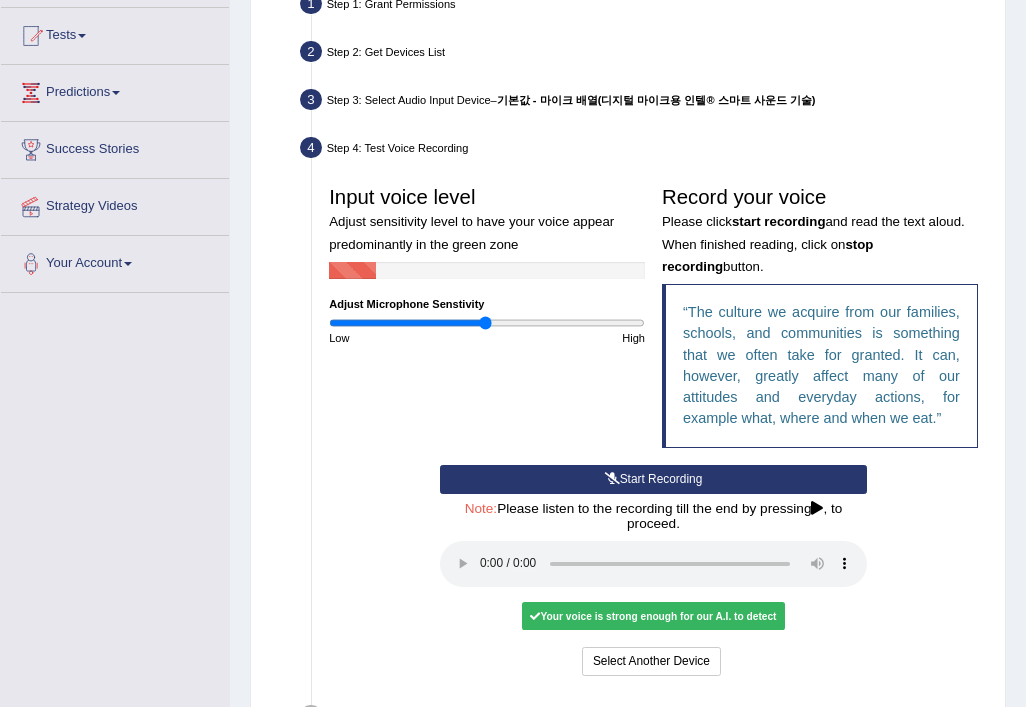 drag, startPoint x: 344, startPoint y: 452, endPoint x: 334, endPoint y: 449, distance: 10.440307 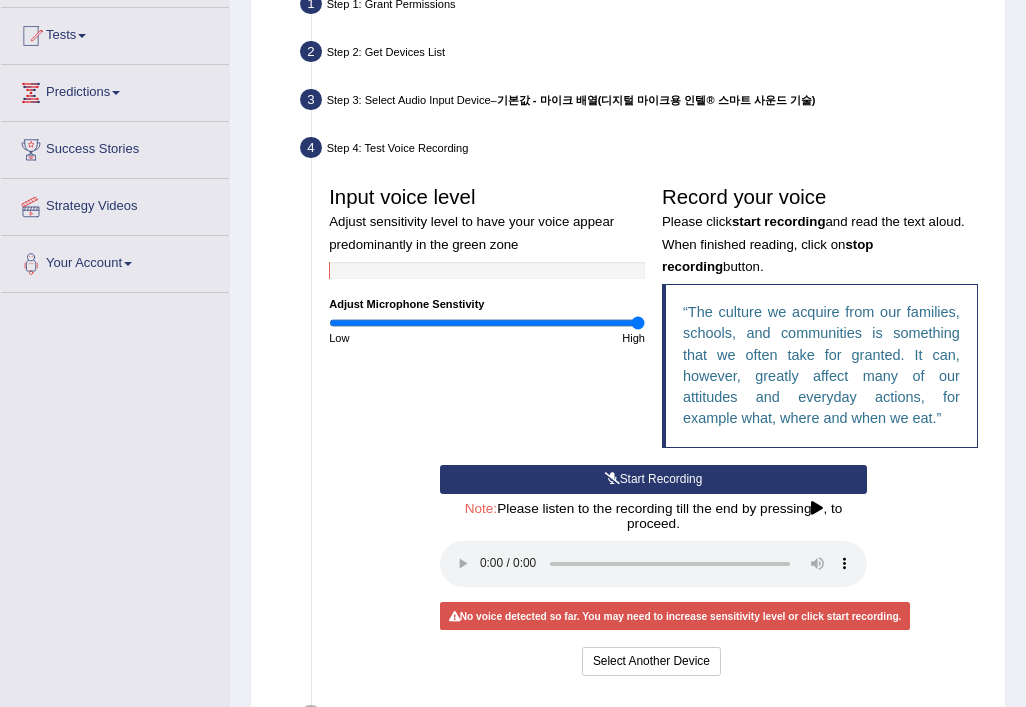 drag, startPoint x: 488, startPoint y: 324, endPoint x: 682, endPoint y: 298, distance: 195.73451 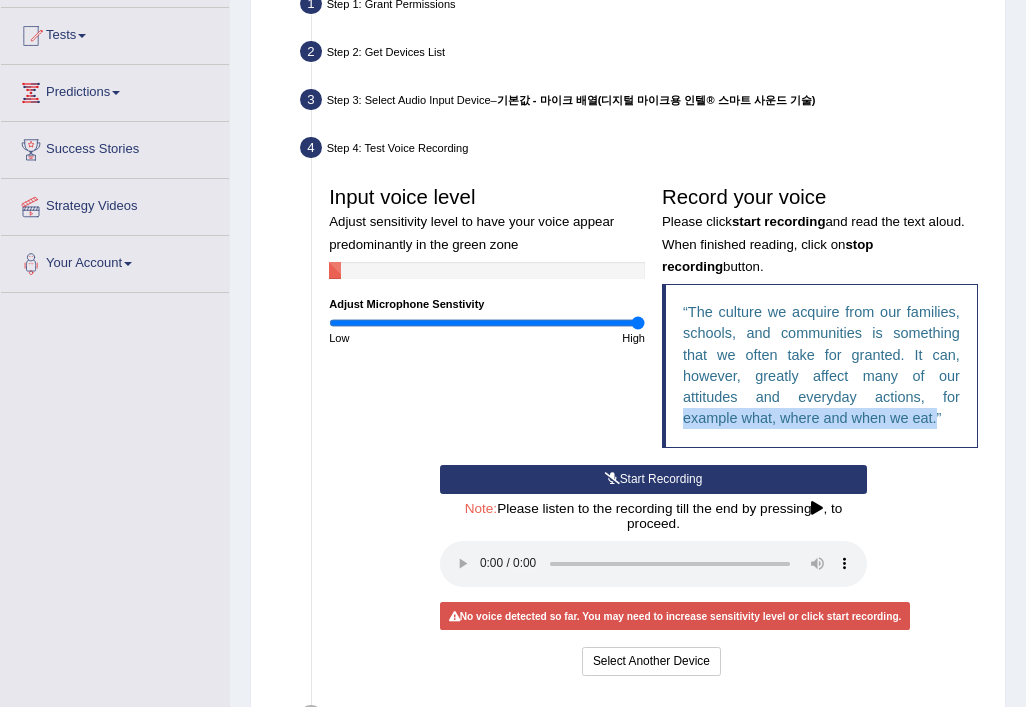 drag, startPoint x: 618, startPoint y: 455, endPoint x: 553, endPoint y: 567, distance: 129.49518 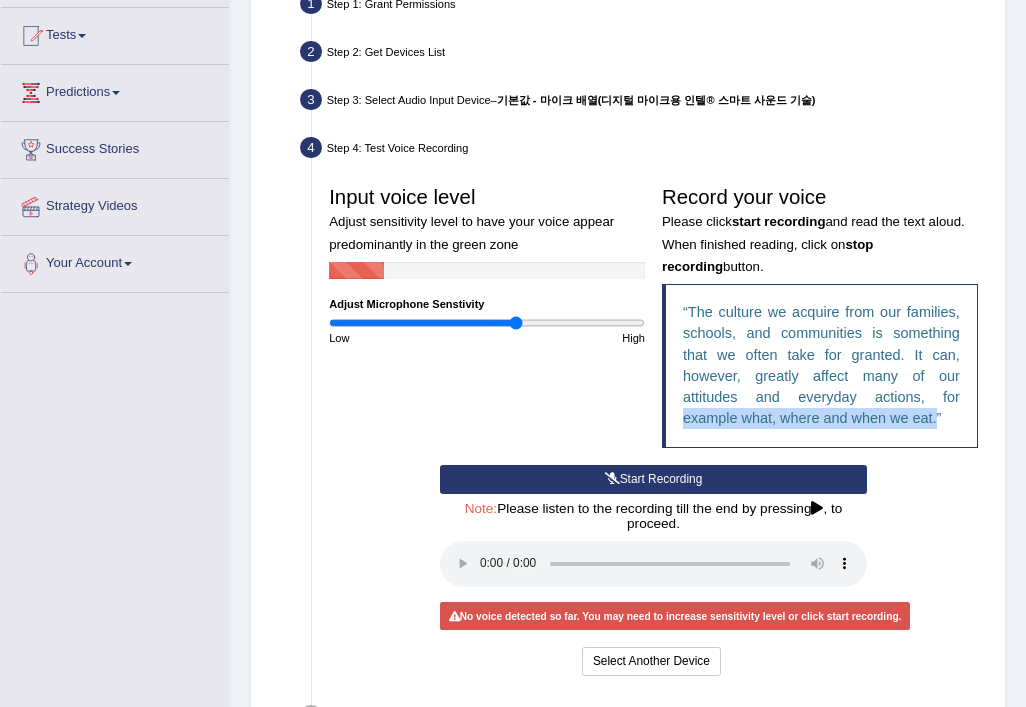 drag, startPoint x: 633, startPoint y: 325, endPoint x: 515, endPoint y: 310, distance: 118.94957 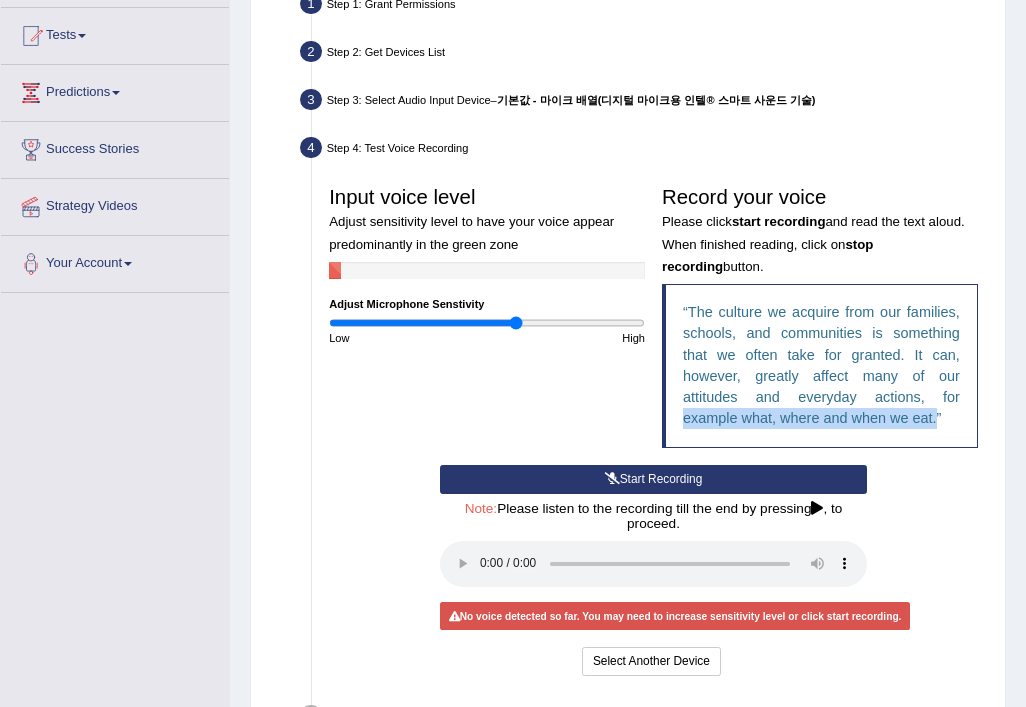 click on "Start Recording" at bounding box center (653, 479) 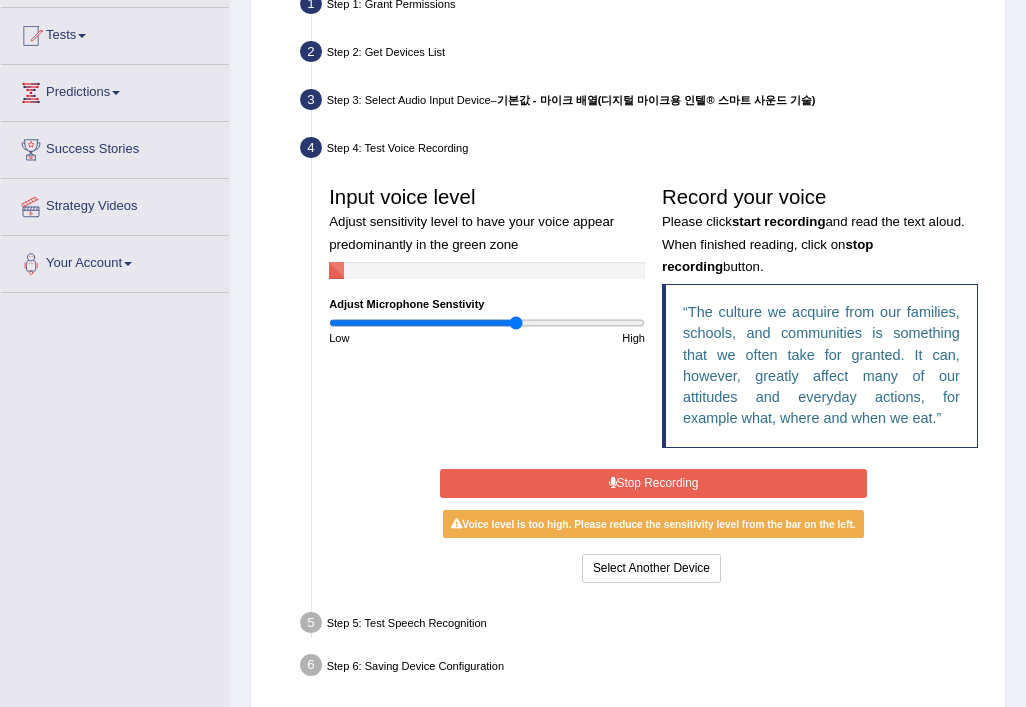 click on "Input voice level   Adjust sensitivity level to have your voice appear predominantly in the green zone     Adjust Microphone Senstivity     Low   High   Record your voice Please click  start recording  and read the text aloud. When finished reading, click on  stop recording  button.   The culture we acquire from our families, schools, and communities is something that we often take for granted. It can, however, greatly affect many of our attitudes and everyday actions, for example what, where and when we eat." at bounding box center [654, 320] 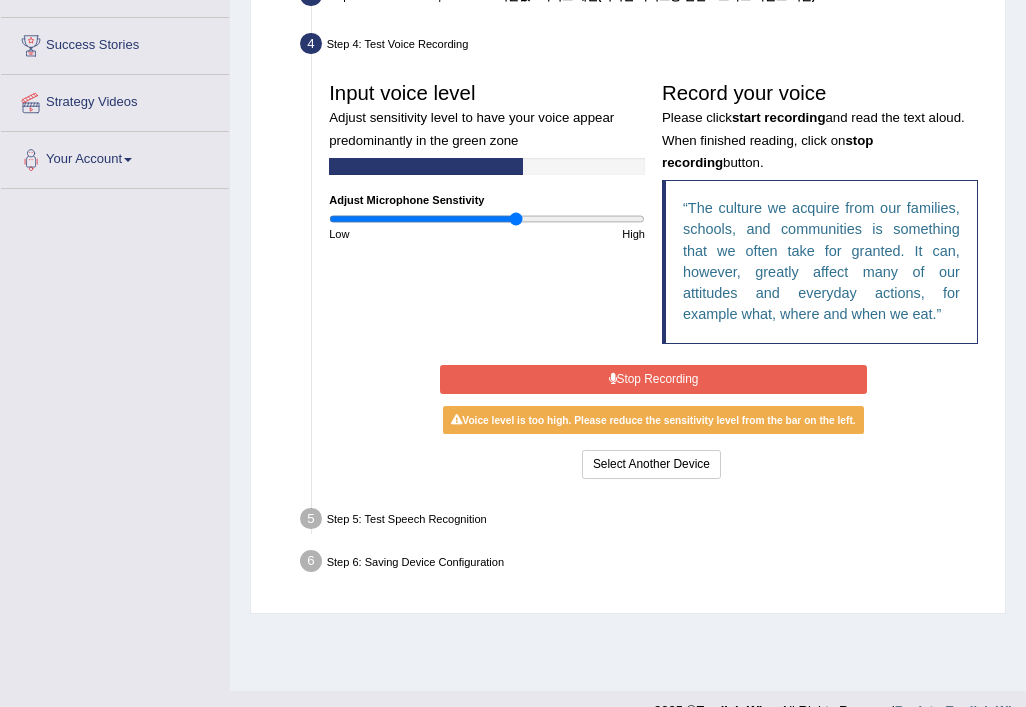 click on "Step 5: Test Speech Recognition" at bounding box center [645, 521] 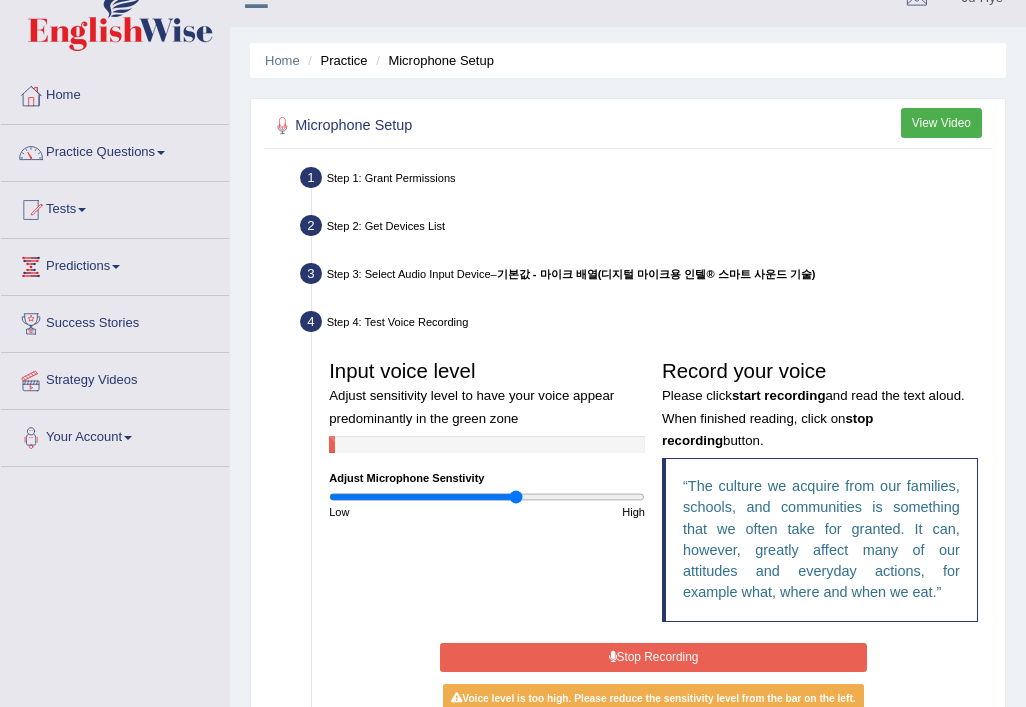 scroll, scrollTop: 0, scrollLeft: 0, axis: both 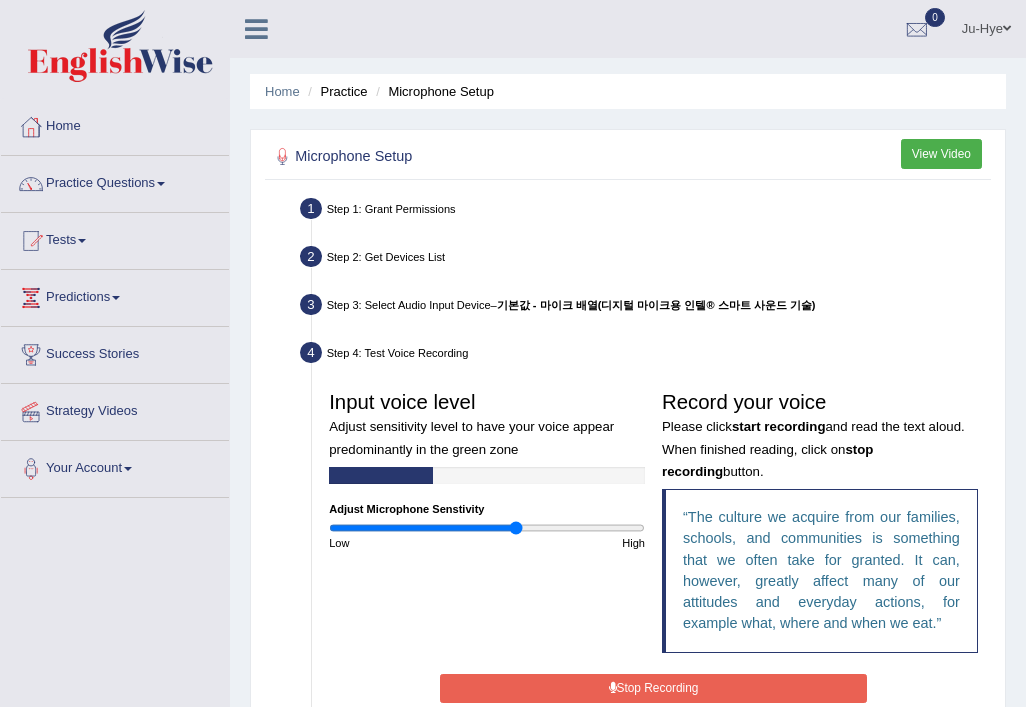 click on "View Video" at bounding box center (941, 153) 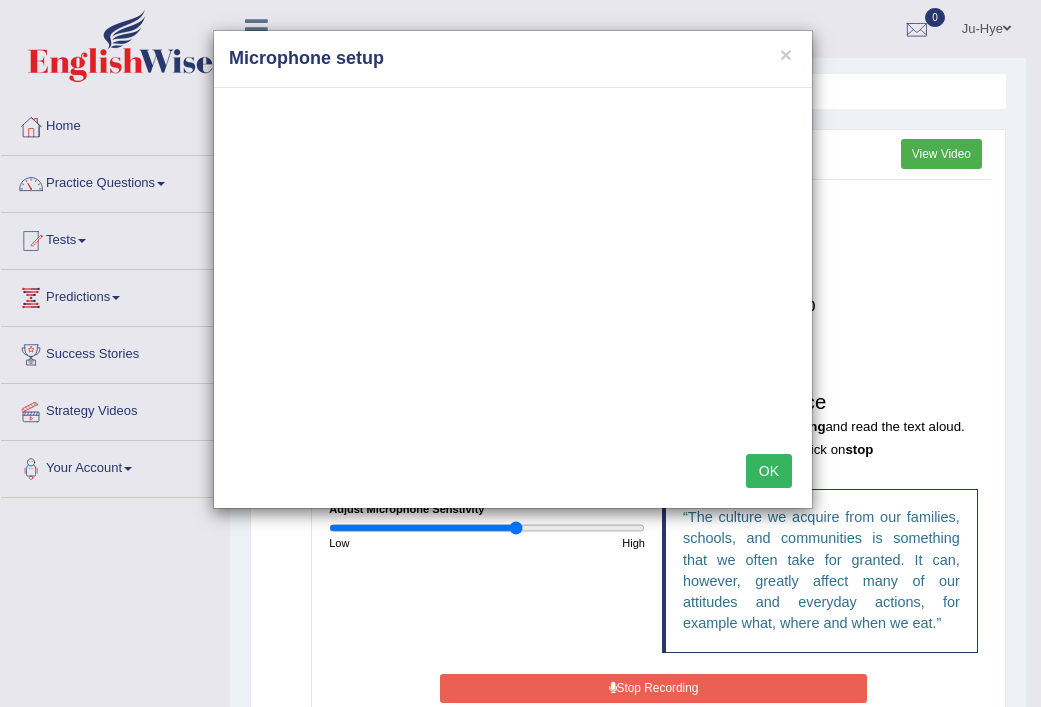 click on "OK" at bounding box center [769, 471] 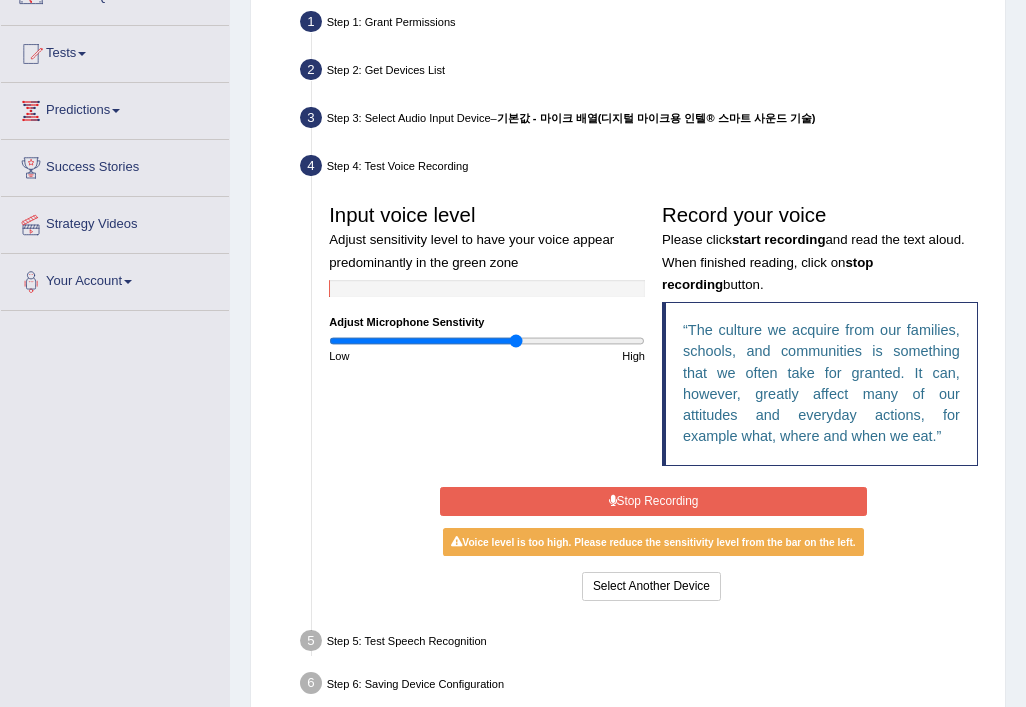 scroll, scrollTop: 188, scrollLeft: 0, axis: vertical 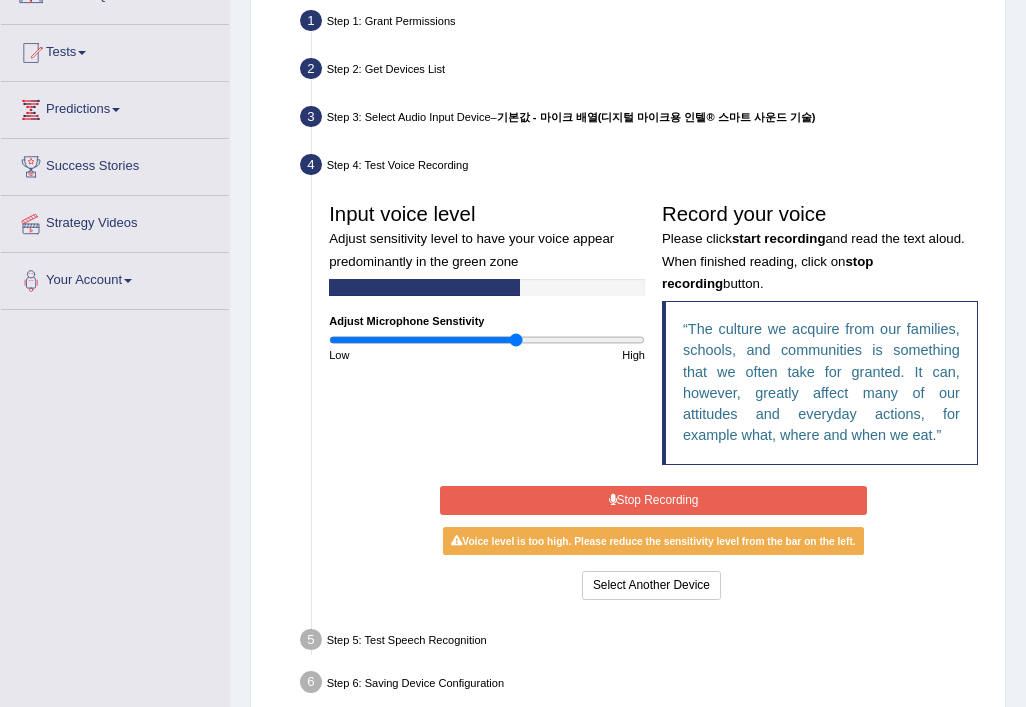 click on "Voice level is too high. Please reduce the sensitivity level from the bar on the left." at bounding box center (653, 541) 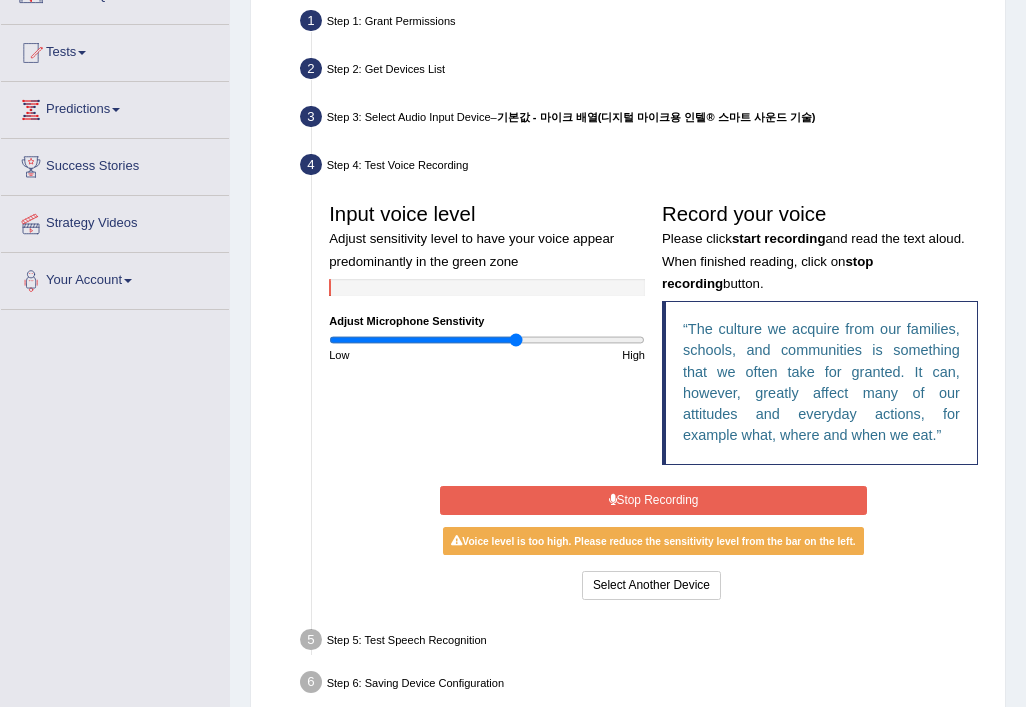 click on "Stop Recording" at bounding box center [653, 500] 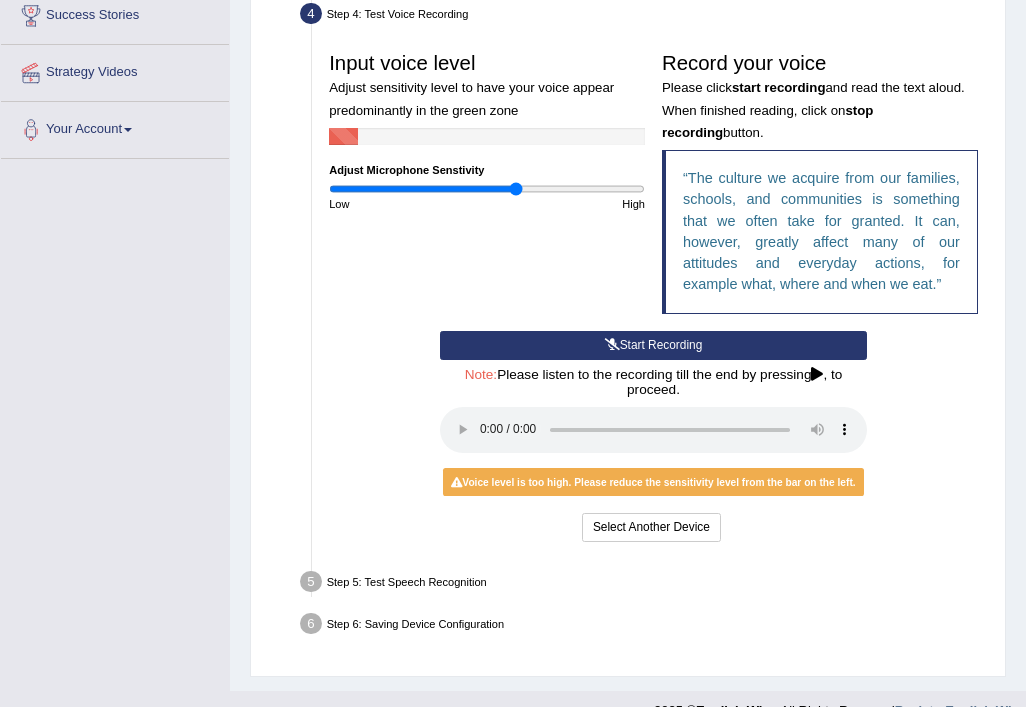 scroll, scrollTop: 347, scrollLeft: 0, axis: vertical 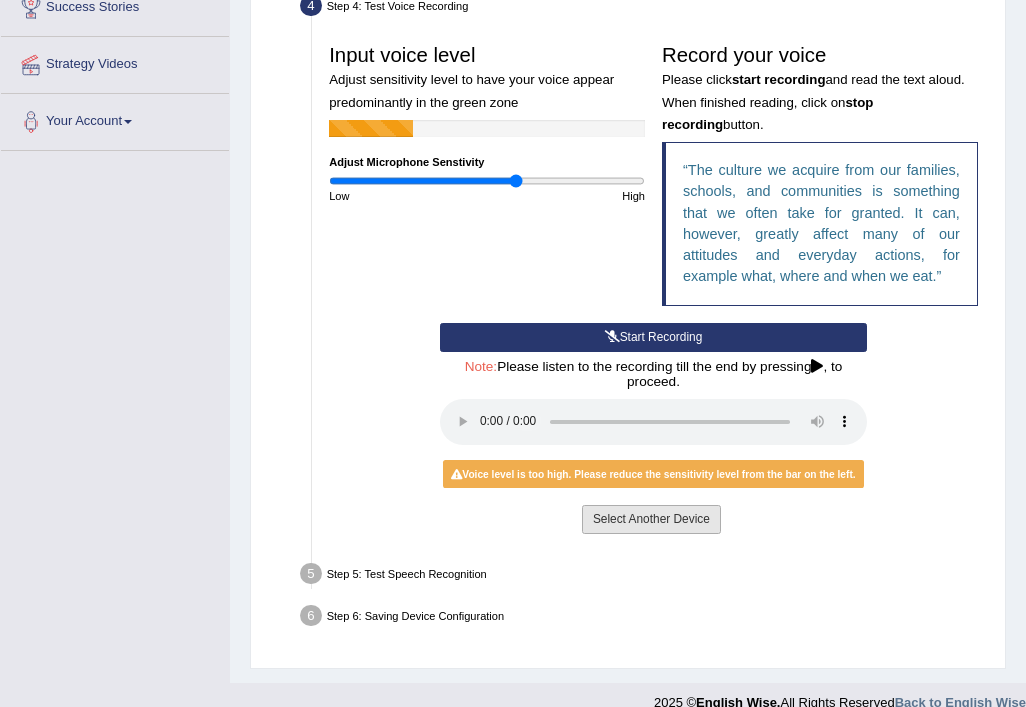 click on "Select Another Device" at bounding box center (651, 519) 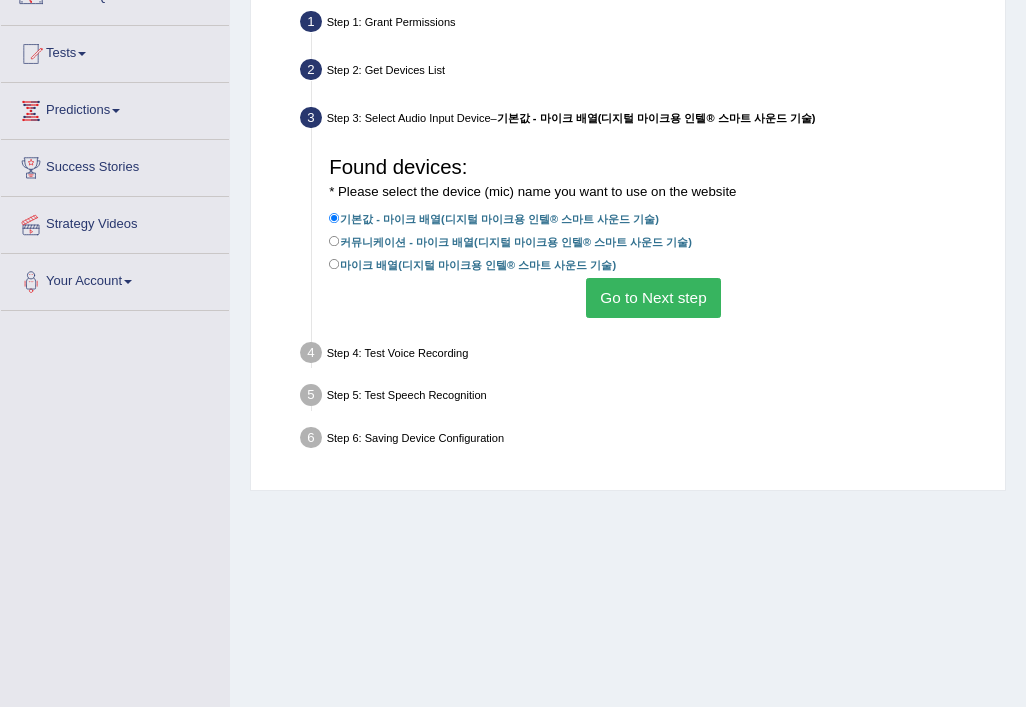 scroll, scrollTop: 181, scrollLeft: 0, axis: vertical 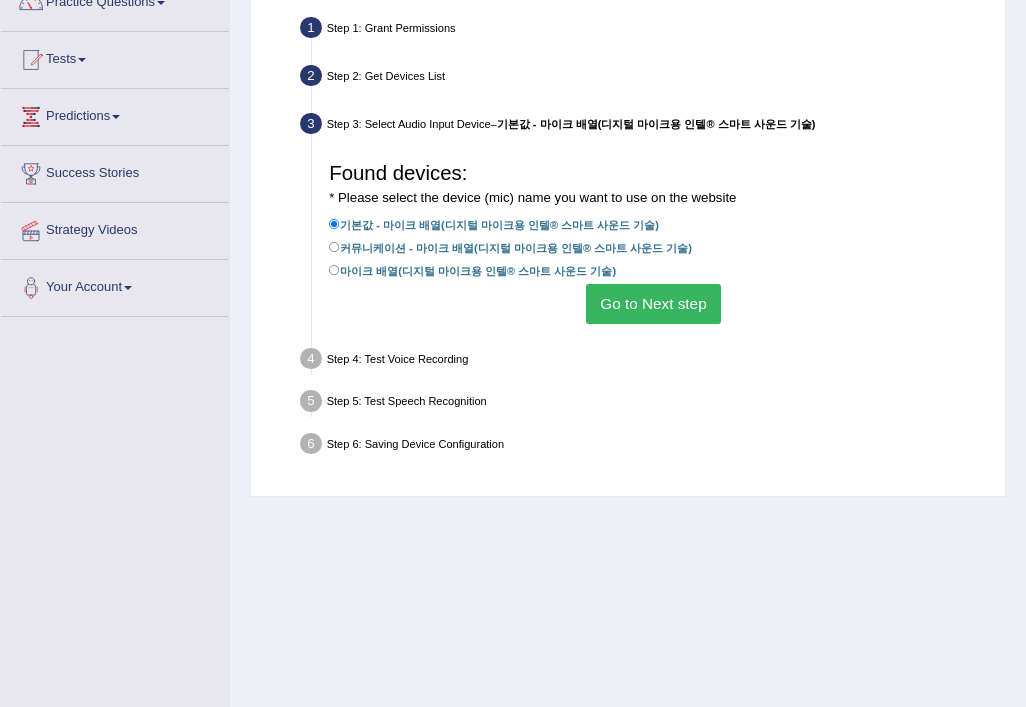 click on "Go to Next step" at bounding box center (653, 303) 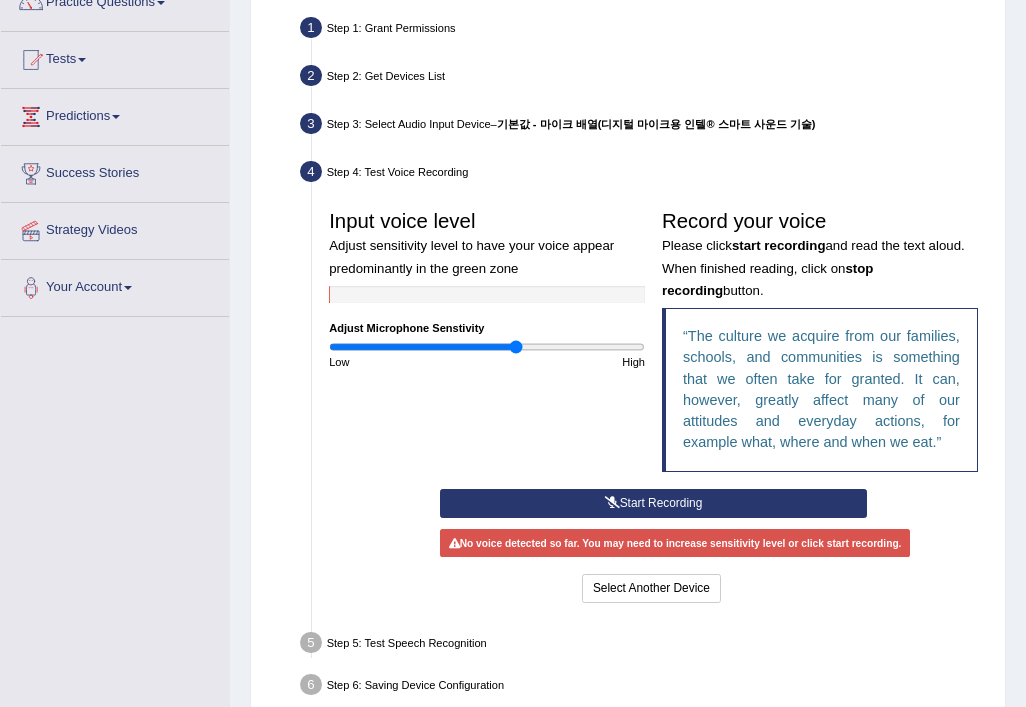 scroll, scrollTop: 343, scrollLeft: 0, axis: vertical 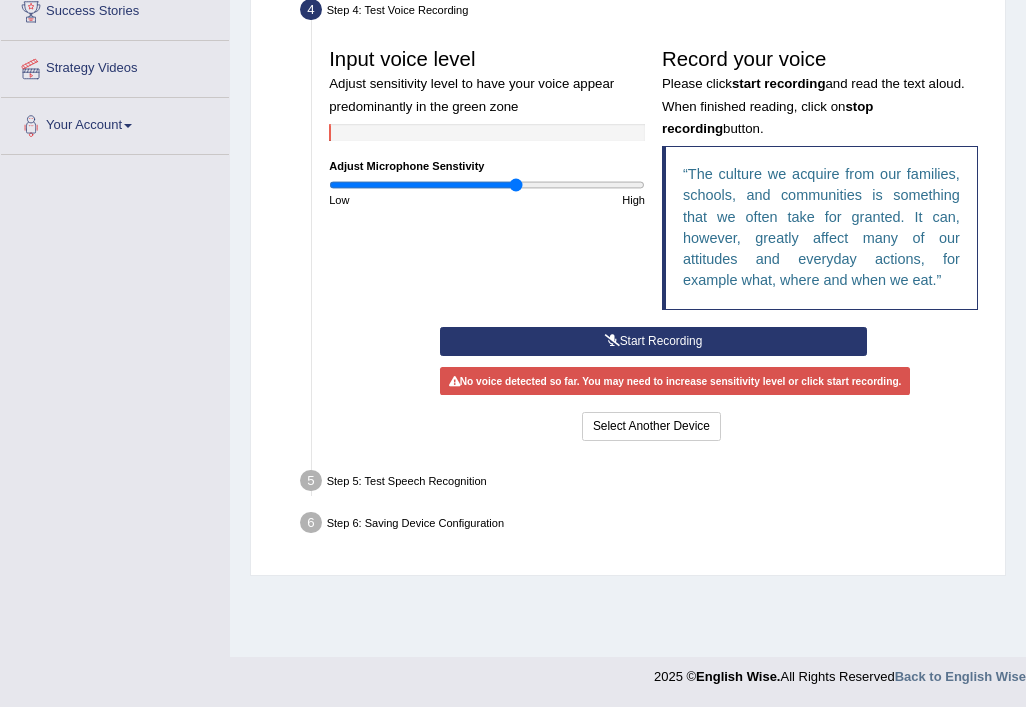 click on "Step 1: Grant Permissions   To access your microphone(s), we need permission to access the audio (mic) devices attached to your computer   Please click the button on the right and if prompted select  Allow  microphone from the dropdown list     Grant Permissions   Step 2: Get Devices List   In this step will be enumerate all available microphones on your computer   Please make sure your microphone is attached to your computer and click the button on the right     Get Device List   Step 3: Select Audio Input Device  –  기본값 - 마이크 배열(디지털 마이크용 인텔® 스마트 사운드 기술)   Found devices:
* Please select the device (mic) name you want to use on the website    기본값 - 마이크 배열(디지털 마이크용 인텔® 스마트 사운드 기술)  커뮤니케이션 - 마이크 배열(디지털 마이크용 인텔® 스마트 사운드 기술)  마이크 배열(디지털 마이크용 인텔® 스마트 사운드 기술)   Go to Next step" at bounding box center (628, 197) 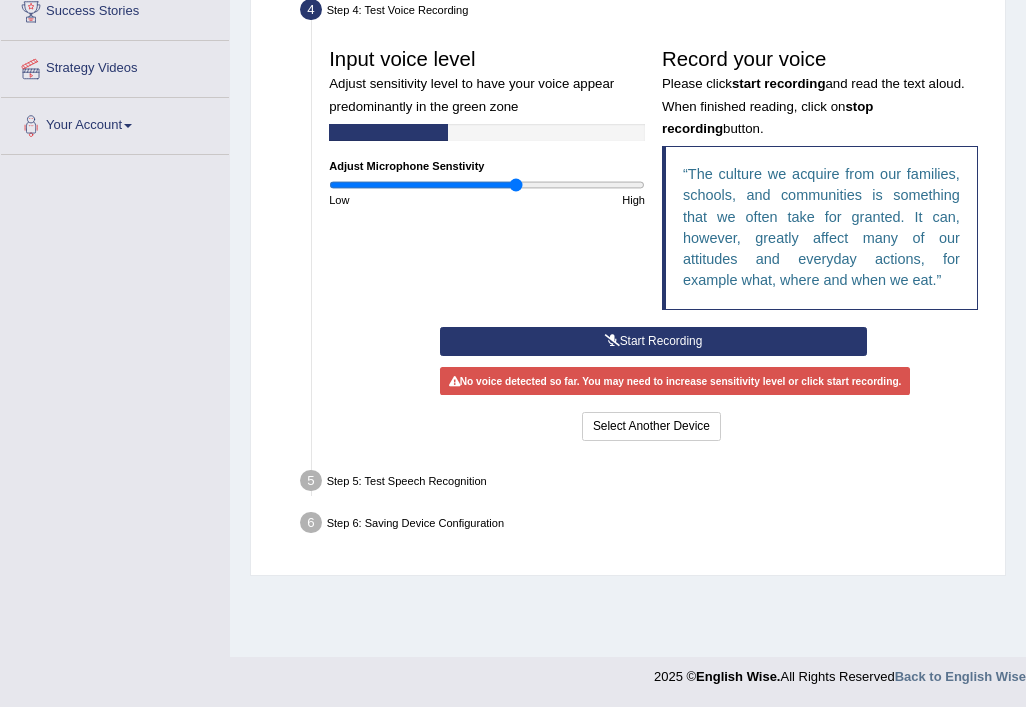 scroll, scrollTop: 0, scrollLeft: 0, axis: both 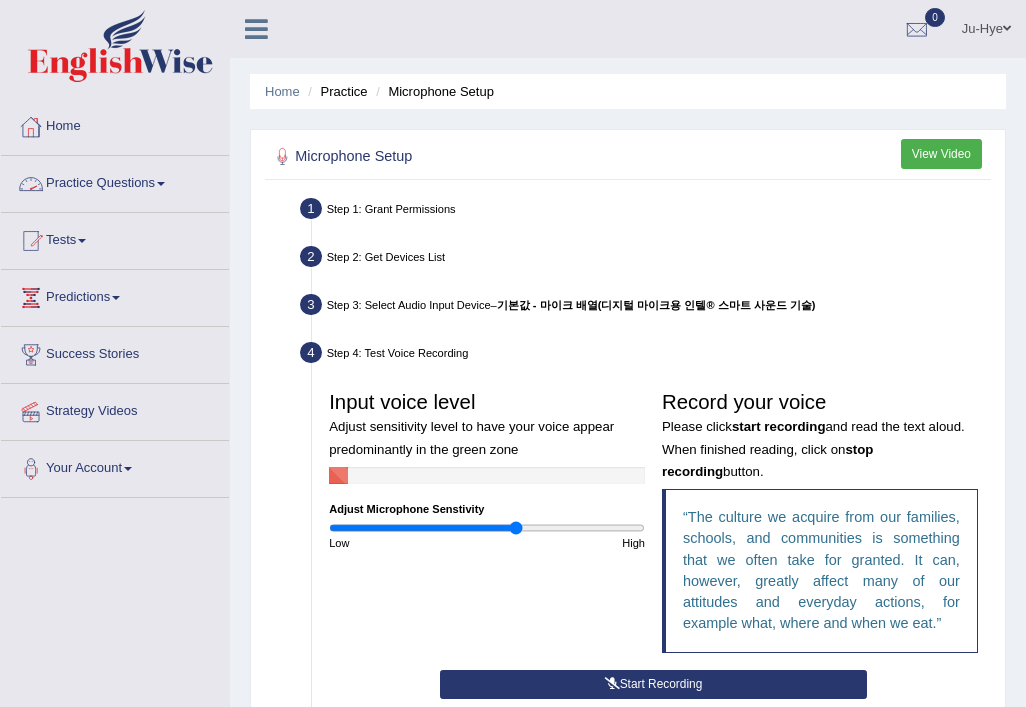click on "Practice Questions" at bounding box center [115, 181] 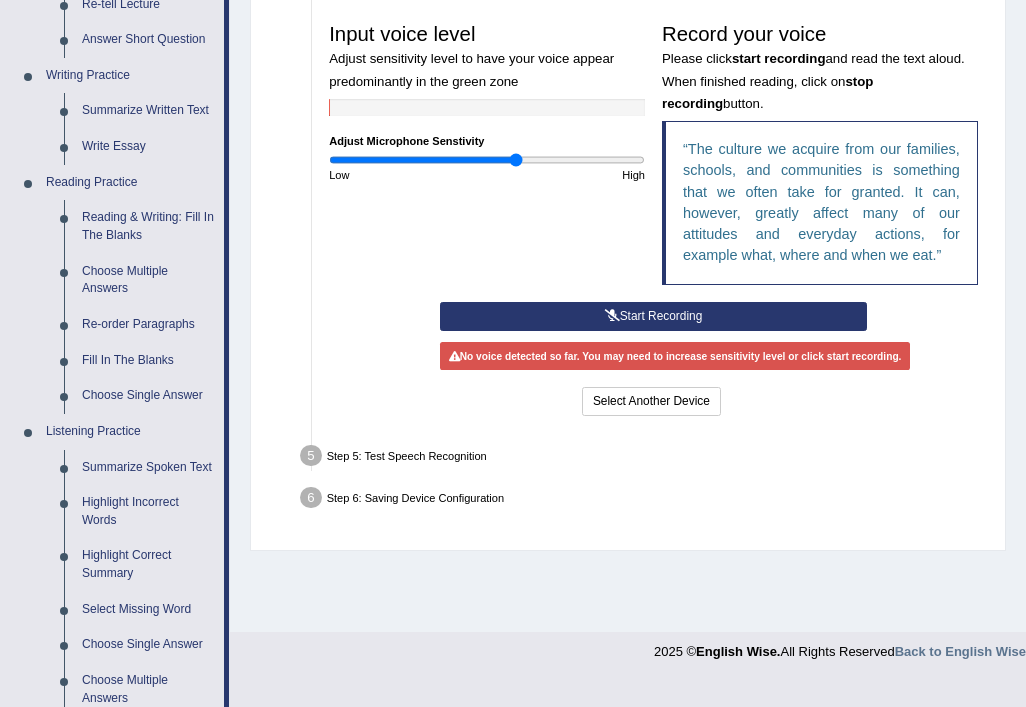 scroll, scrollTop: 370, scrollLeft: 0, axis: vertical 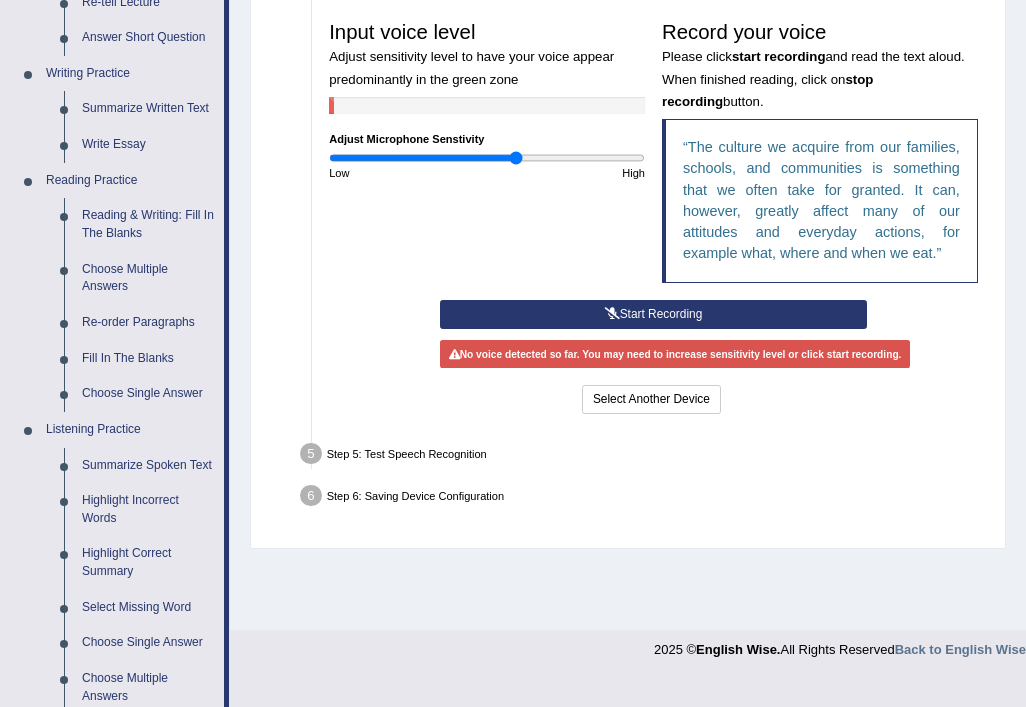click on "Step 6: Saving Device Configuration" at bounding box center (645, 498) 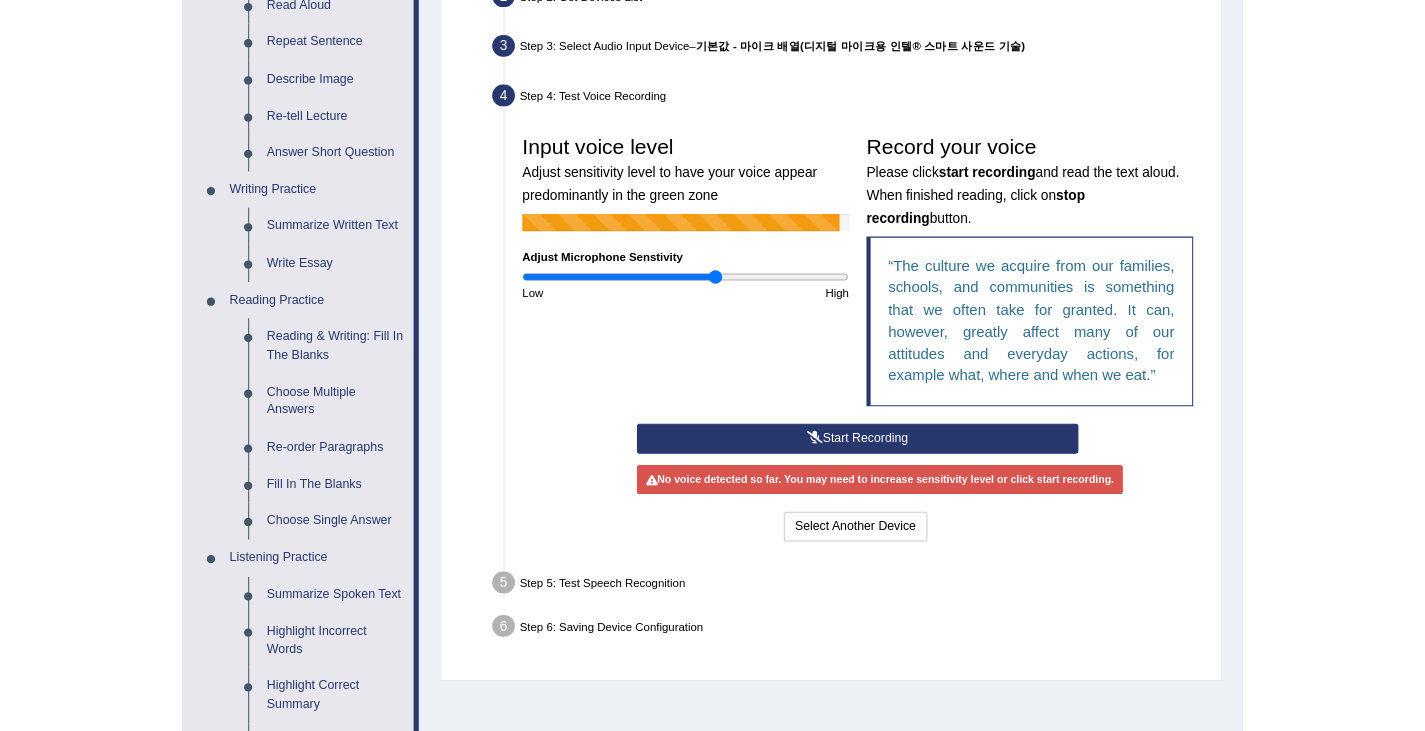 scroll, scrollTop: 259, scrollLeft: 0, axis: vertical 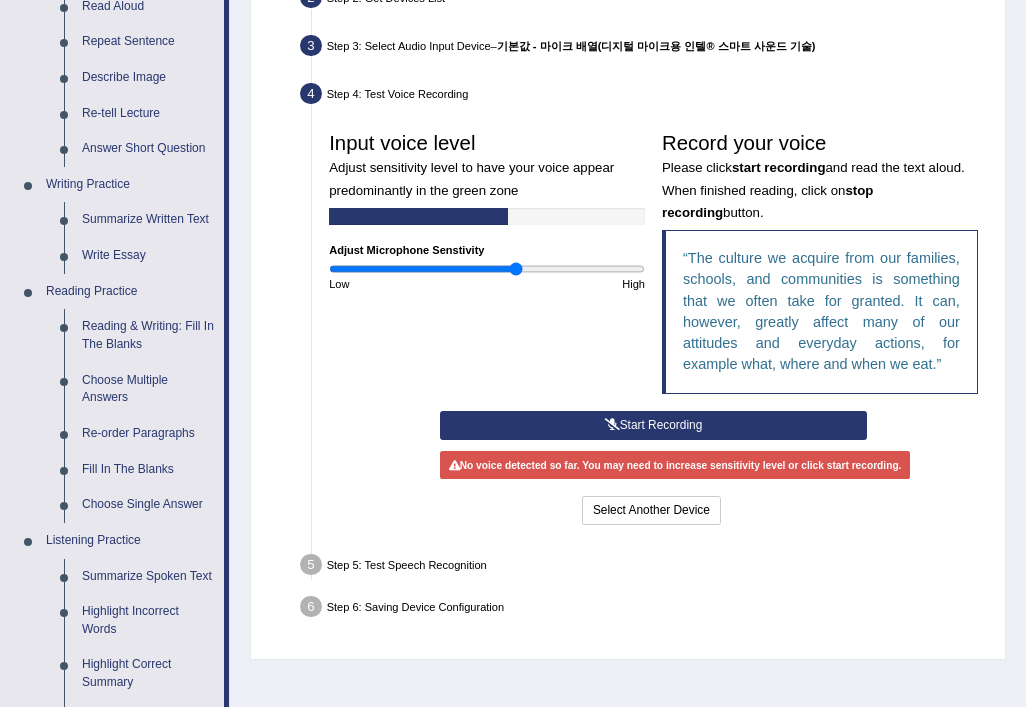 click on "No voice detected so far. You may need to increase sensitivity level or click start recording." at bounding box center (675, 465) 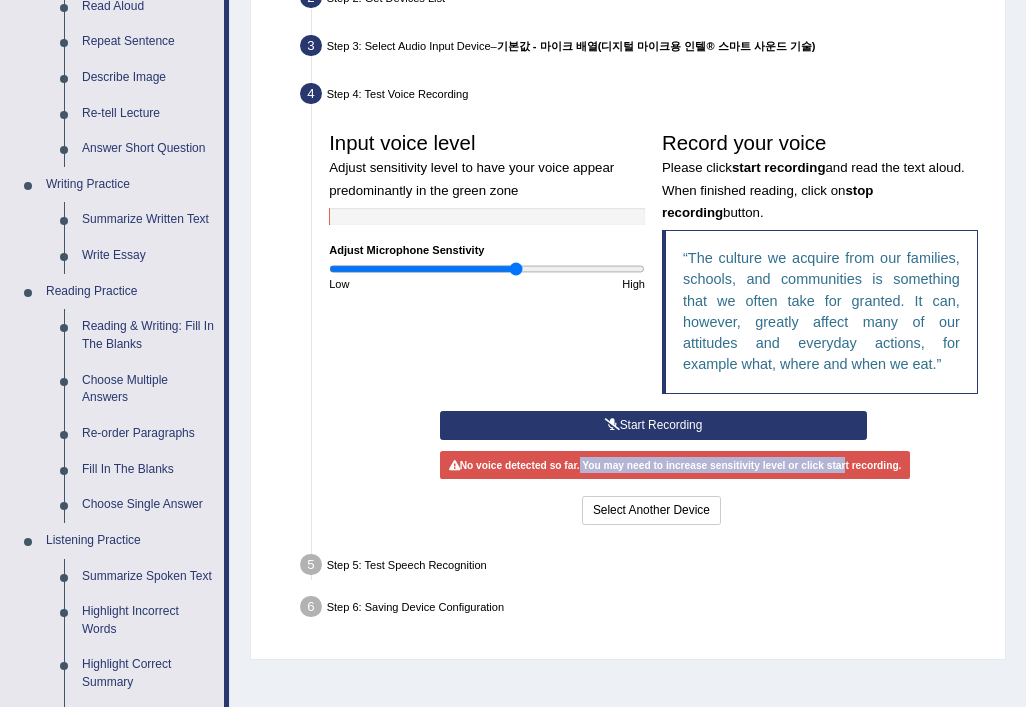 drag, startPoint x: 572, startPoint y: 443, endPoint x: 817, endPoint y: 445, distance: 245.00816 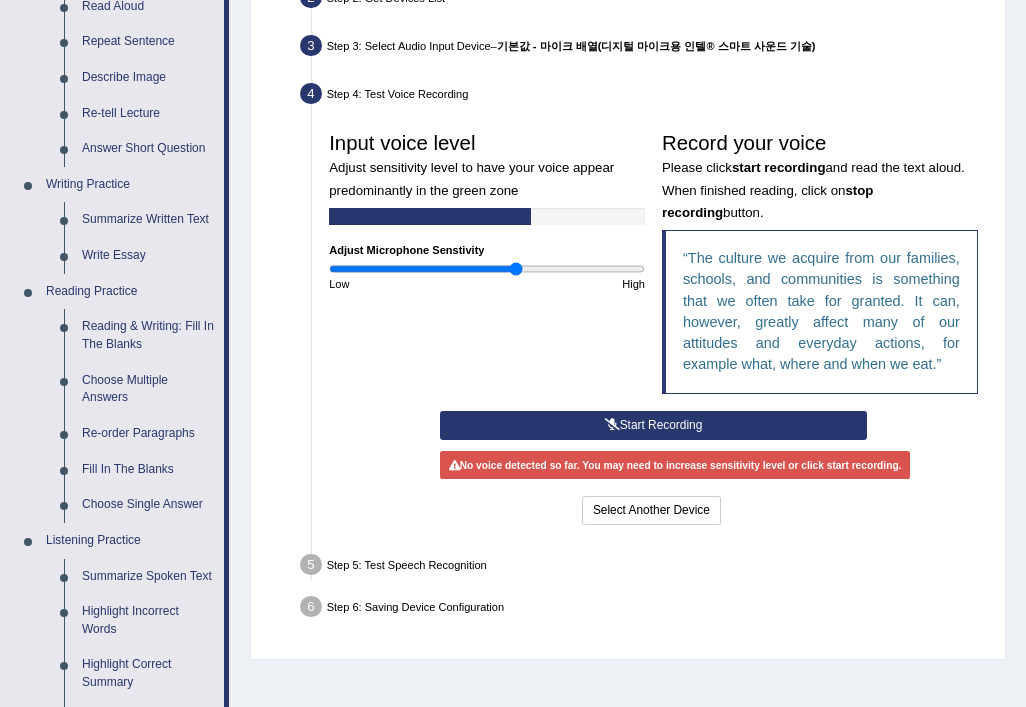 click on "Start Recording    Stop Recording   Note:  Please listen to the recording till the end by pressing  , to proceed.       No voice detected so far. You may need to increase sensitivity level or click start recording.     Voice level is too low yet. Please increase the sensitivity level from the bar on the left.     Your voice is strong enough for our A.I. to detect    Voice level is too high. Please reduce the sensitivity level from the bar on the left.     Select Another Device   Voice is ok. Go to Next step" at bounding box center (654, 470) 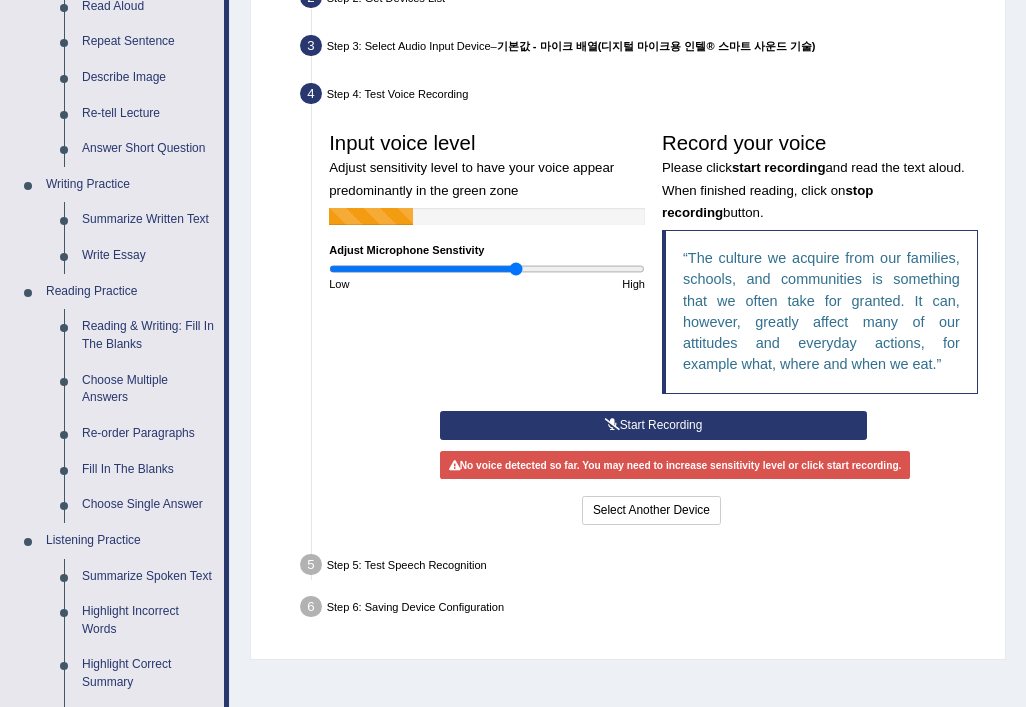 click on "Start Recording" at bounding box center [653, 425] 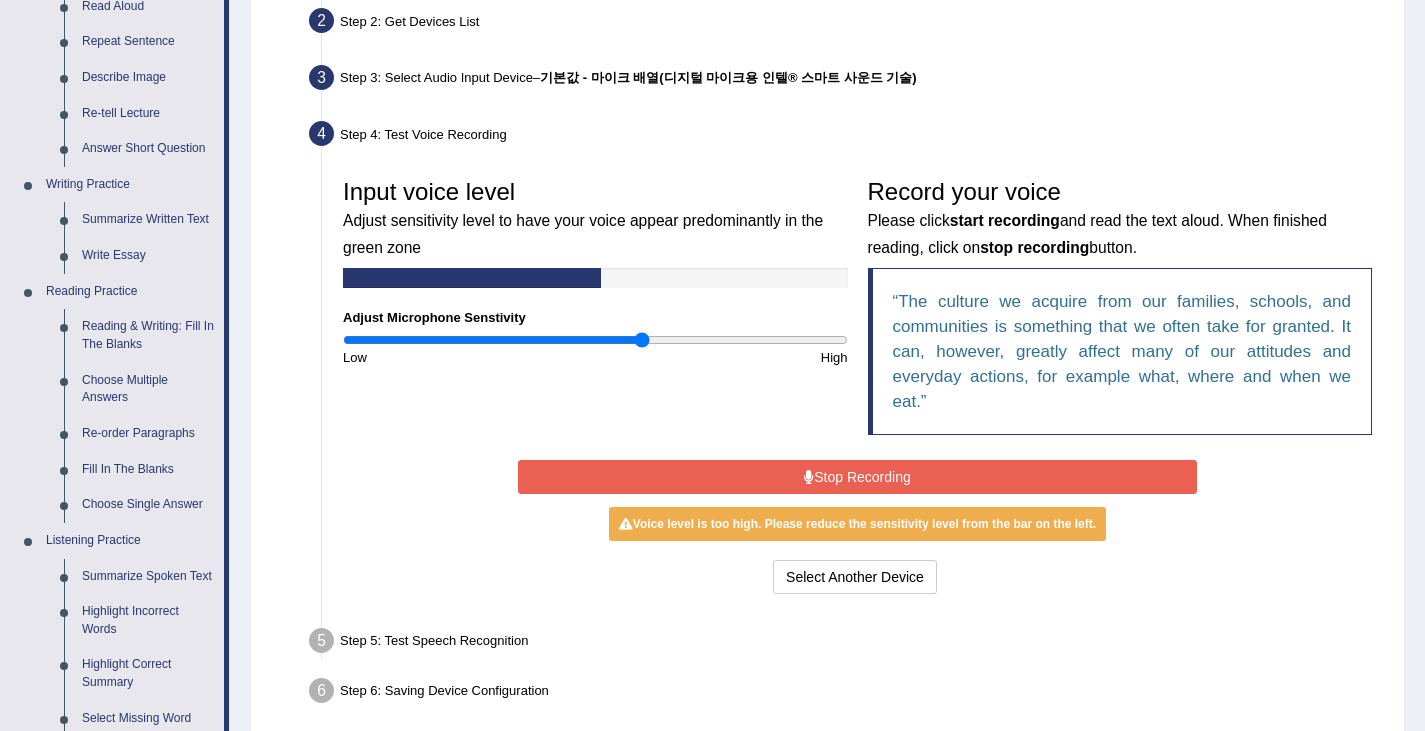 click on "Record your voice Please click  start recording  and read the text aloud. When finished reading, click on  stop recording  button.   The culture we acquire from our families, schools, and communities is something that we often take for granted. It can, however, greatly affect many of our attitudes and everyday actions, for example what, where and when we eat." at bounding box center [1120, 312] 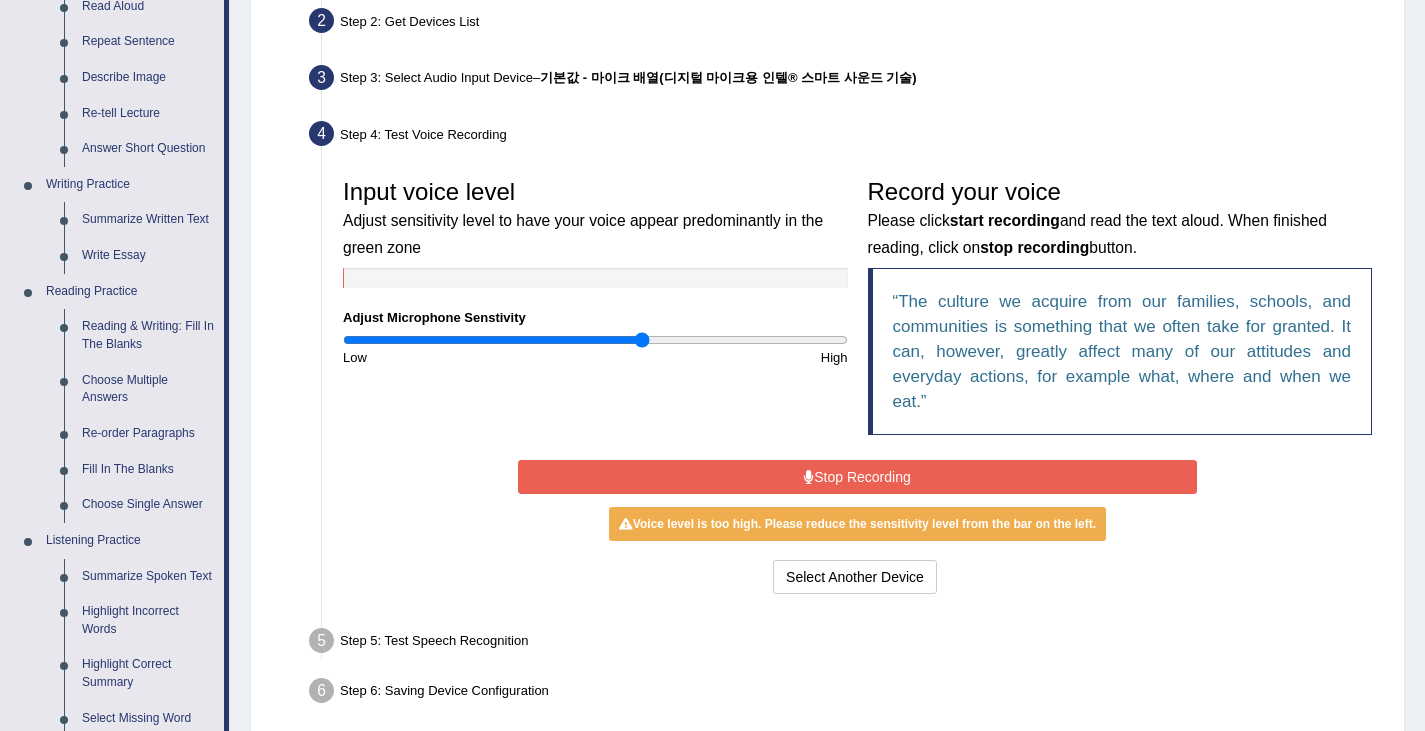 click on "Stop Recording" at bounding box center [857, 477] 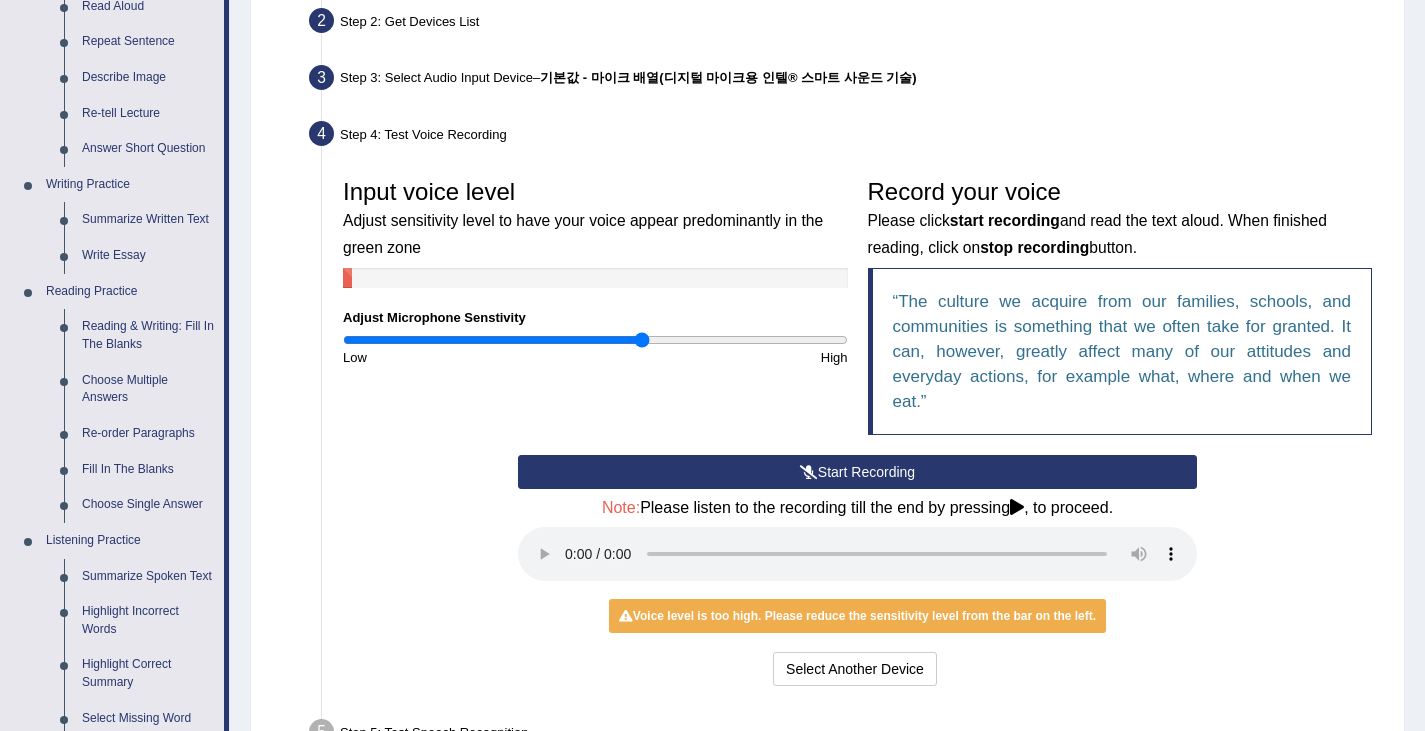 click on "Start Recording" at bounding box center (857, 472) 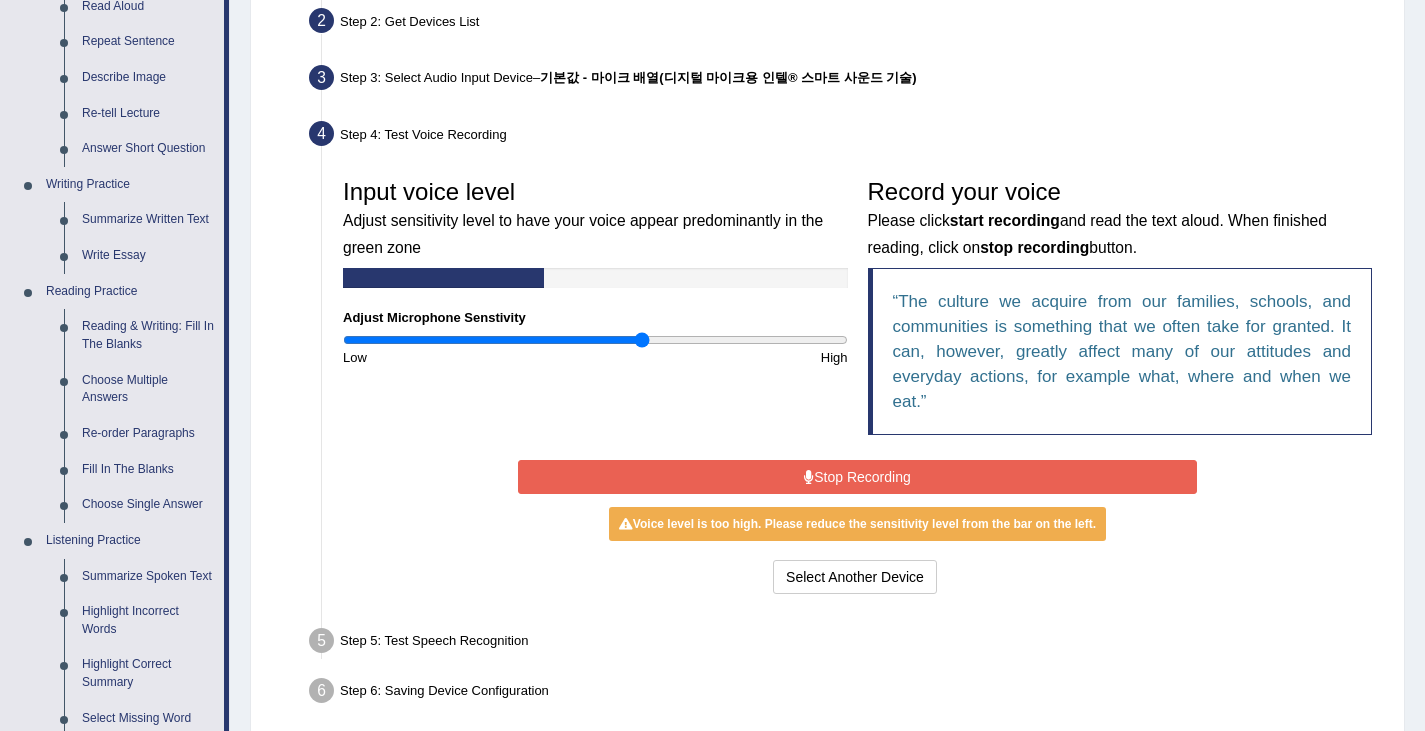 click on "Stop Recording" at bounding box center [857, 477] 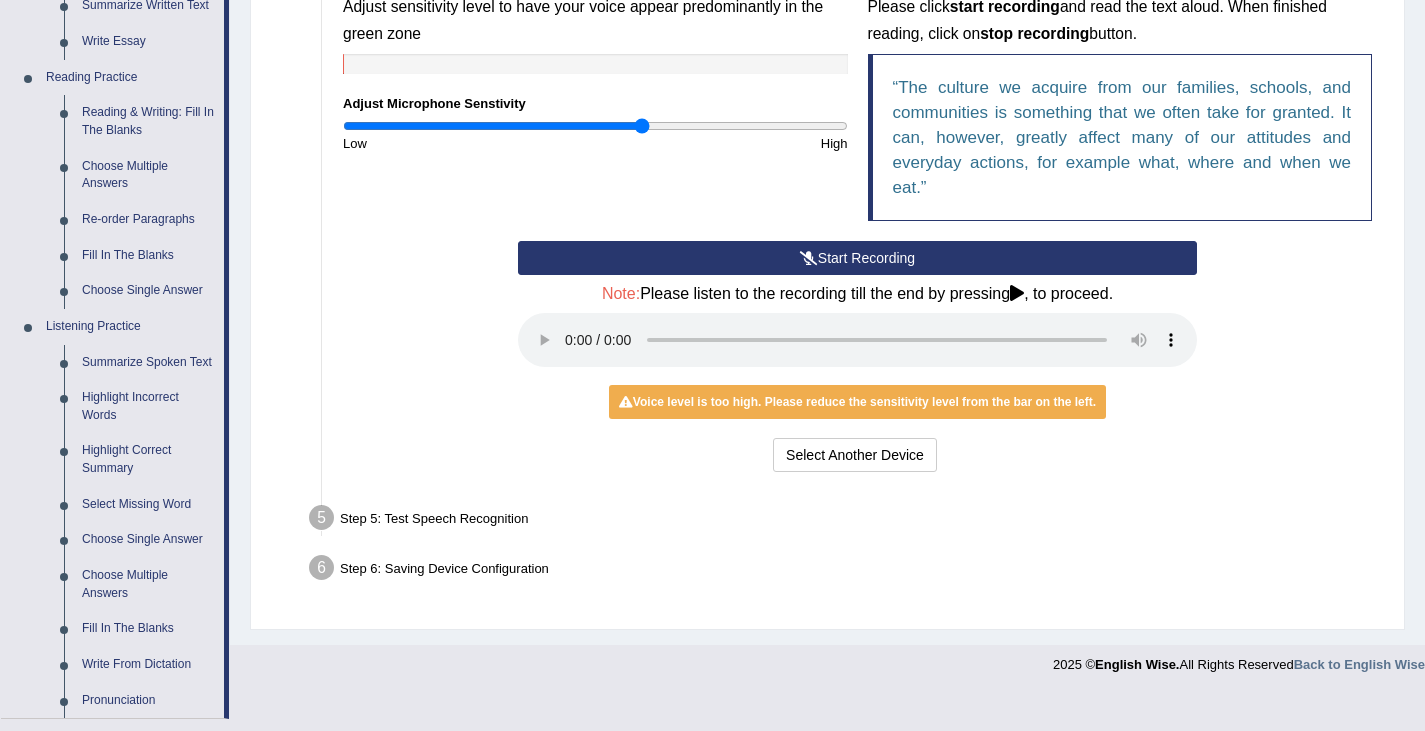 scroll, scrollTop: 474, scrollLeft: 0, axis: vertical 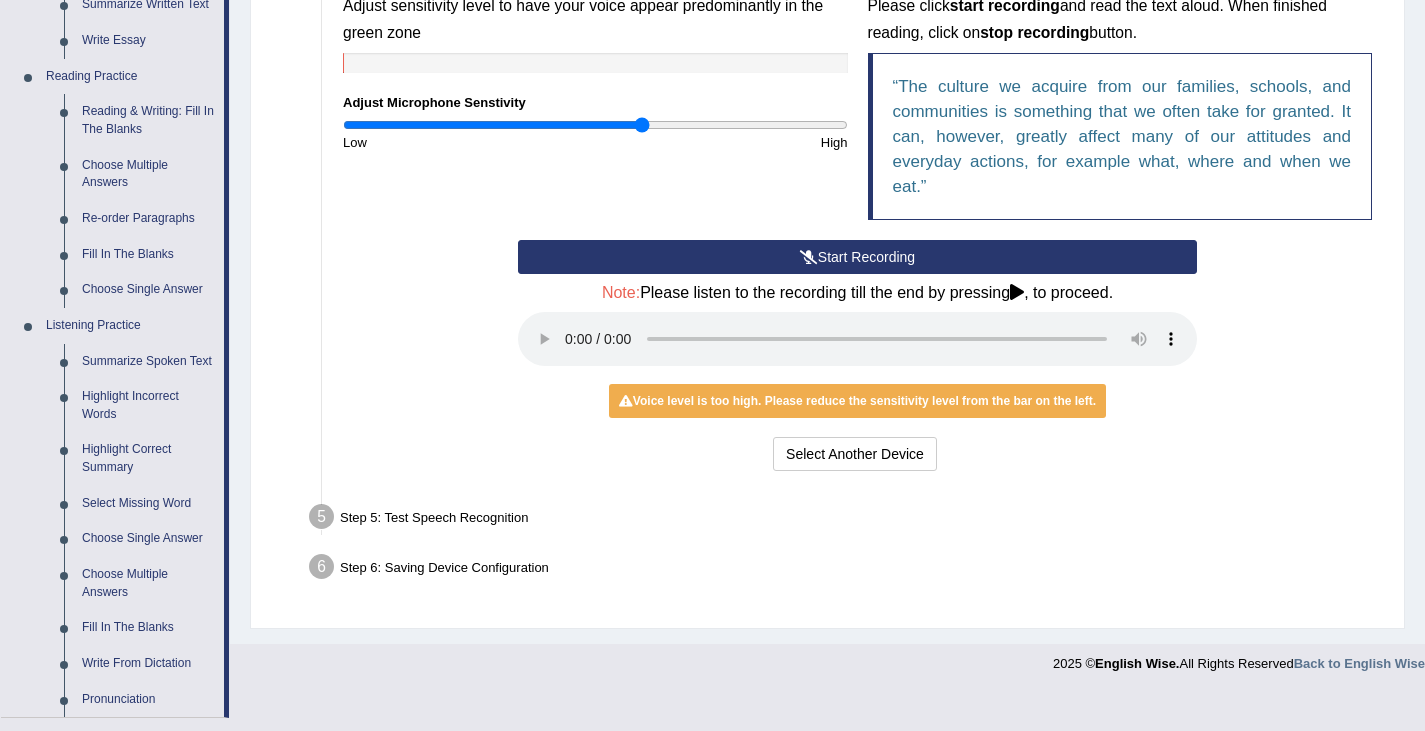 click on "Voice level is too high. Please reduce the sensitivity level from the bar on the left." at bounding box center (857, 401) 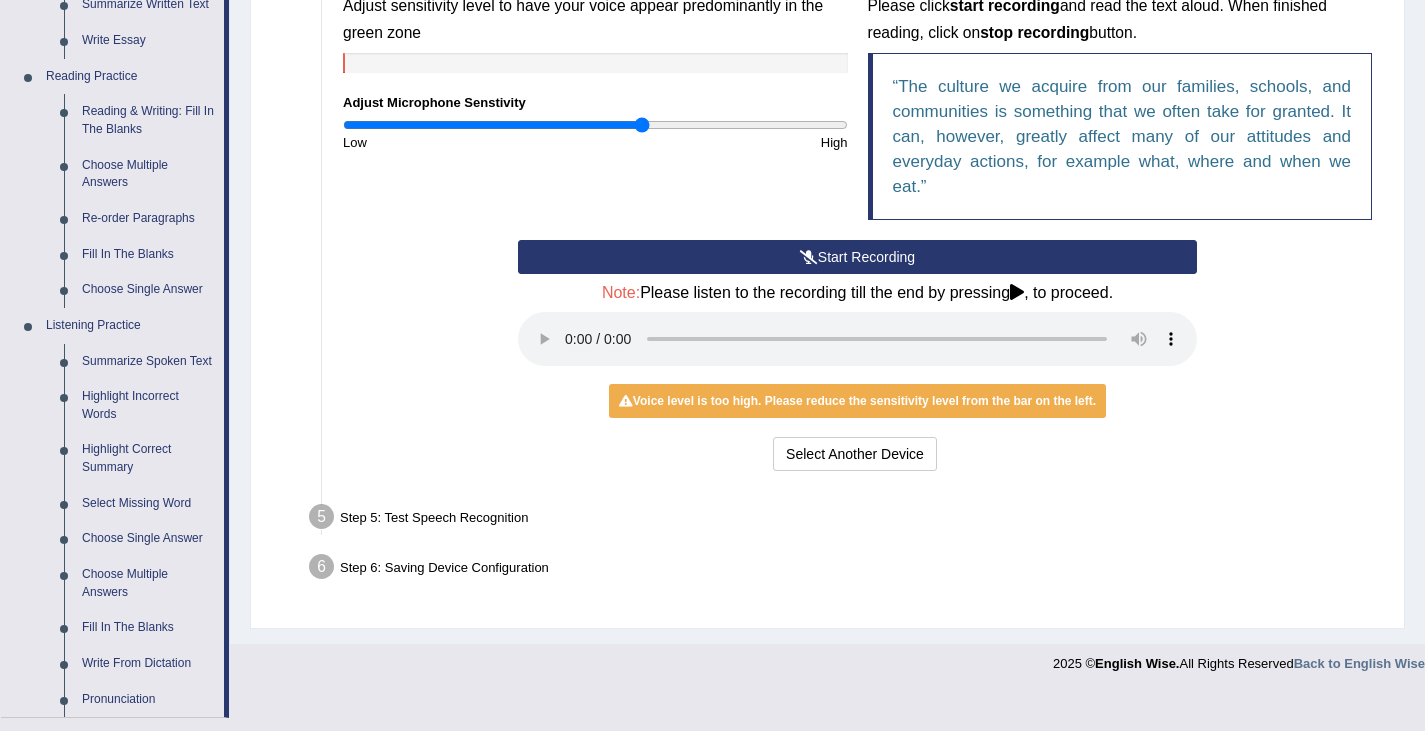 click on "Voice level is too high. Please reduce the sensitivity level from the bar on the left." at bounding box center [857, 401] 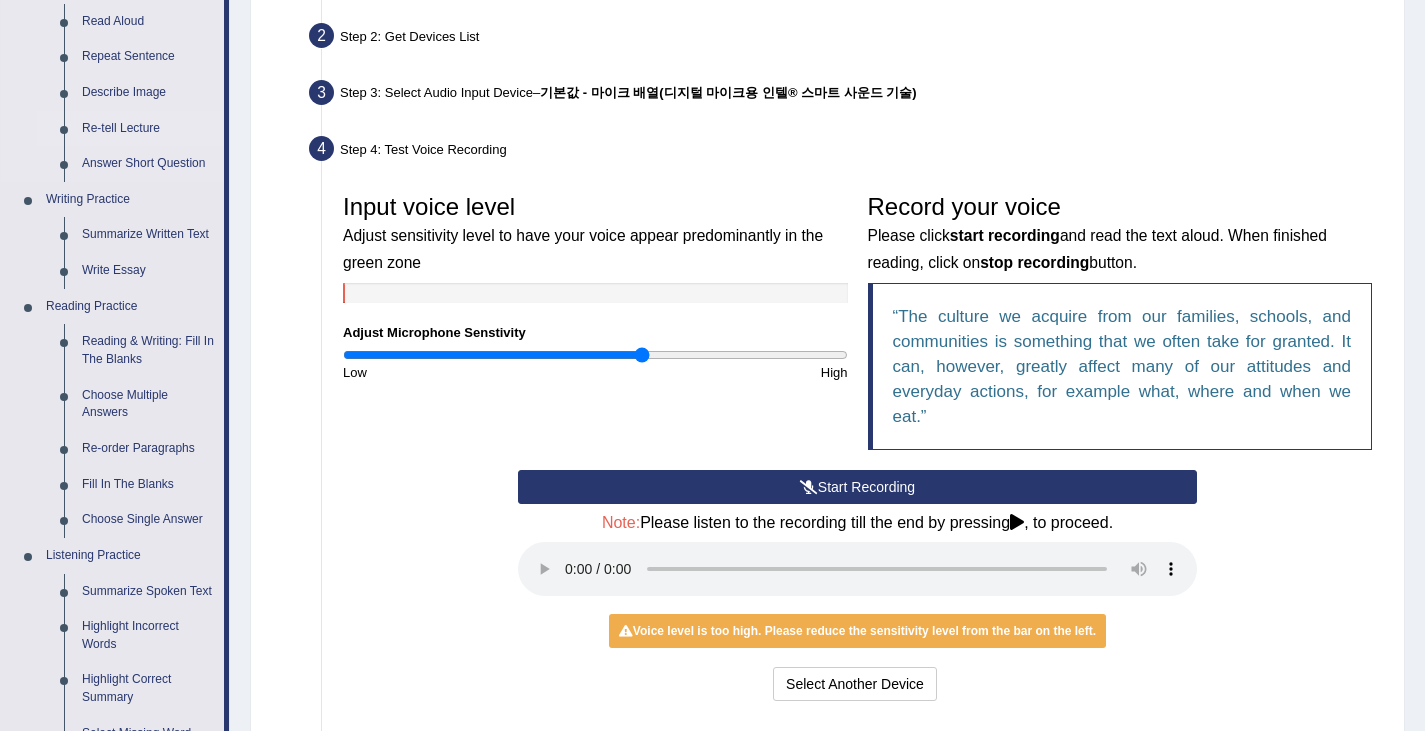 scroll, scrollTop: 244, scrollLeft: 0, axis: vertical 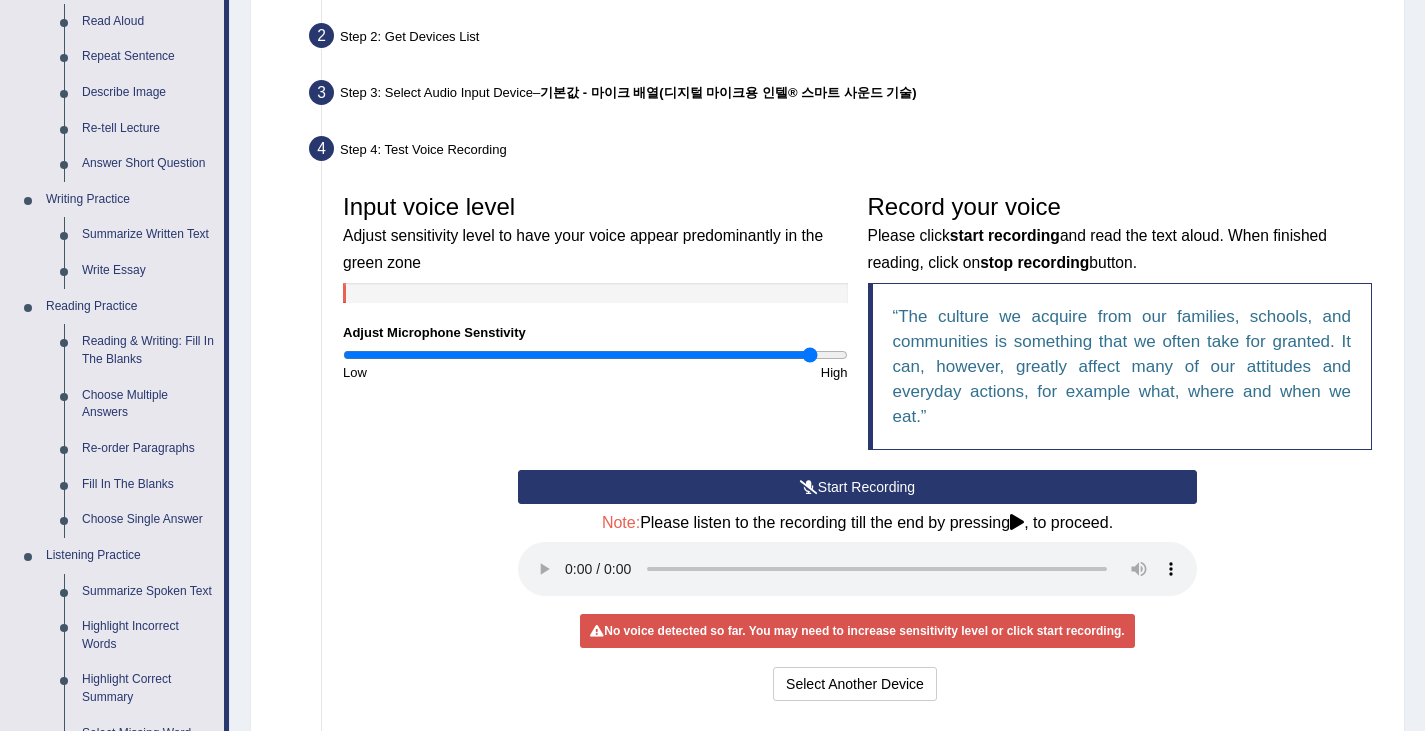 click on "Start Recording" at bounding box center [857, 487] 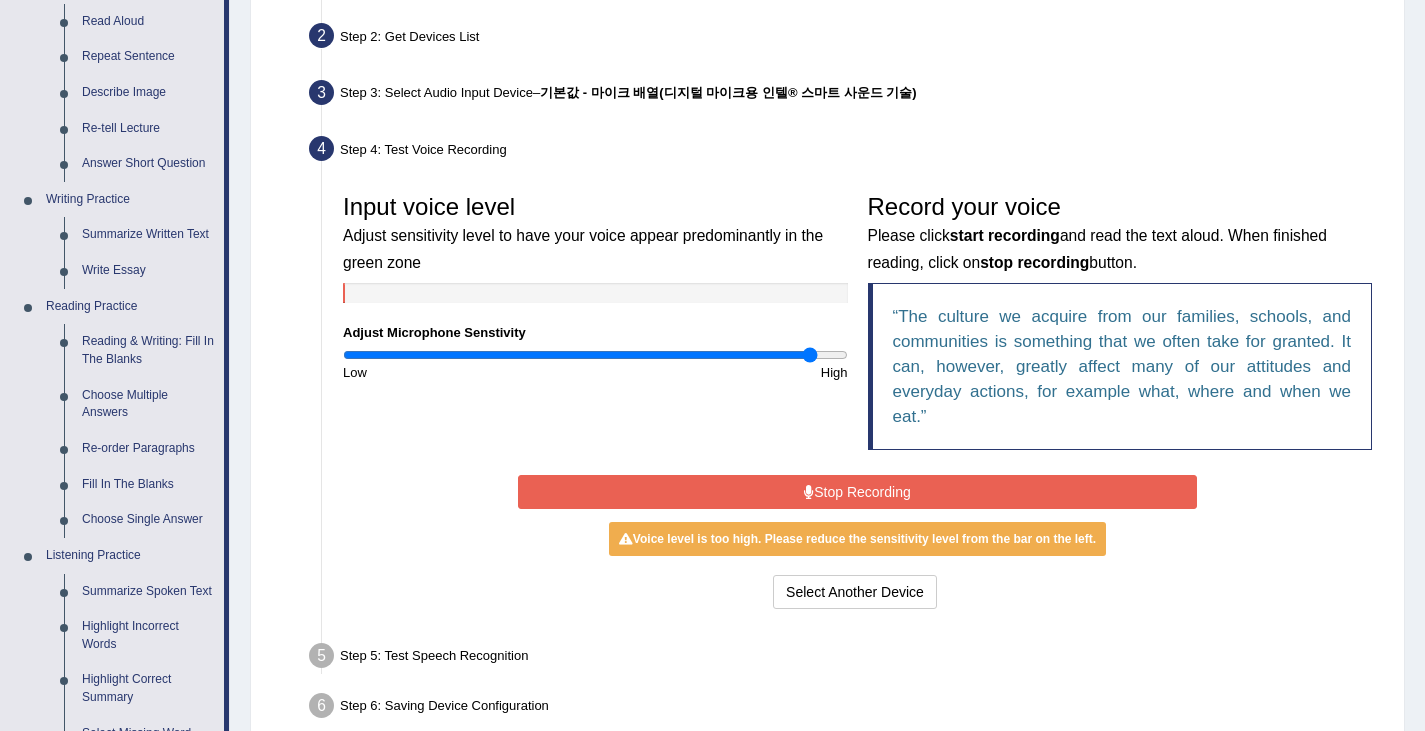 click on "Stop Recording" at bounding box center [857, 492] 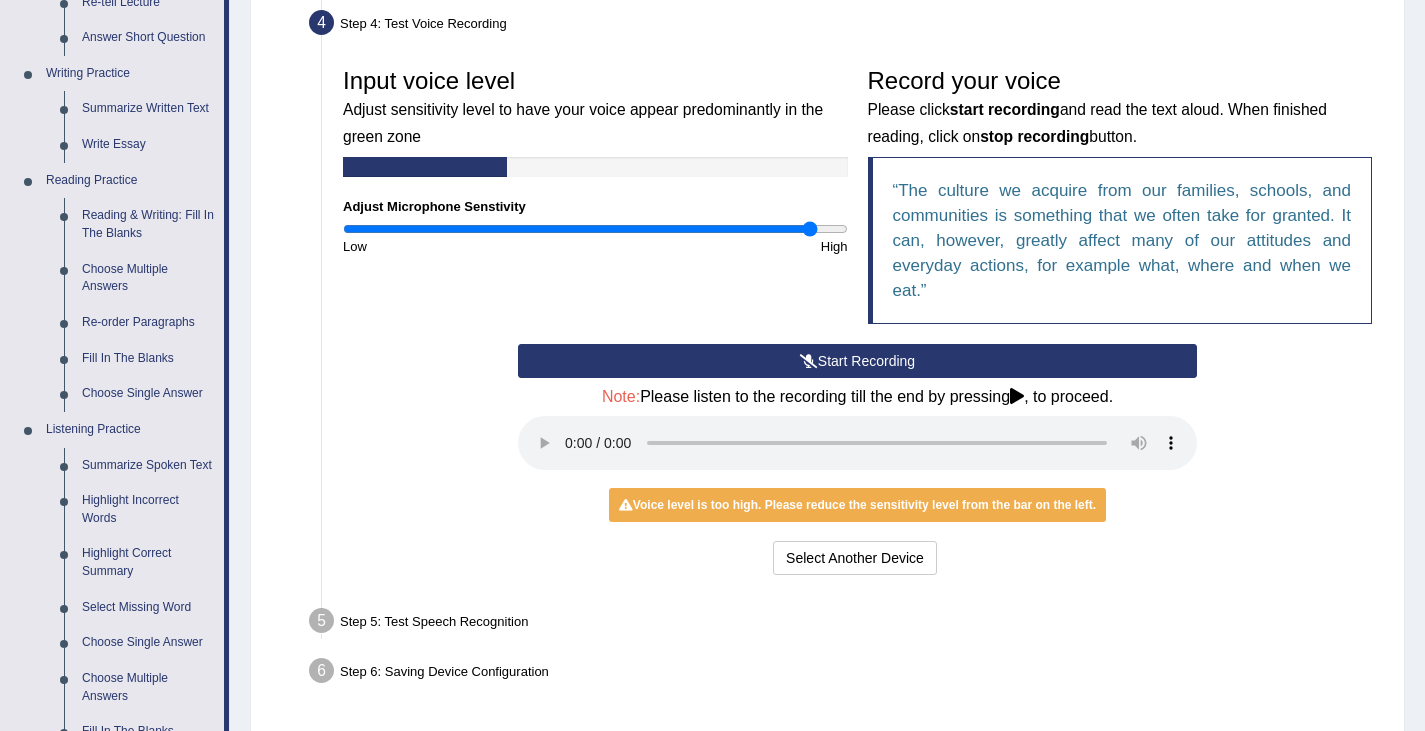 scroll, scrollTop: 343, scrollLeft: 0, axis: vertical 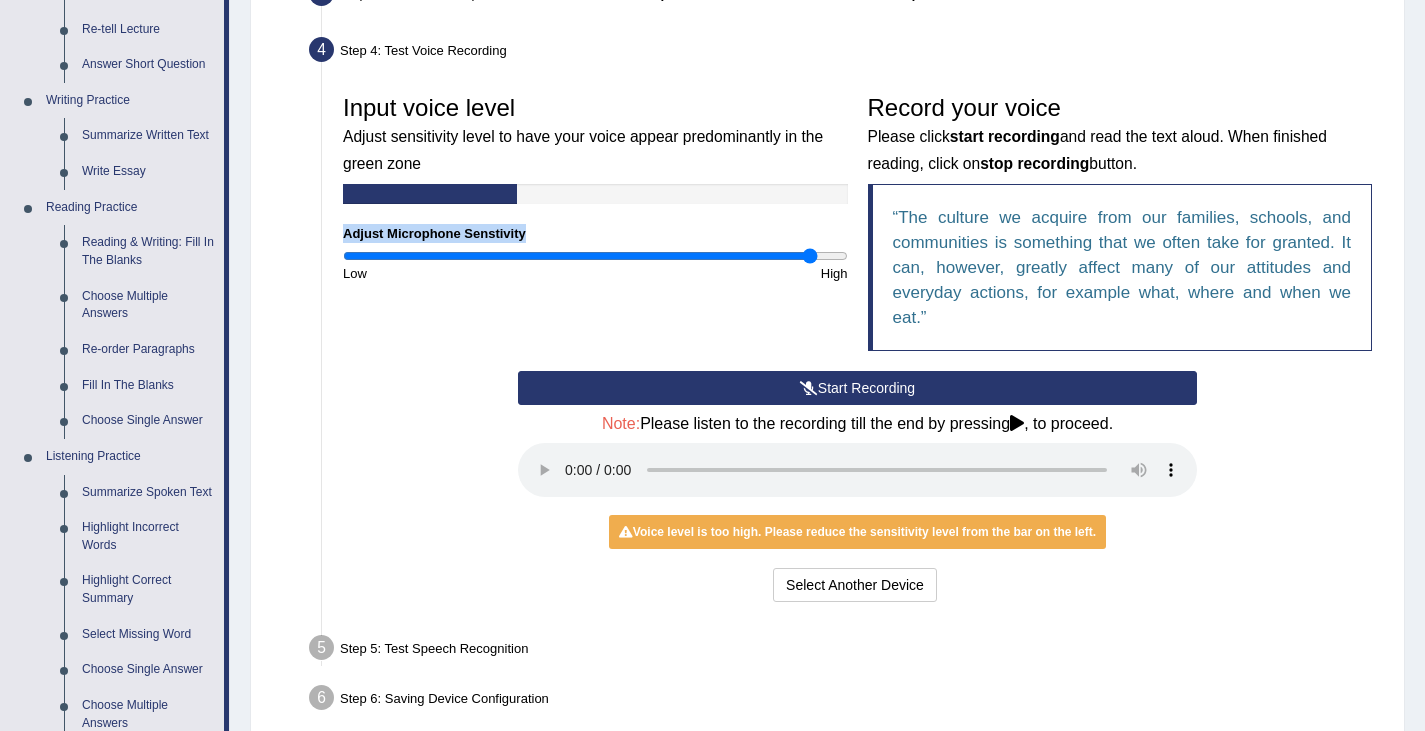 drag, startPoint x: 813, startPoint y: 247, endPoint x: 431, endPoint y: 212, distance: 383.60007 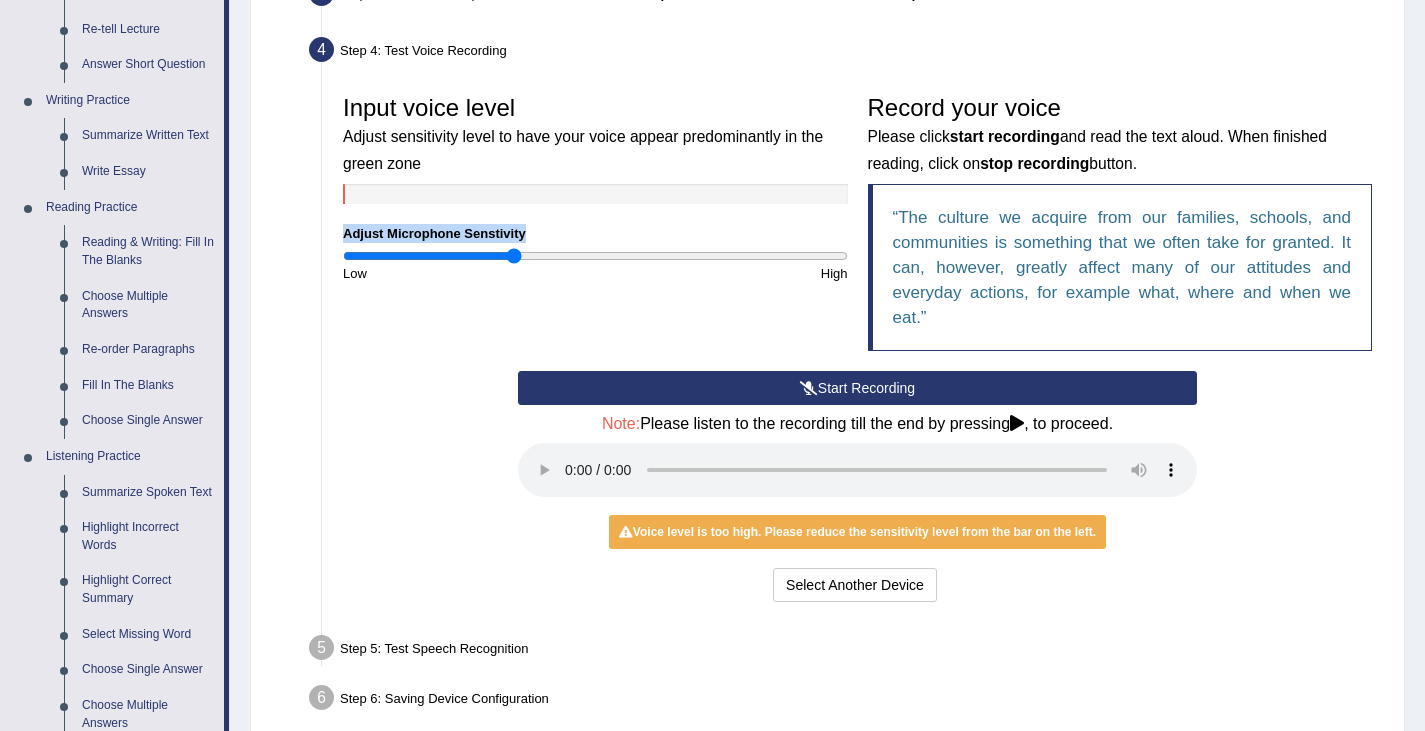 click at bounding box center (595, 256) 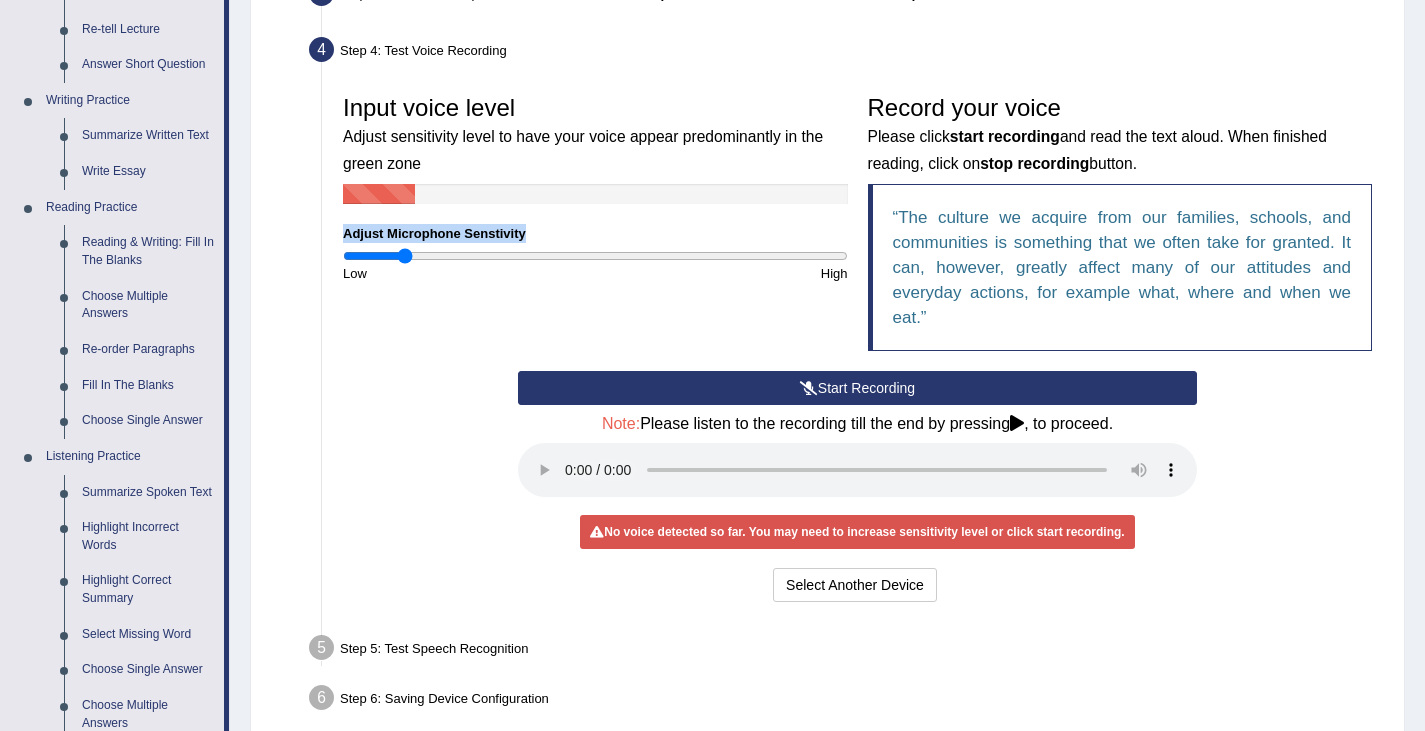 click at bounding box center [595, 256] 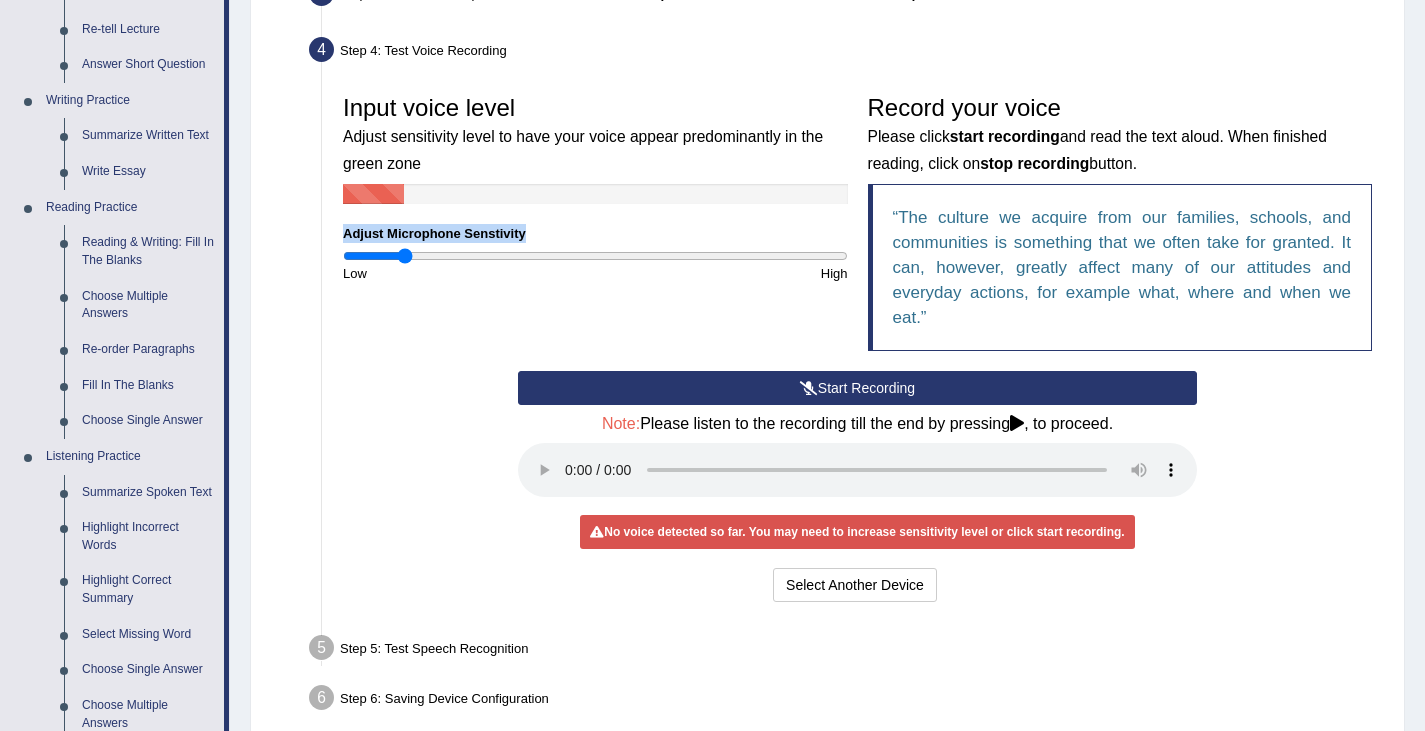 click on "Start Recording" at bounding box center [857, 388] 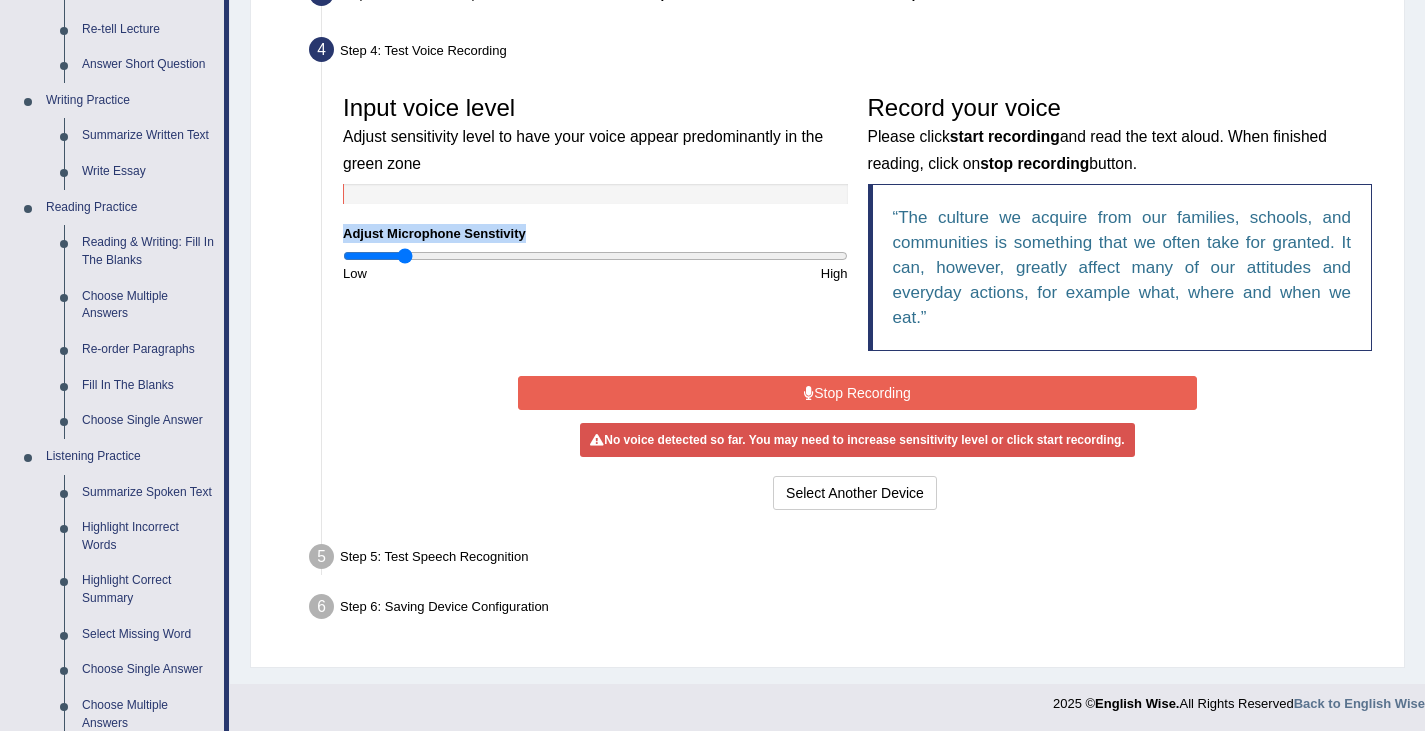 click on "Stop Recording" at bounding box center [857, 393] 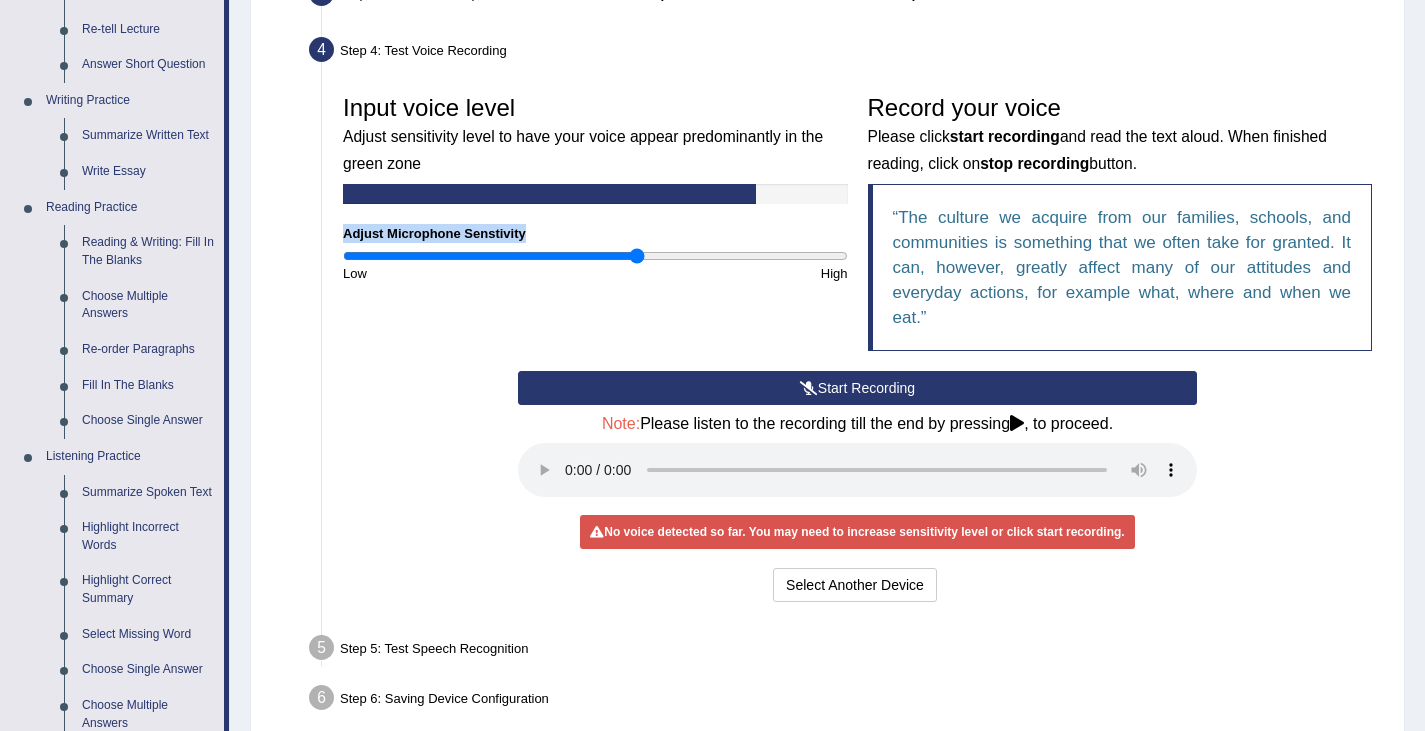 click at bounding box center (595, 256) 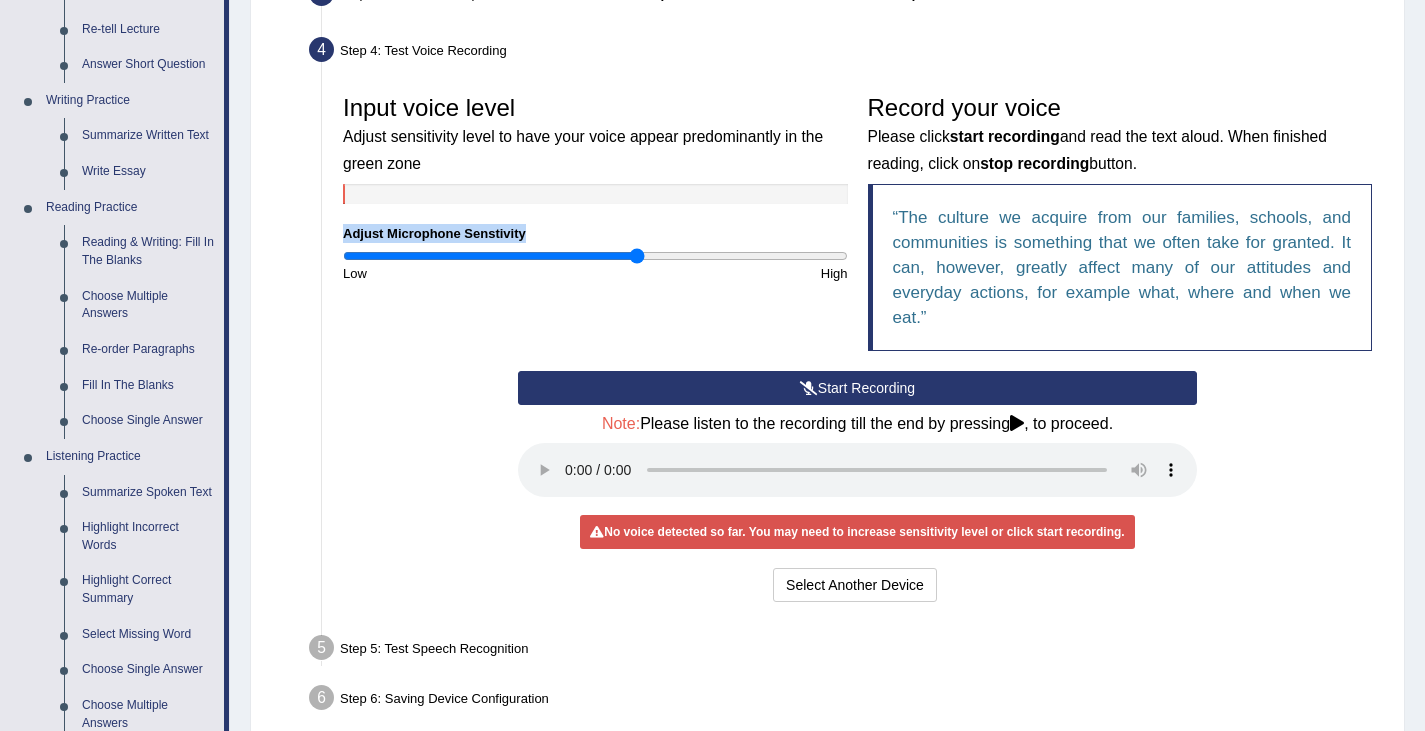 click on "Start Recording" at bounding box center [857, 388] 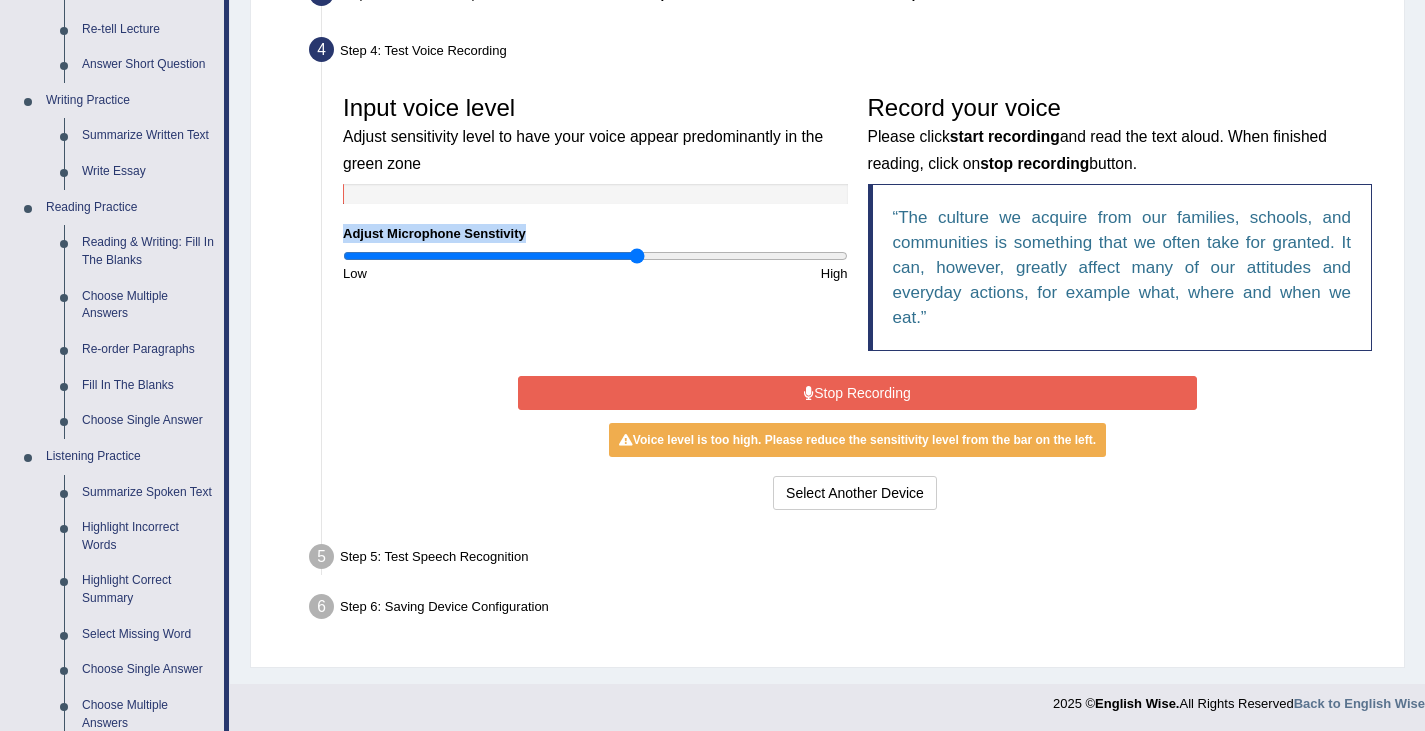 click on "Stop Recording" at bounding box center (857, 393) 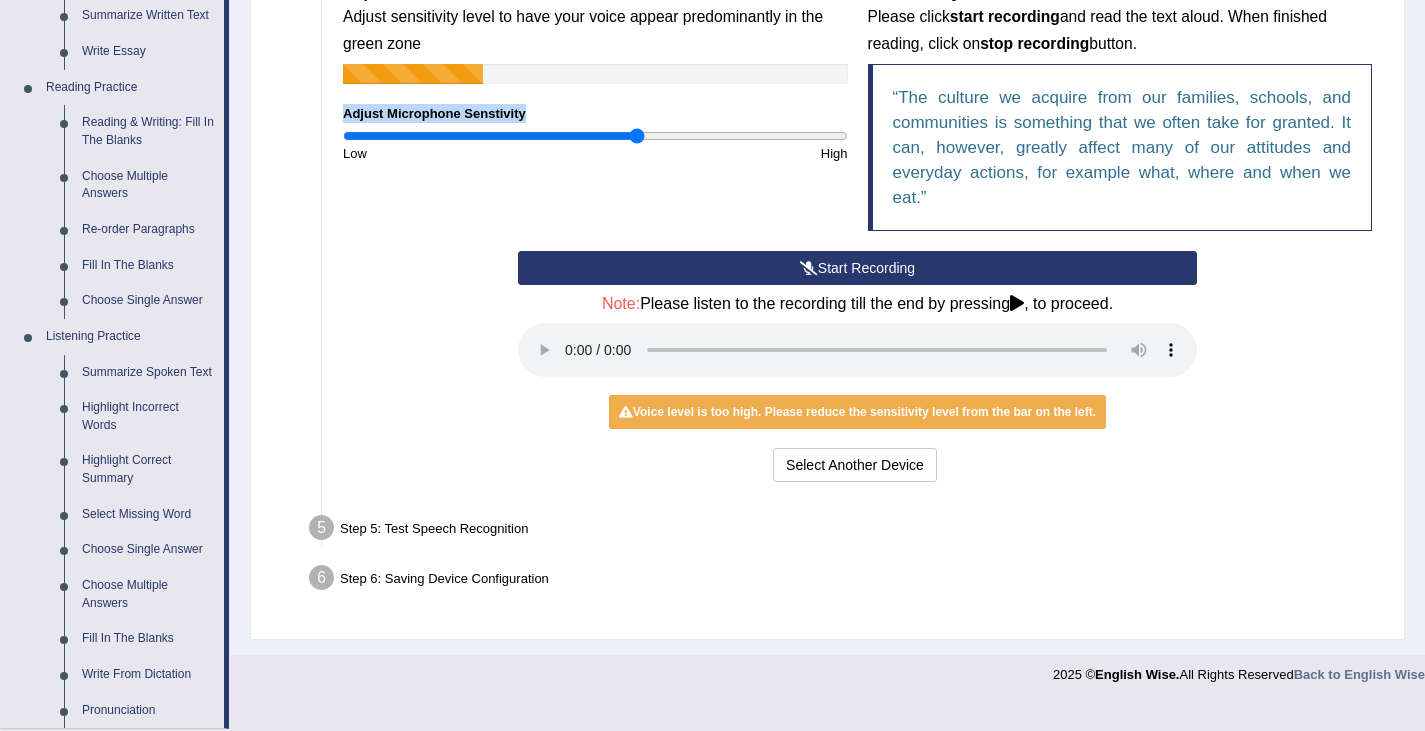 scroll, scrollTop: 468, scrollLeft: 0, axis: vertical 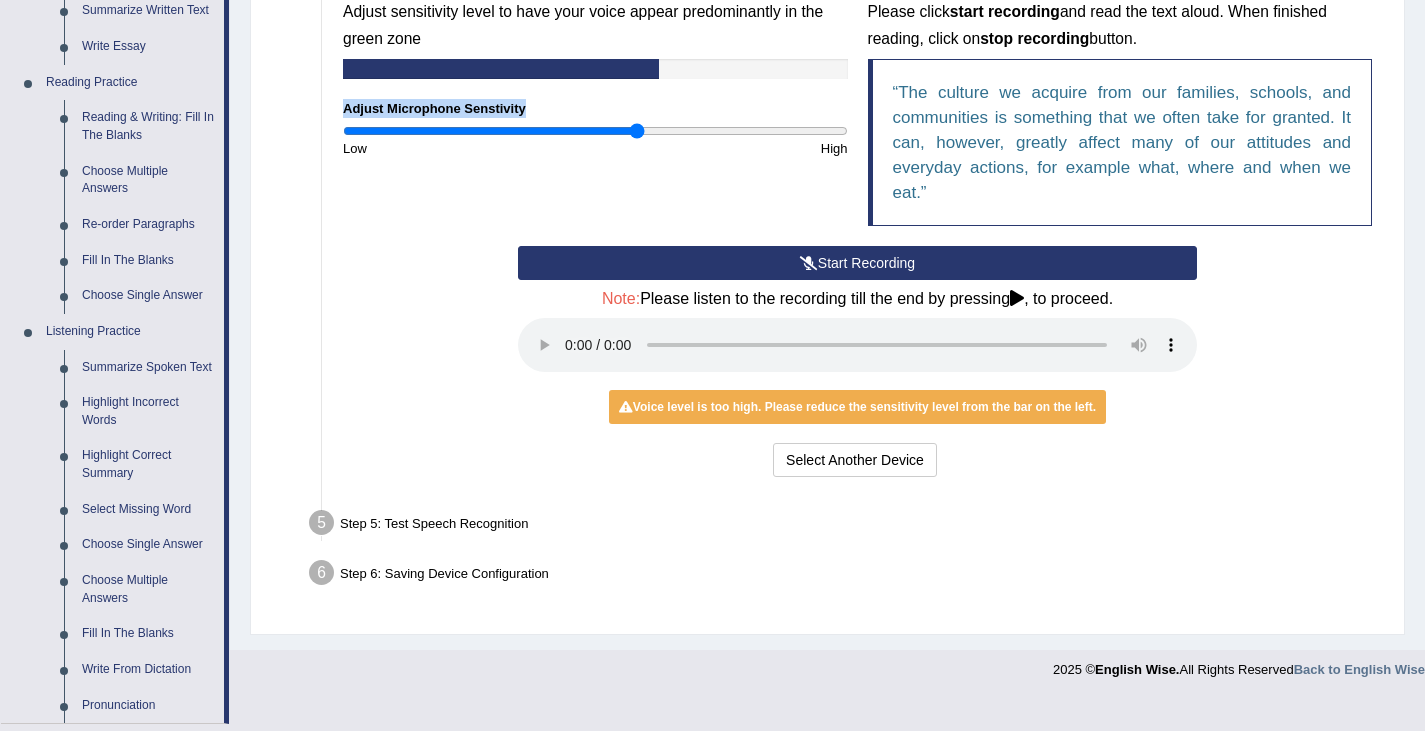click on "Start Recording" at bounding box center [857, 263] 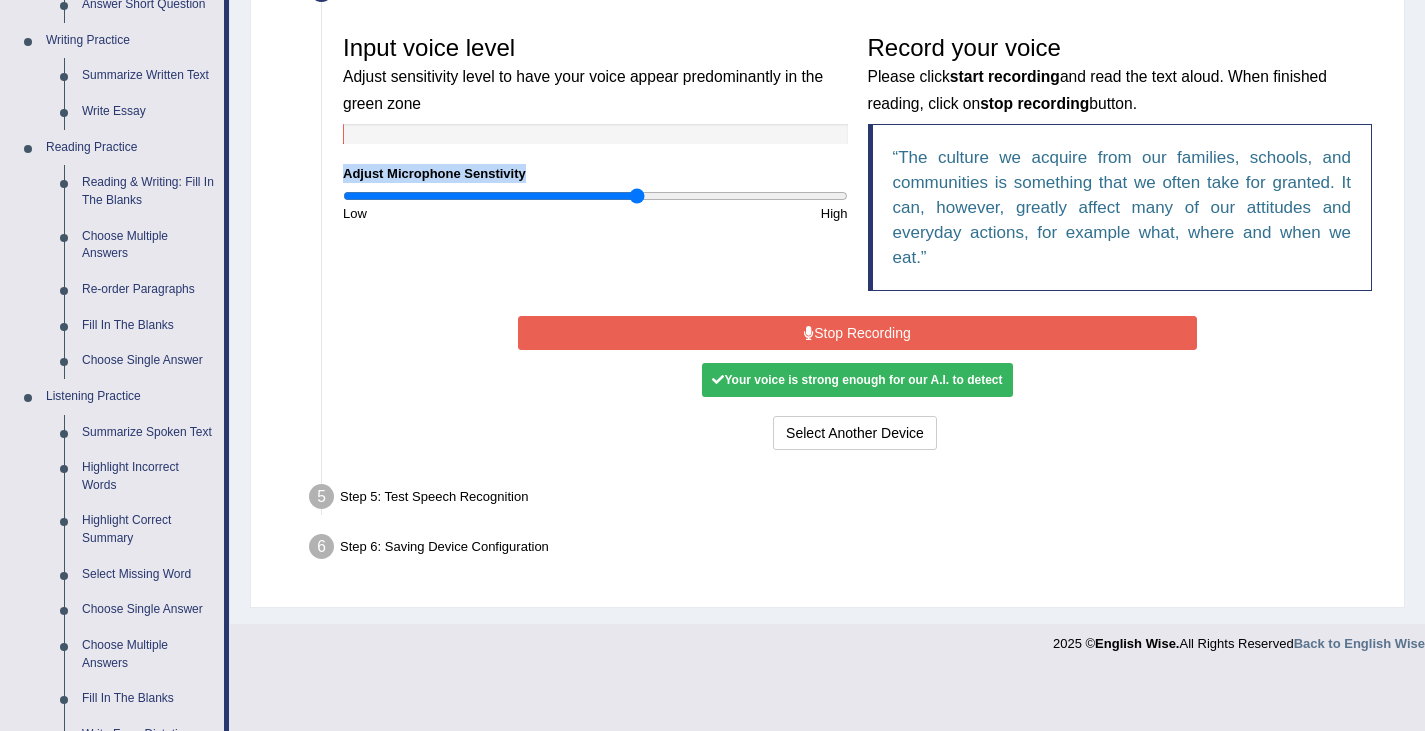 scroll, scrollTop: 402, scrollLeft: 0, axis: vertical 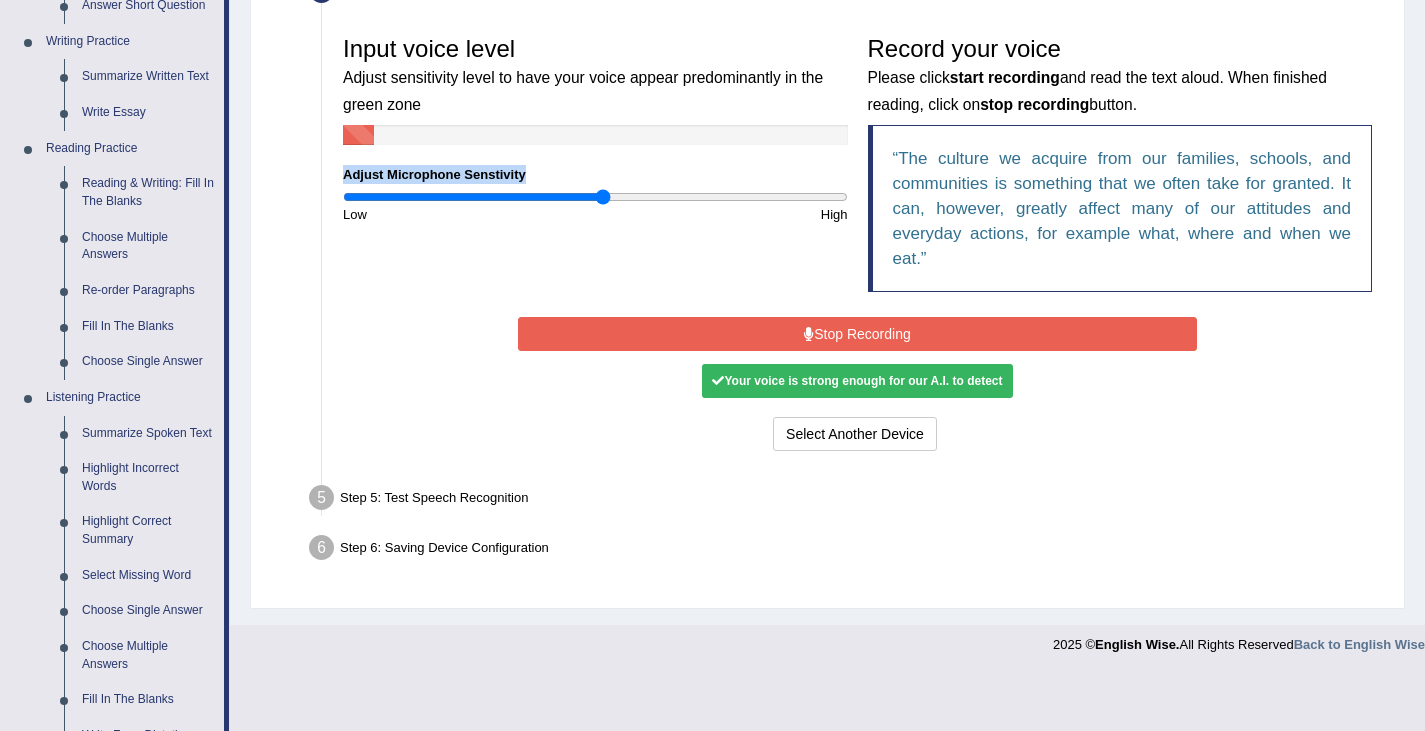 click at bounding box center [595, 197] 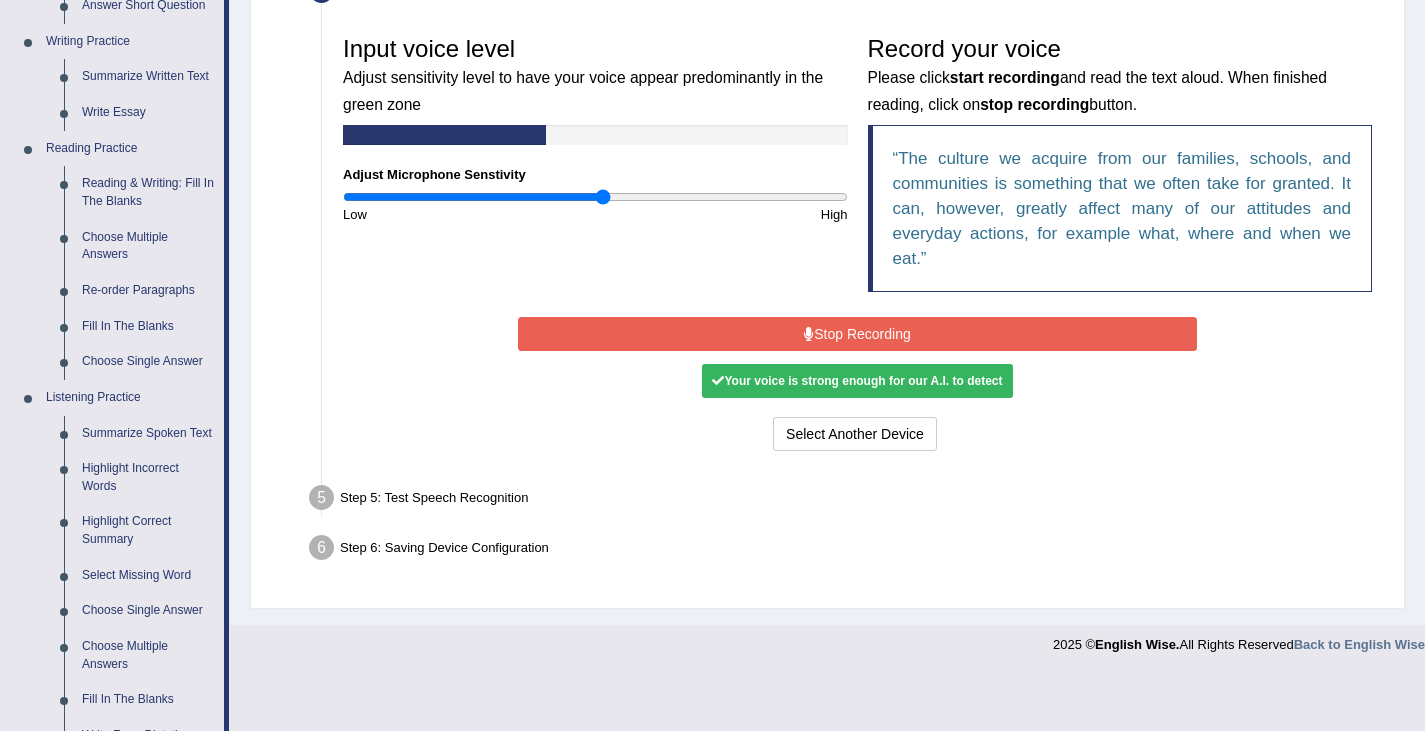 click on "Your voice is strong enough for our A.I. to detect" at bounding box center [857, 381] 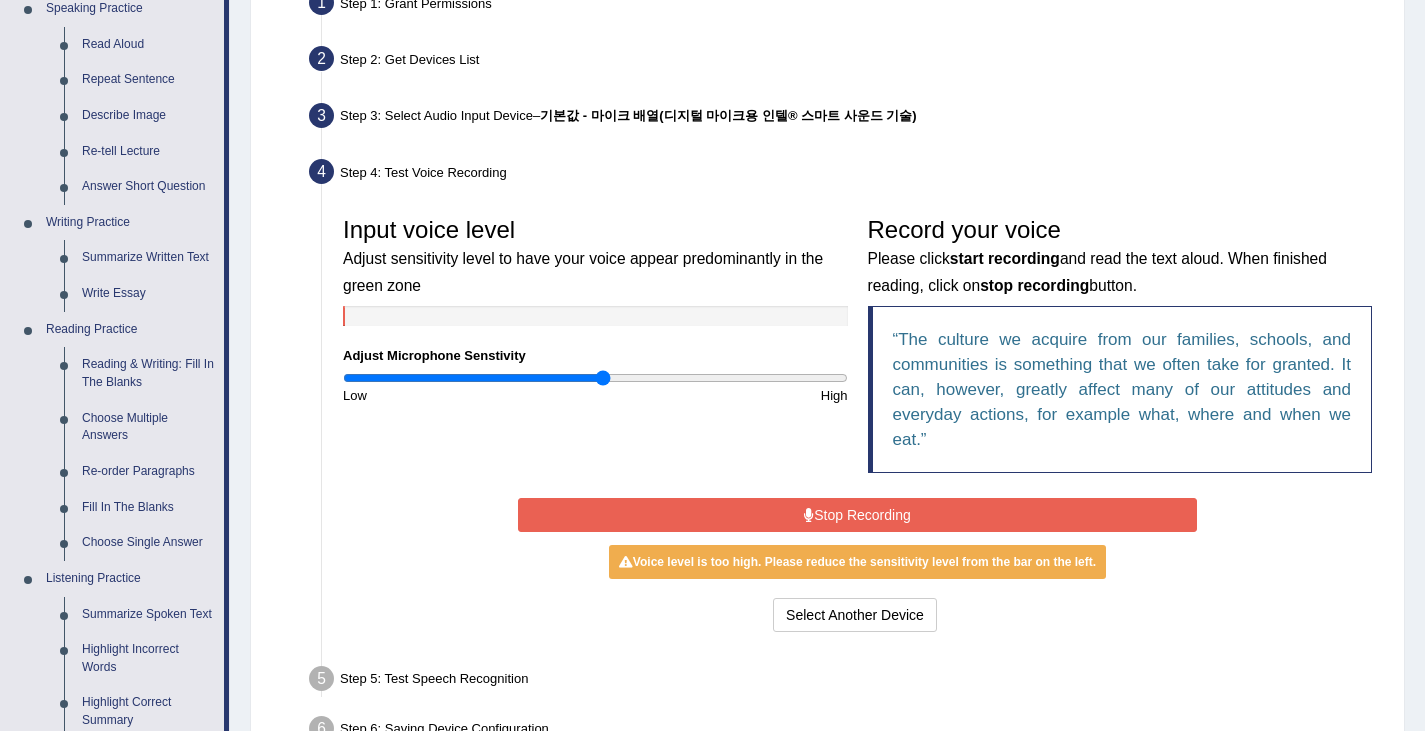 scroll, scrollTop: 222, scrollLeft: 0, axis: vertical 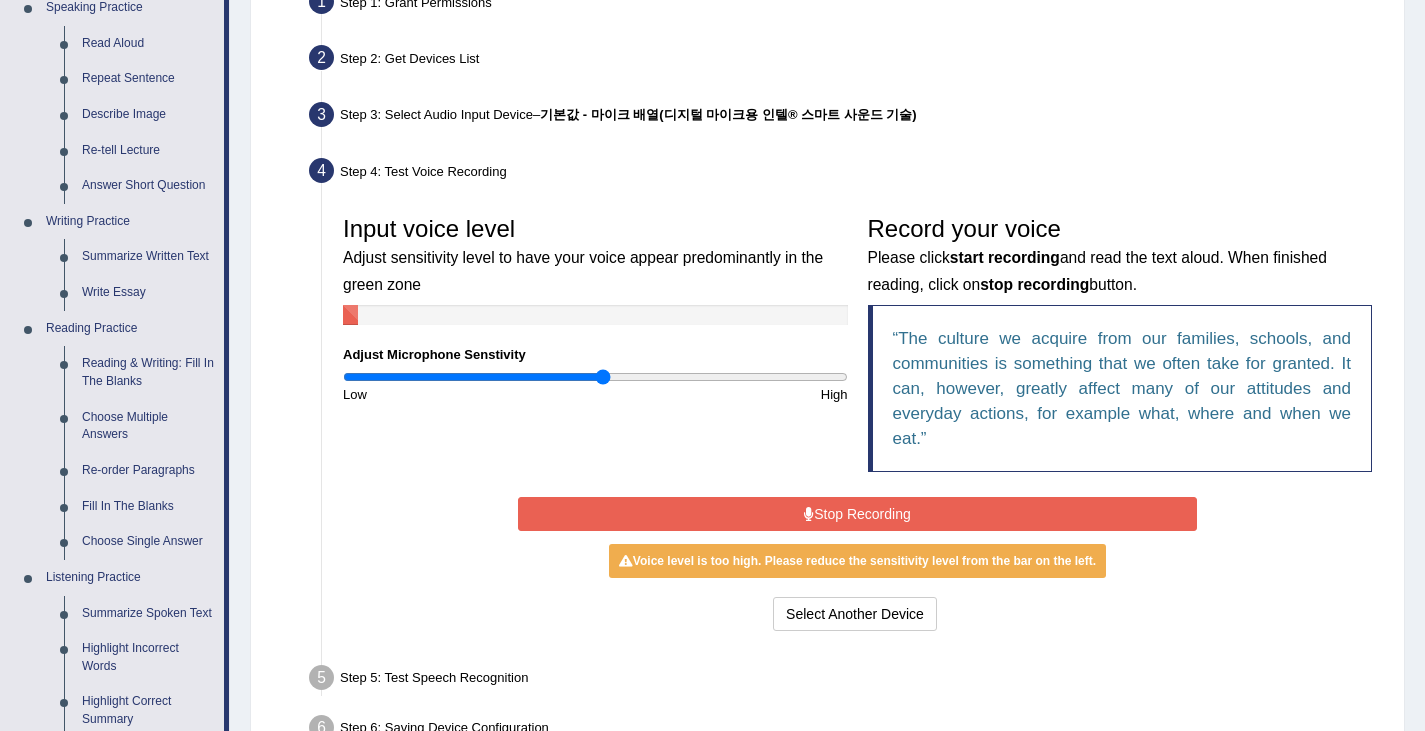 click on "Stop Recording" at bounding box center (857, 514) 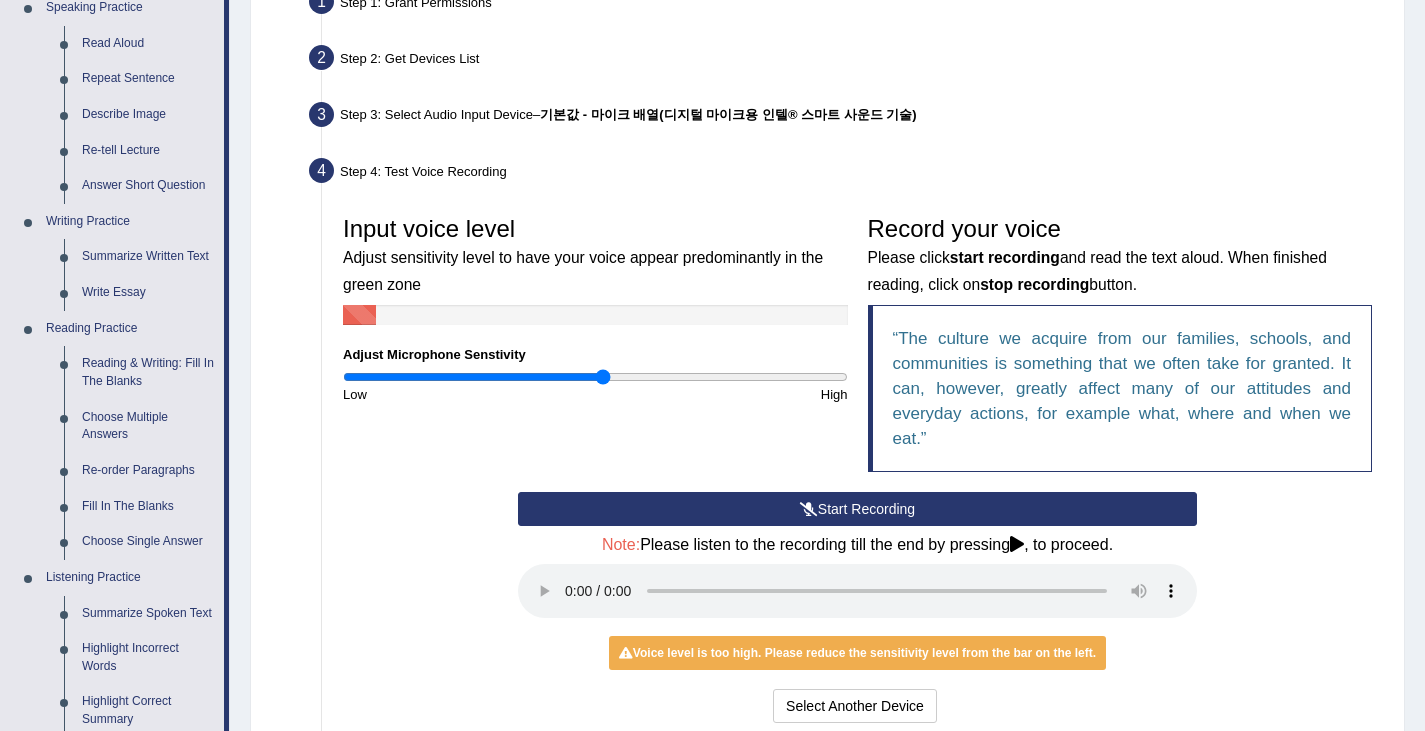click on "Start Recording" at bounding box center [857, 509] 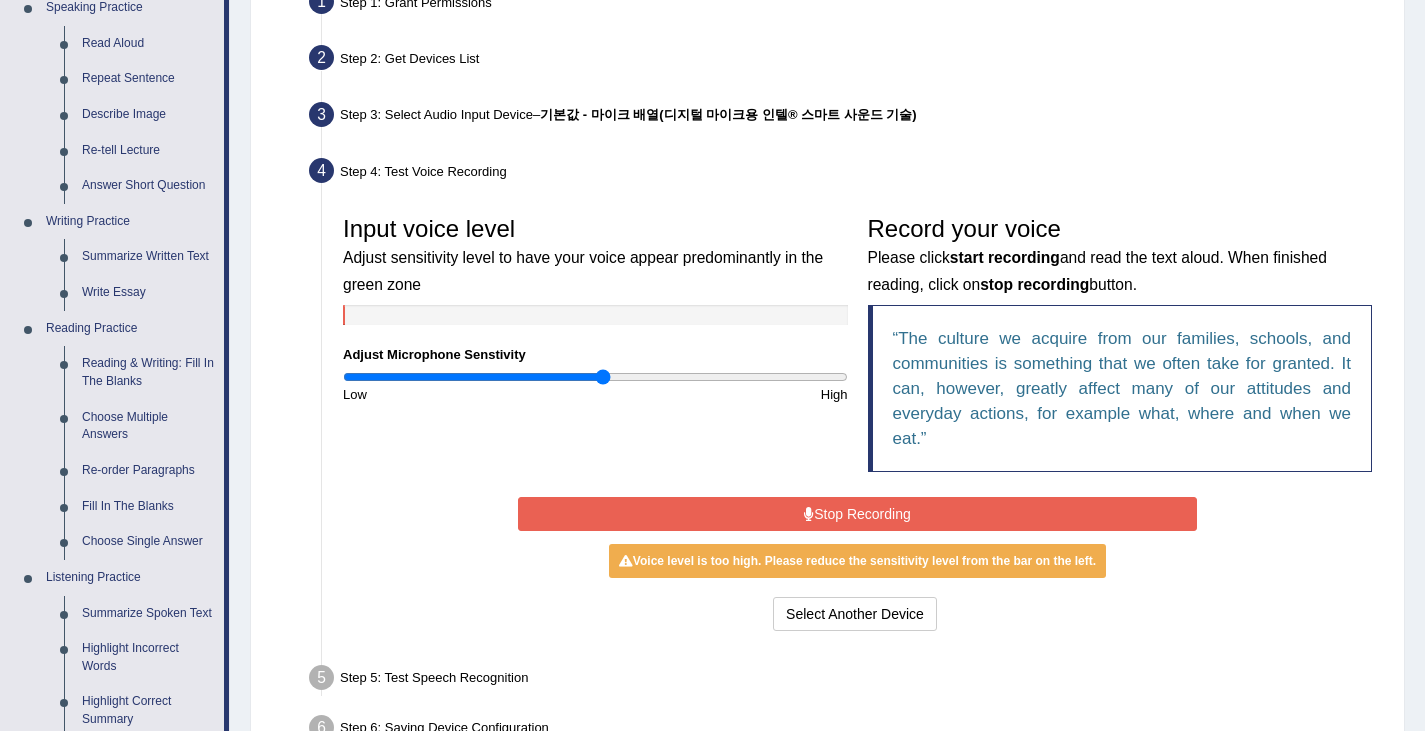 click on "Stop Recording" at bounding box center (857, 514) 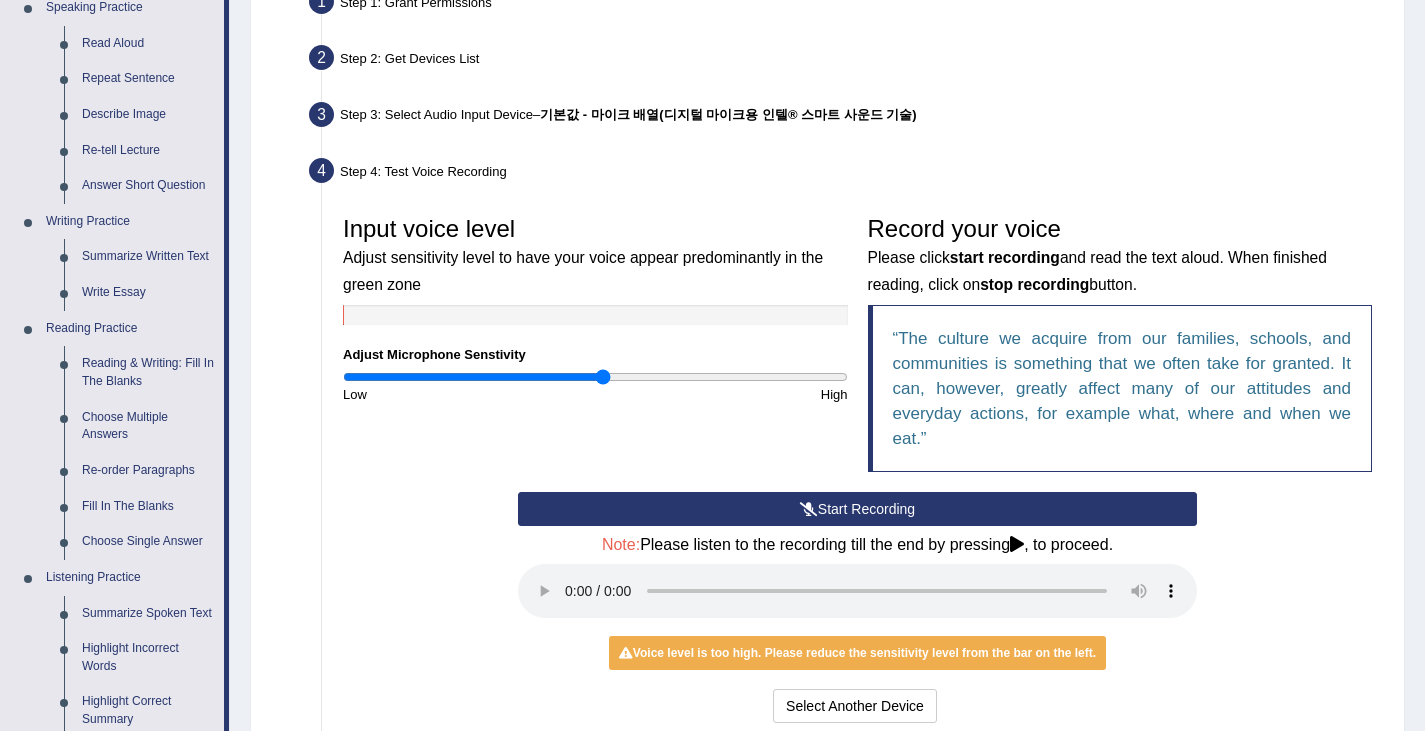 click on "Start Recording" at bounding box center [857, 509] 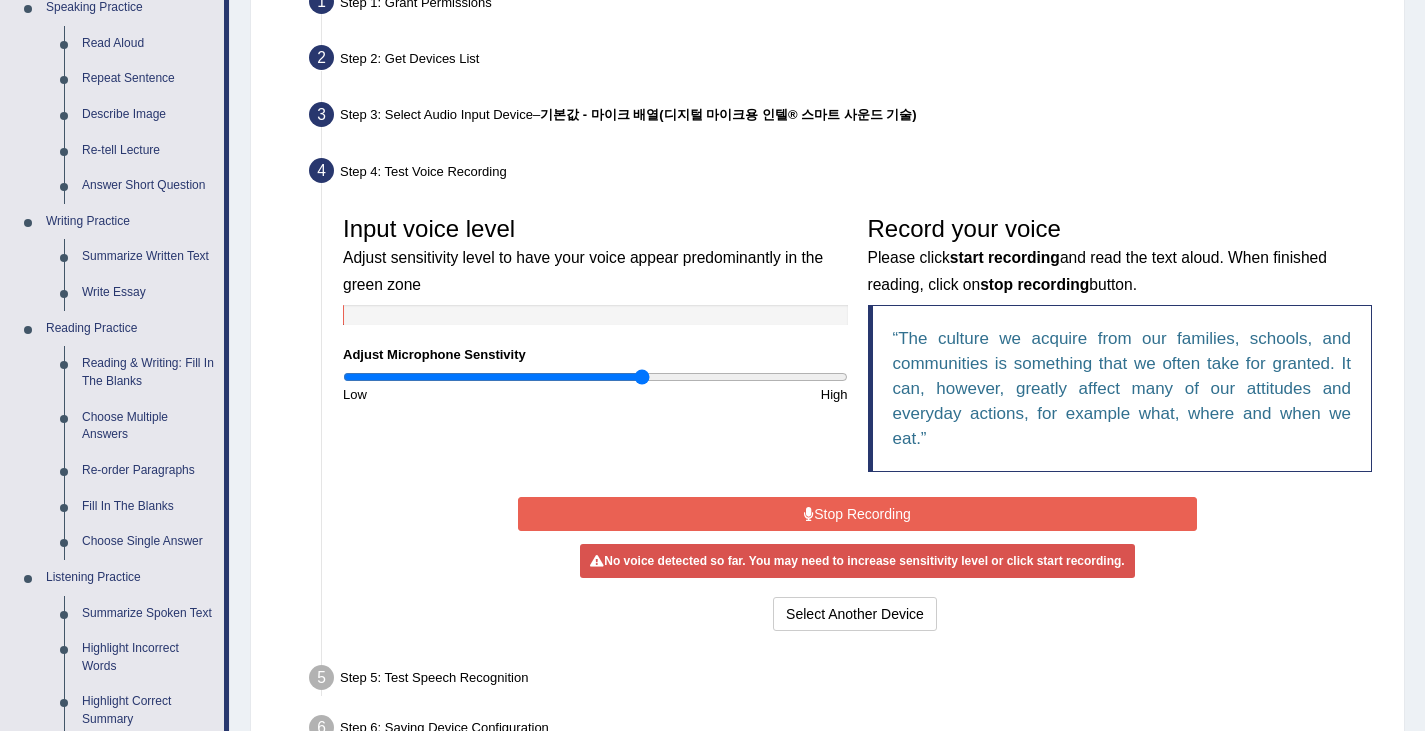 drag, startPoint x: 598, startPoint y: 369, endPoint x: 640, endPoint y: 409, distance: 58 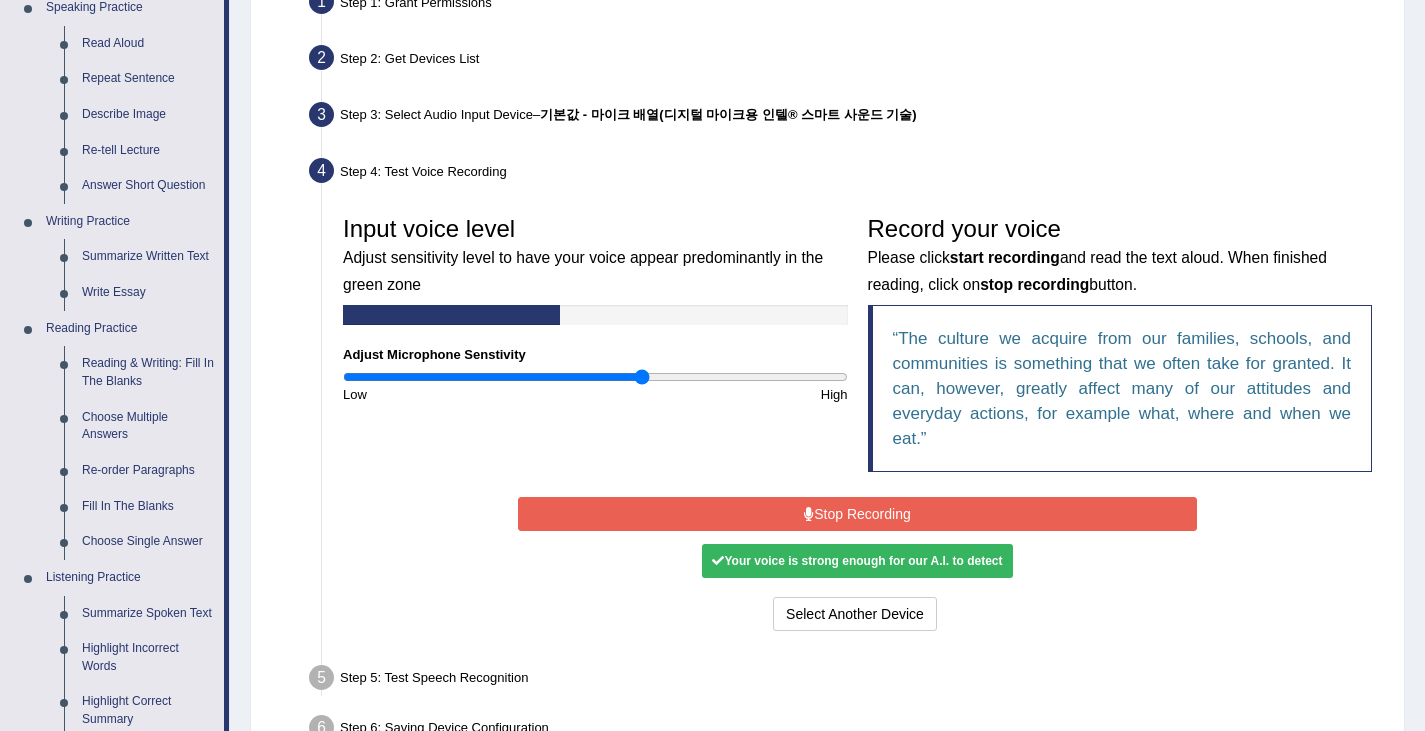 click on "Stop Recording" at bounding box center [857, 514] 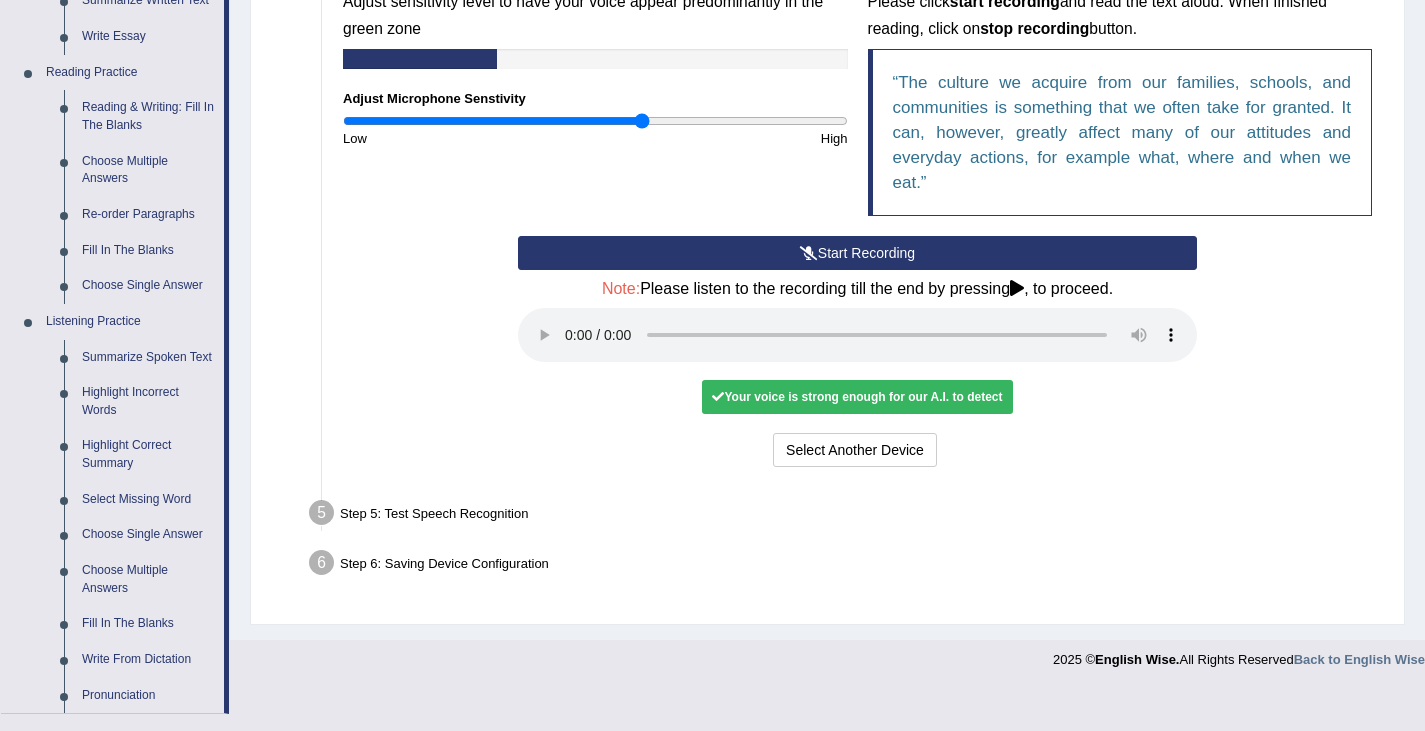 scroll, scrollTop: 481, scrollLeft: 0, axis: vertical 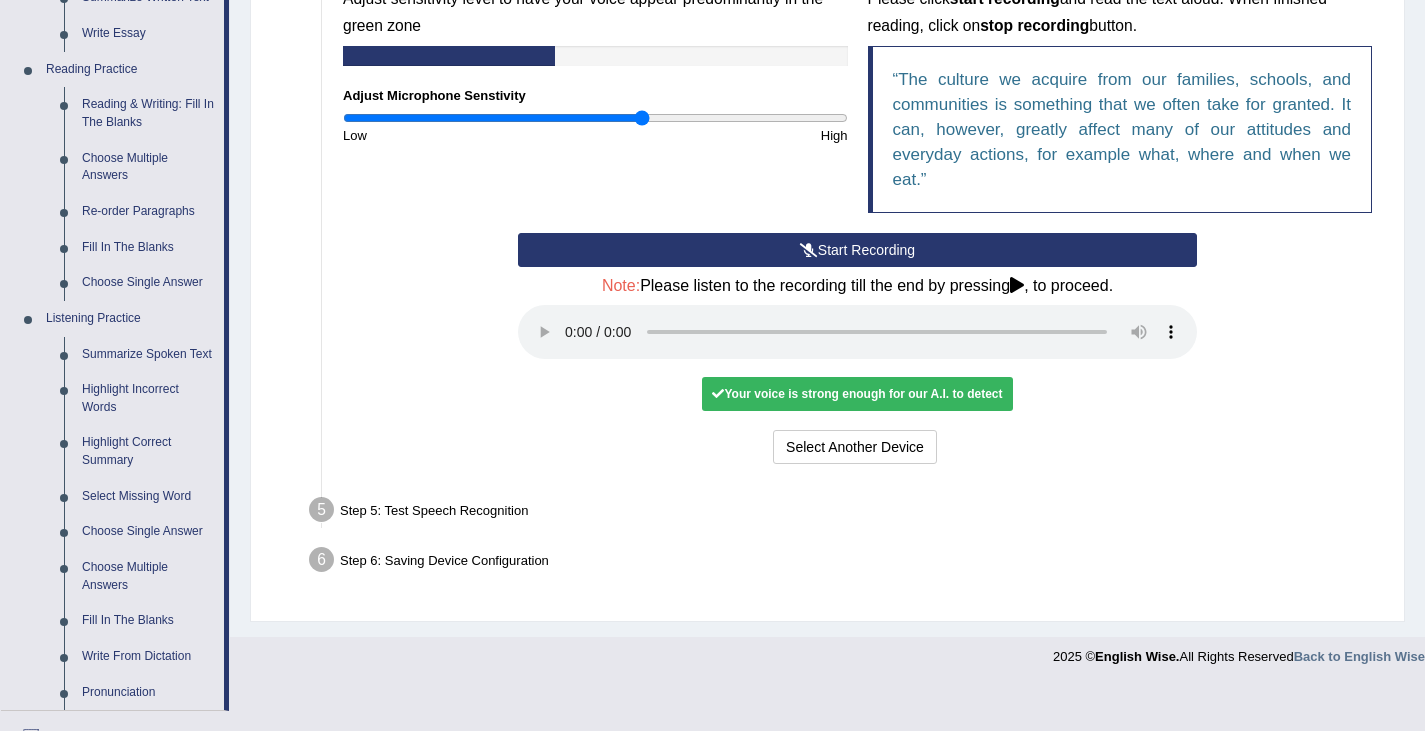click on "Step 5: Test Speech Recognition" at bounding box center [847, 513] 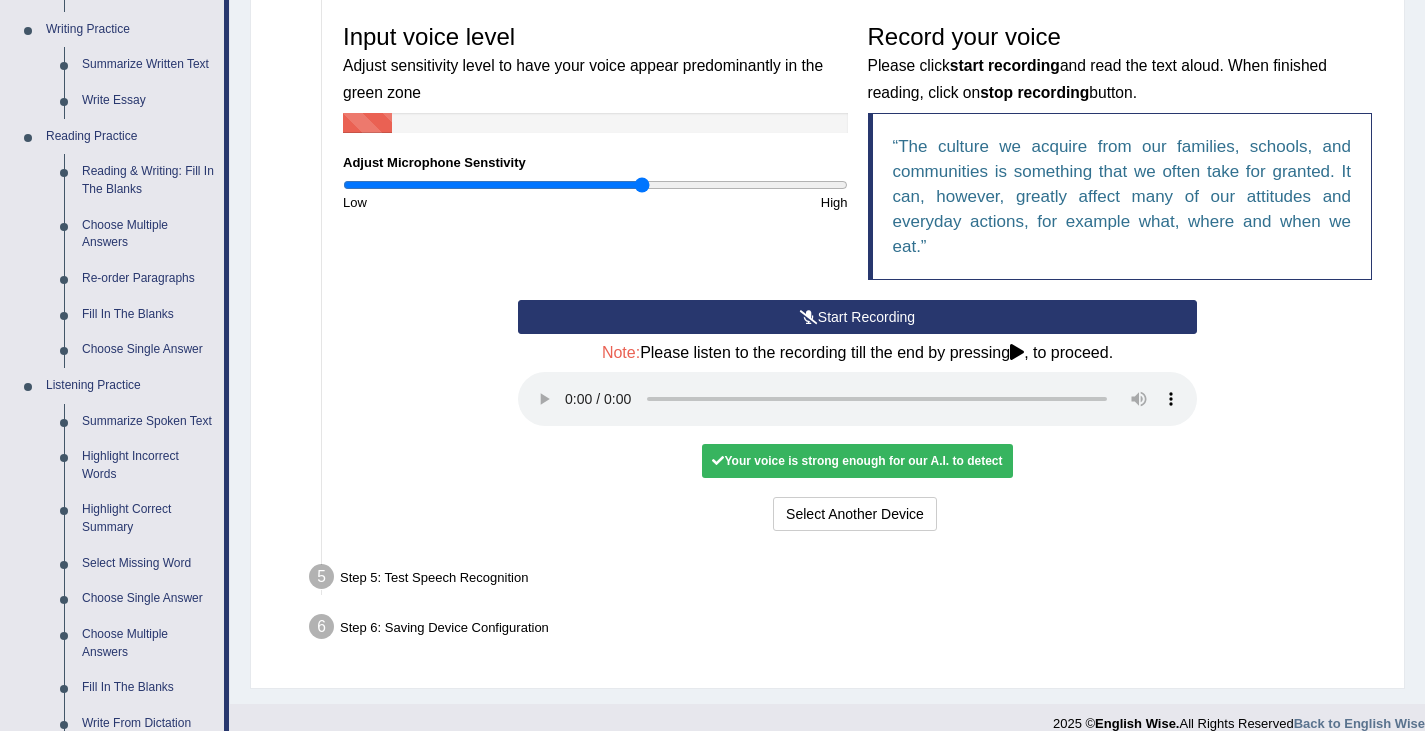 scroll, scrollTop: 413, scrollLeft: 0, axis: vertical 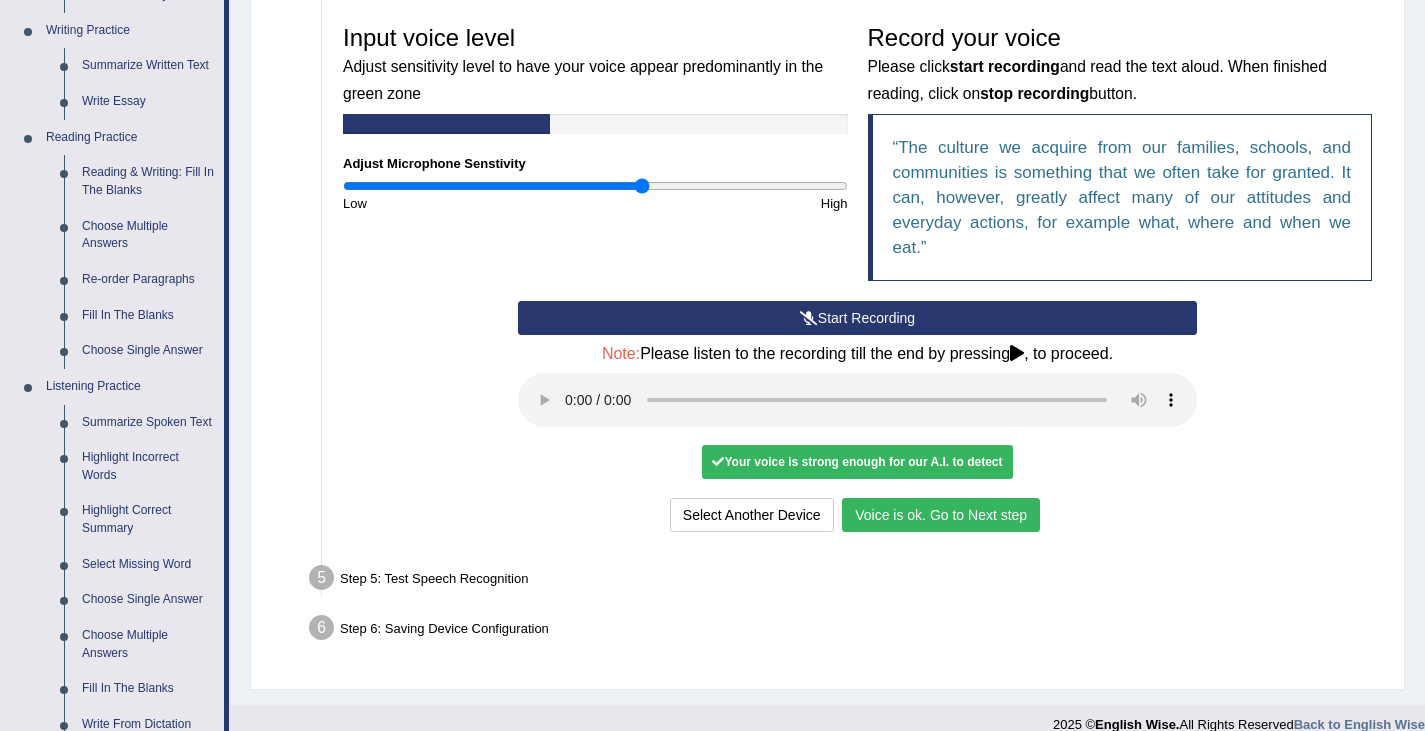 click on "Voice is ok. Go to Next step" at bounding box center (941, 515) 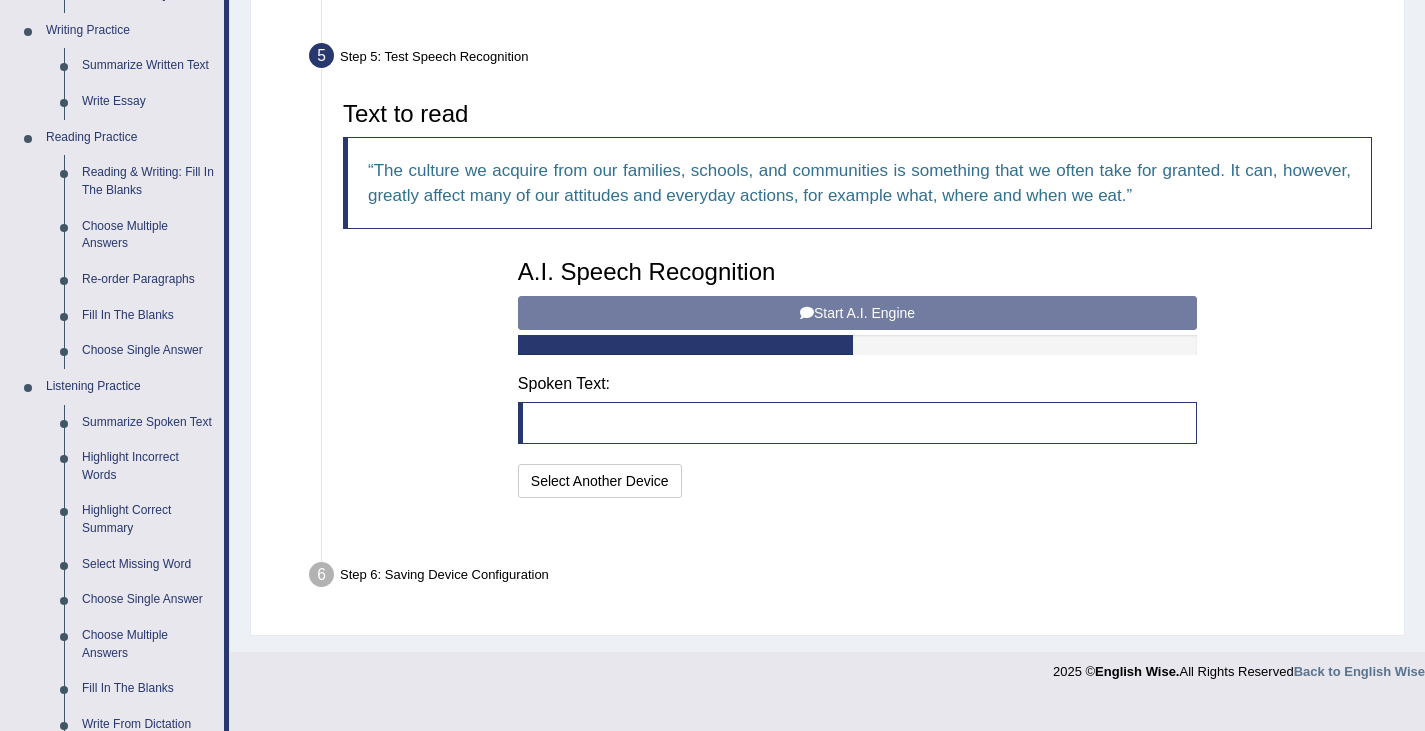 click on "Text to read" at bounding box center [857, 114] 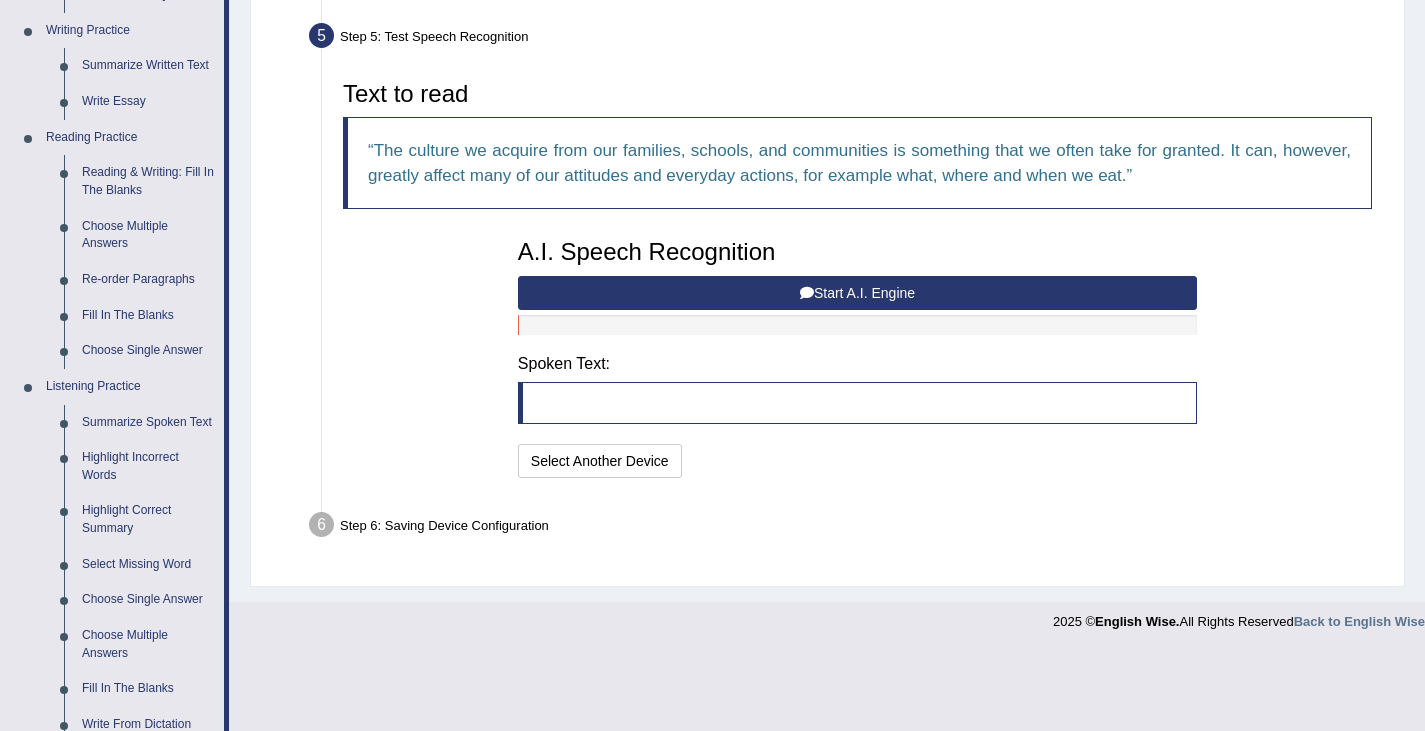 click on "Step 6: Saving Device Configuration" at bounding box center [847, 528] 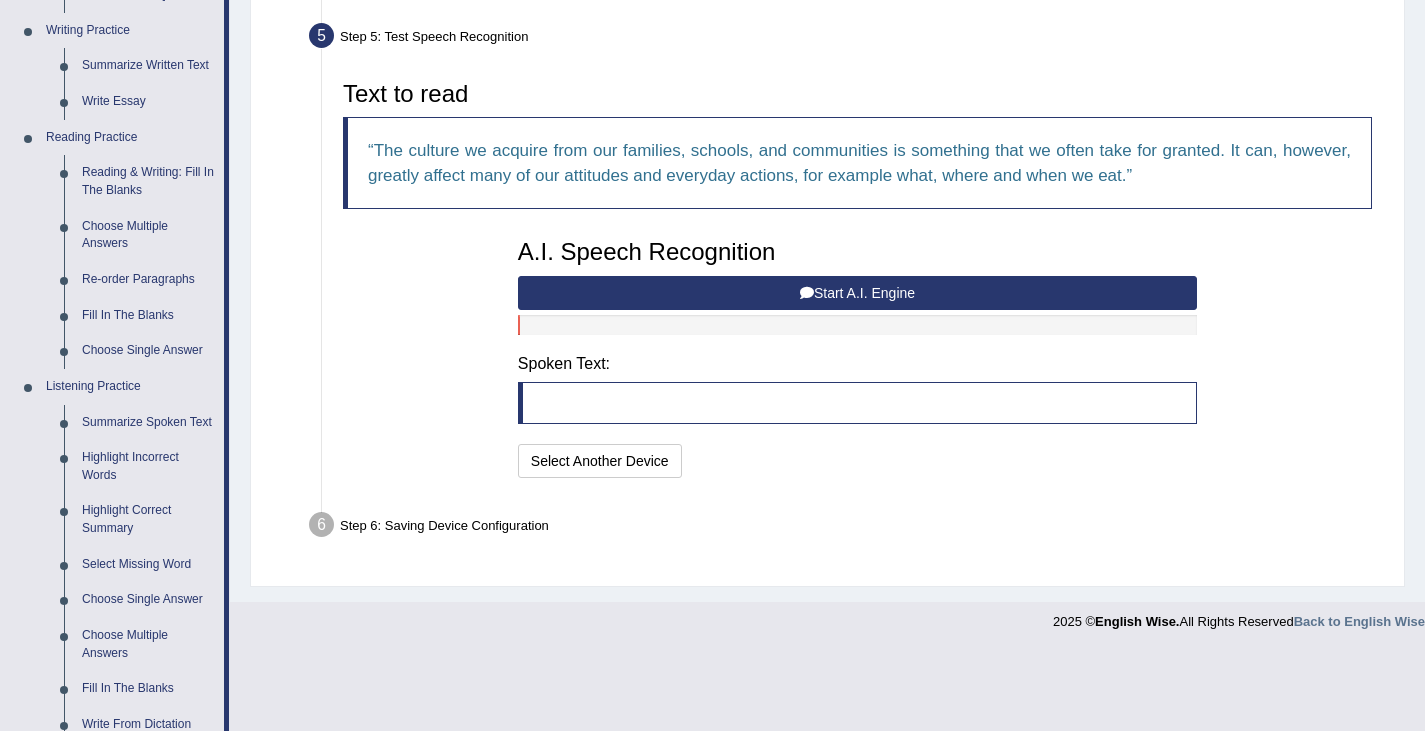 click on "Start A.I. Engine" at bounding box center [857, 293] 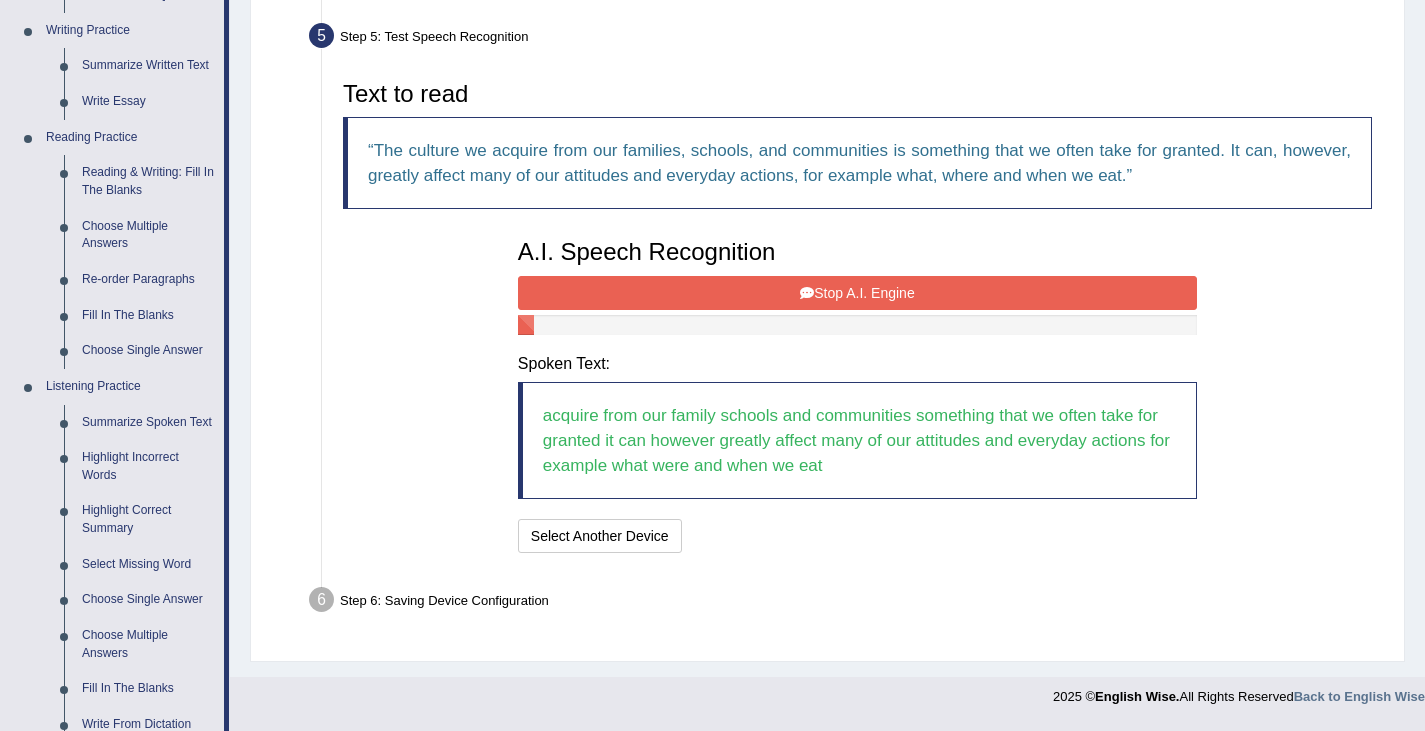 click on "Stop A.I. Engine" at bounding box center (857, 293) 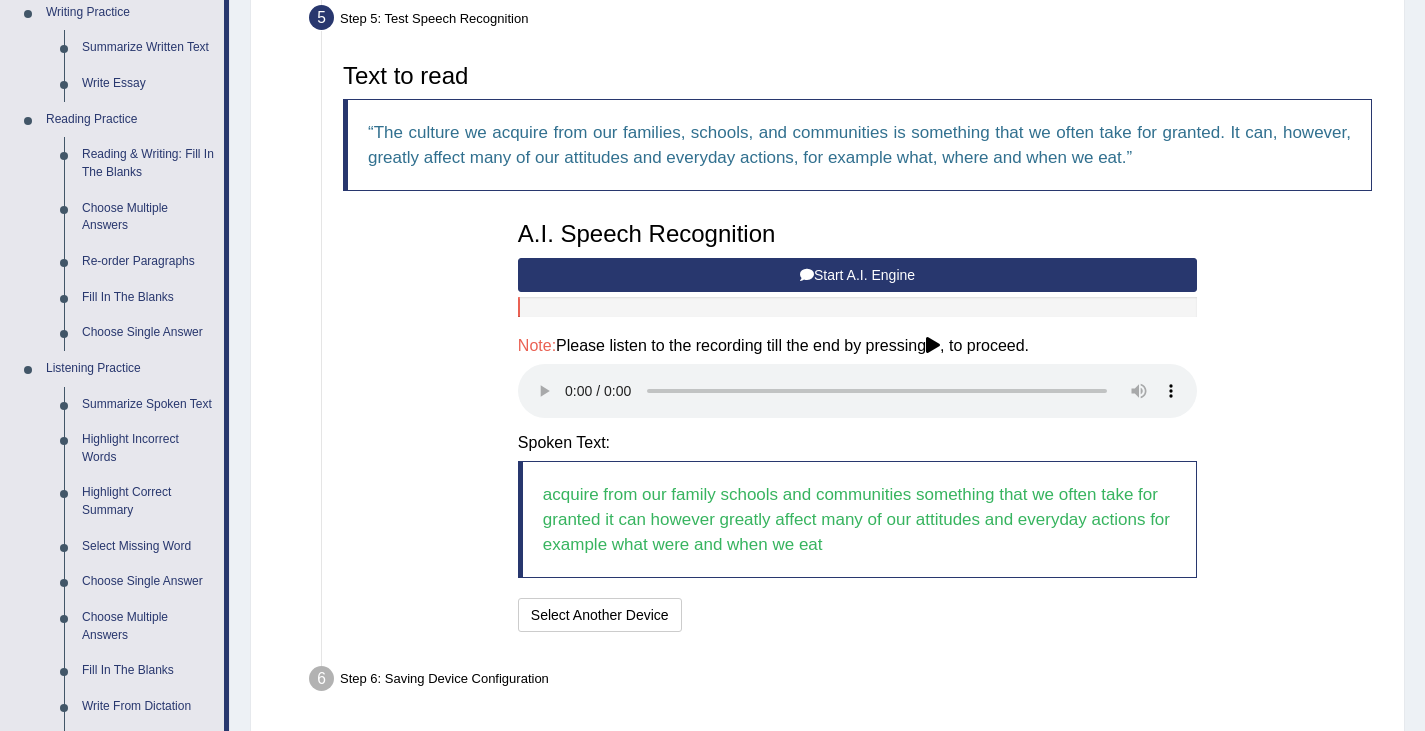 scroll, scrollTop: 432, scrollLeft: 0, axis: vertical 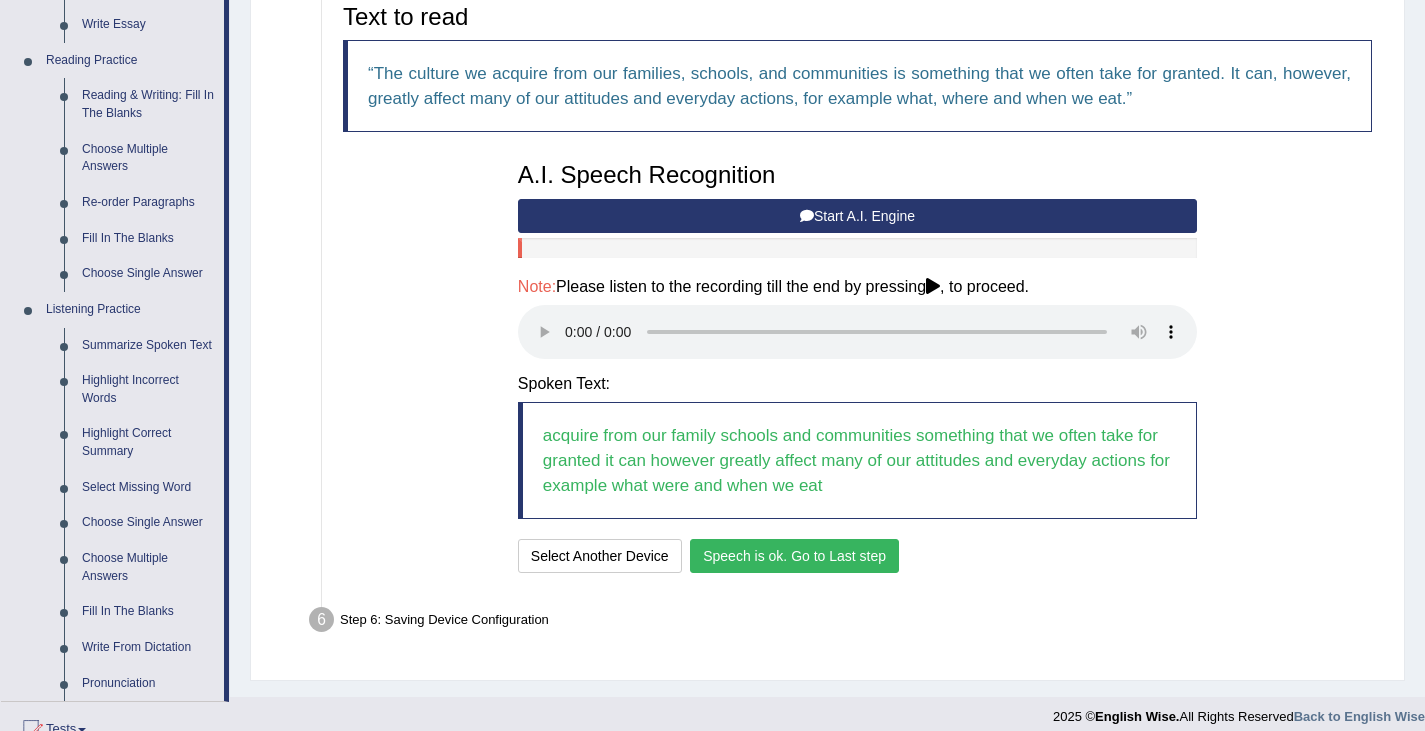click on "Speech is ok. Go to Last step" at bounding box center [794, 556] 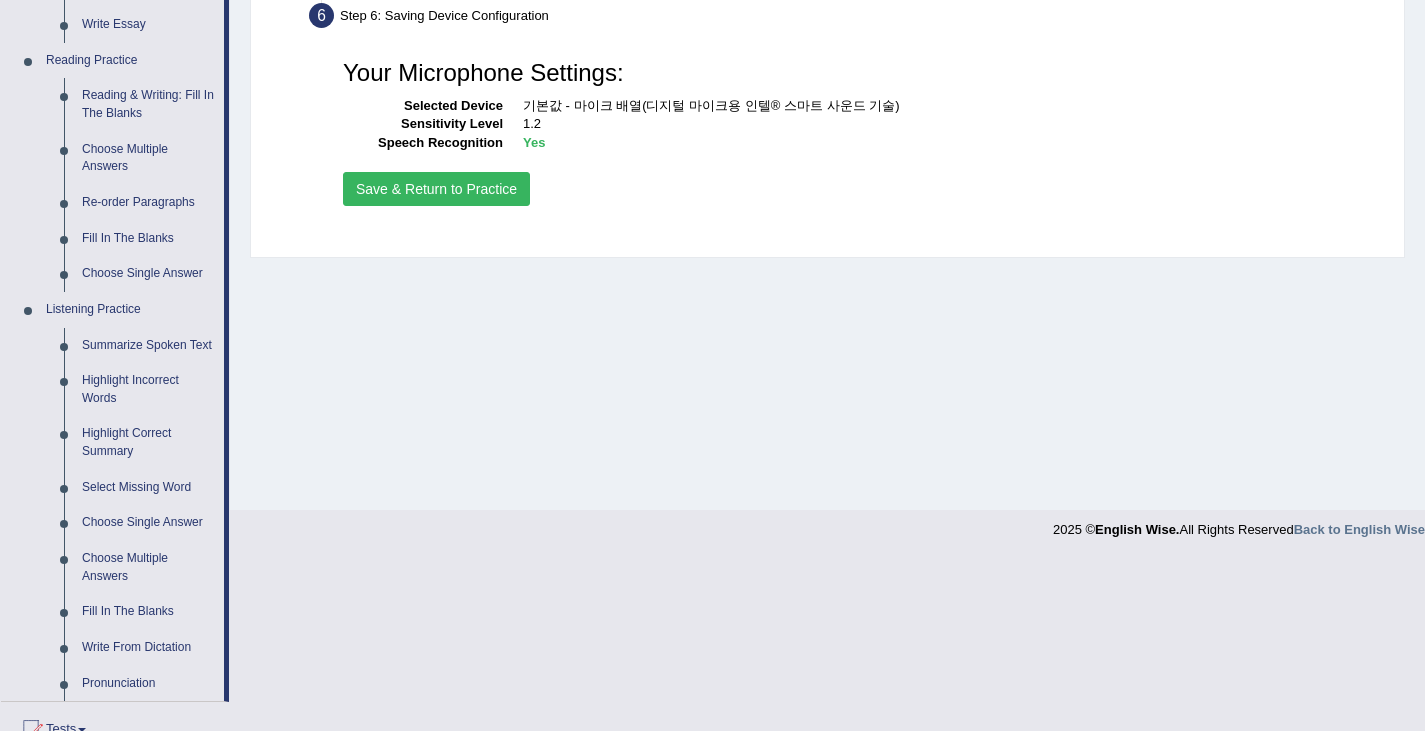 click on "Save & Return to Practice" at bounding box center (436, 189) 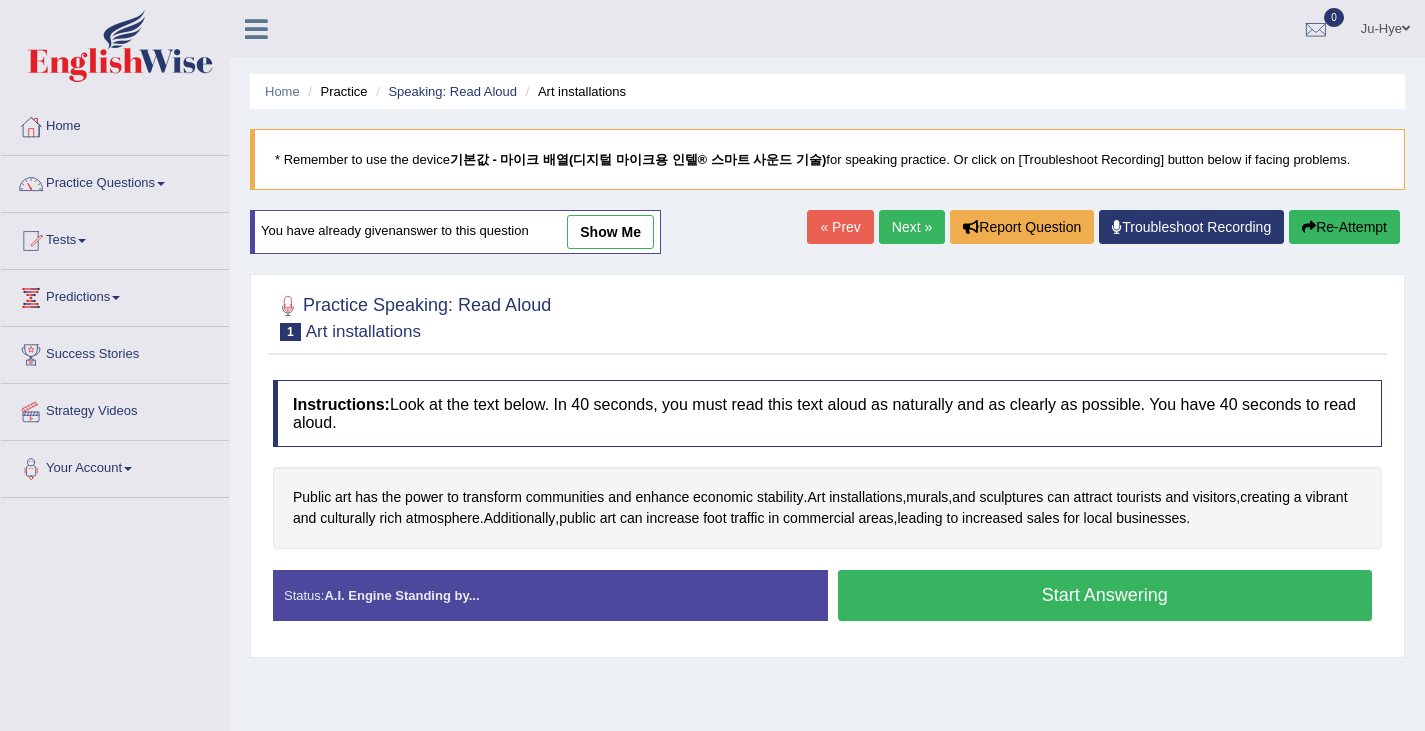 scroll, scrollTop: 0, scrollLeft: 0, axis: both 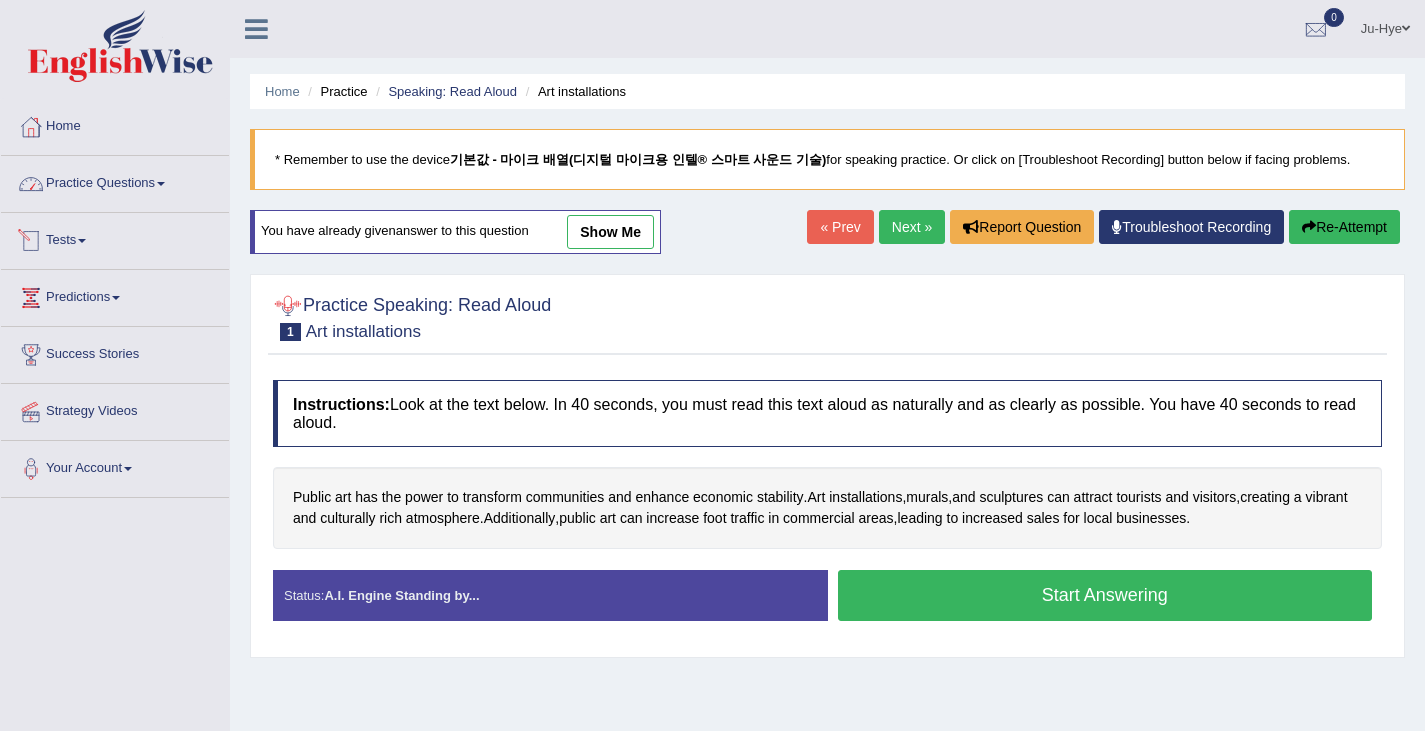 click on "Practice Questions" at bounding box center (115, 181) 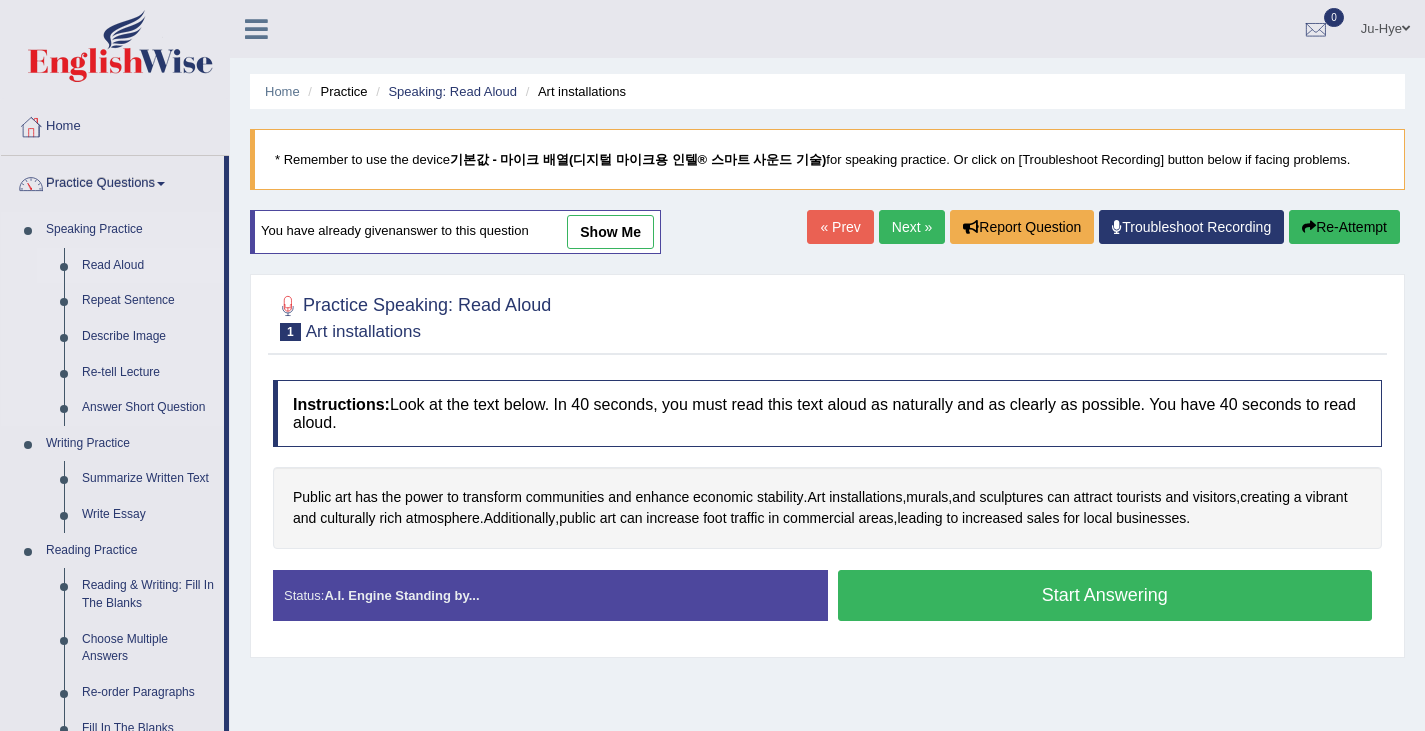 click on "Read Aloud" at bounding box center [148, 266] 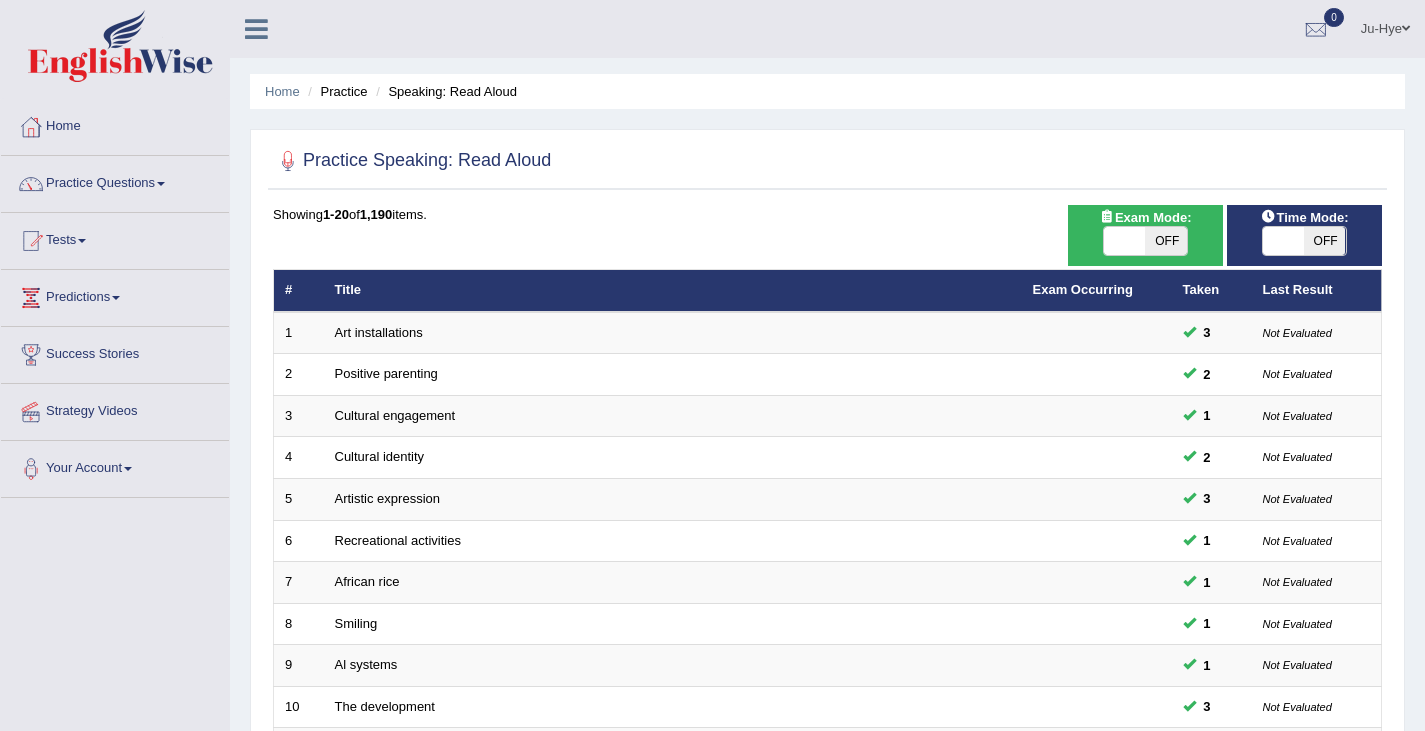 scroll, scrollTop: 0, scrollLeft: 0, axis: both 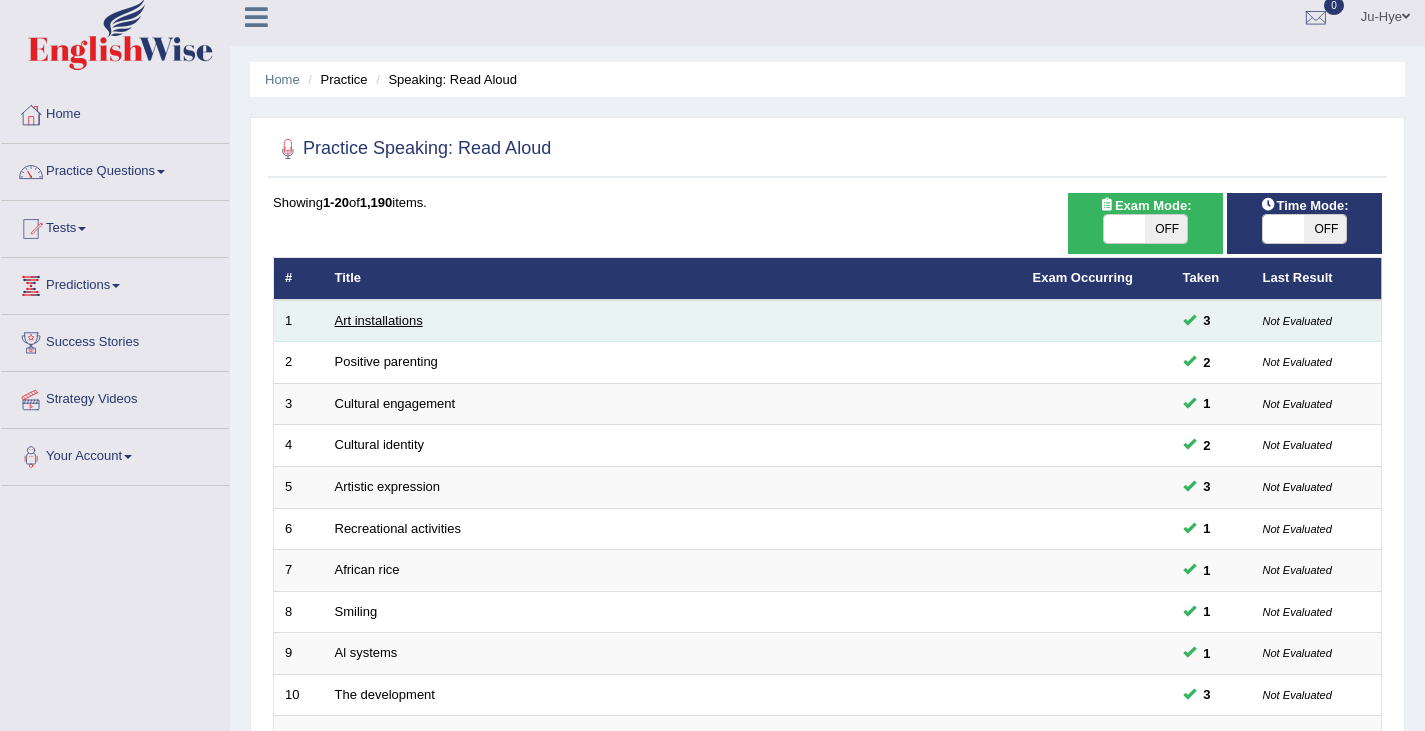 click on "Art installations" at bounding box center [379, 320] 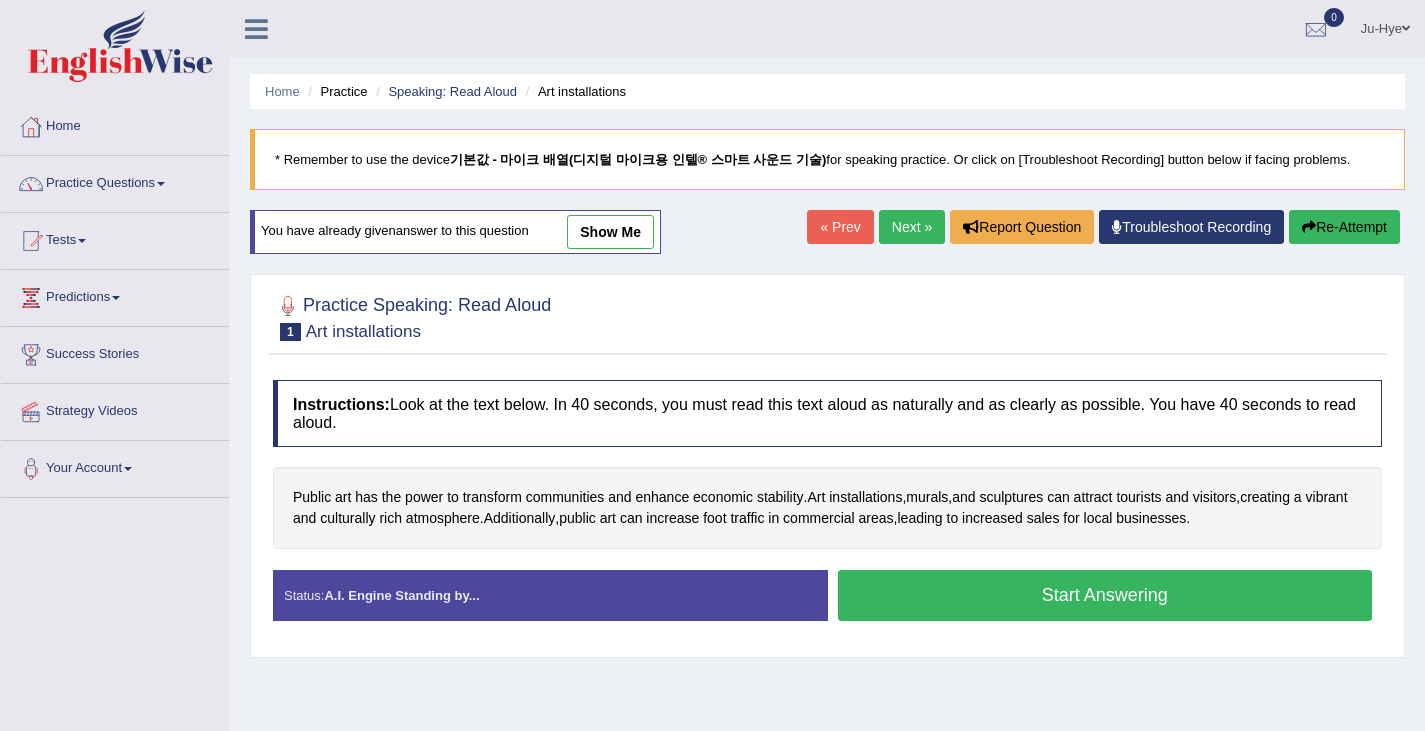 scroll, scrollTop: 0, scrollLeft: 0, axis: both 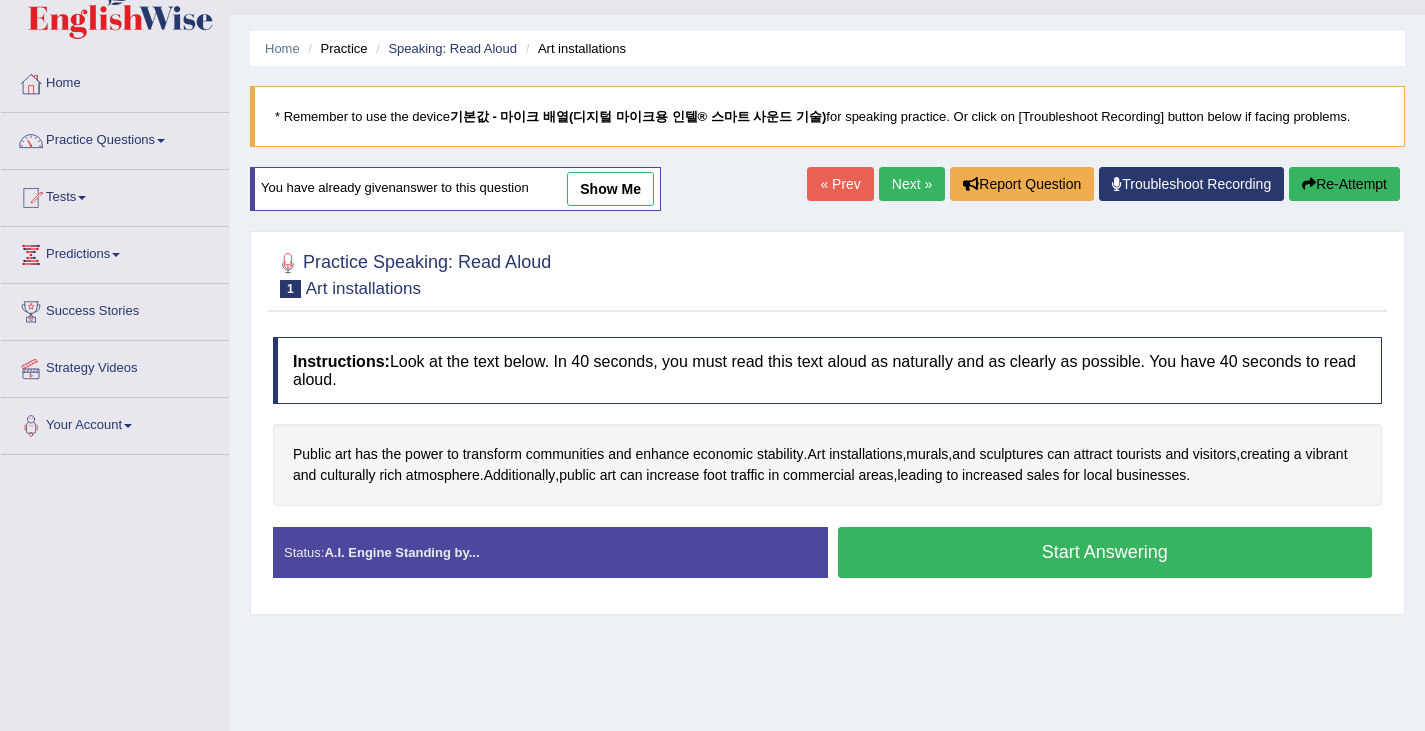 click on "Start Answering" at bounding box center (1105, 552) 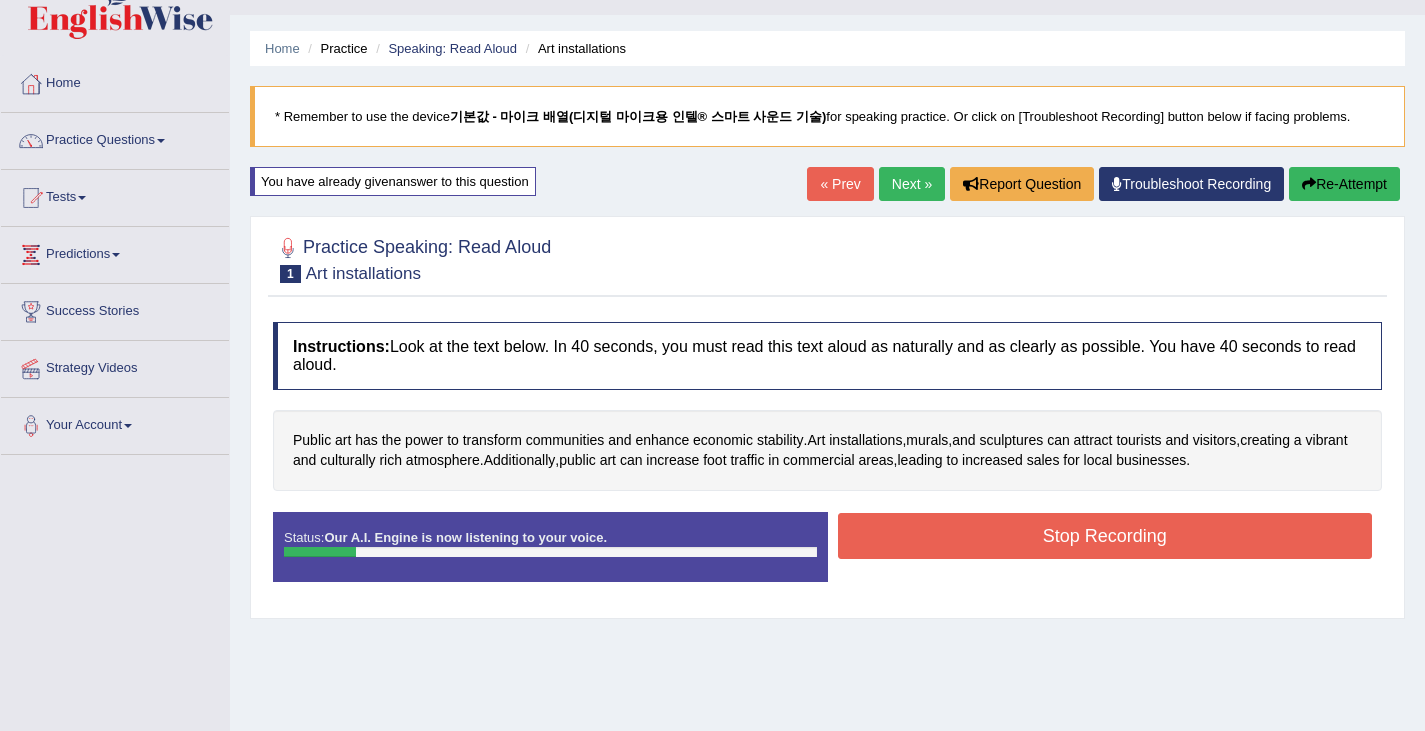 click on "Stop Recording" at bounding box center (1105, 536) 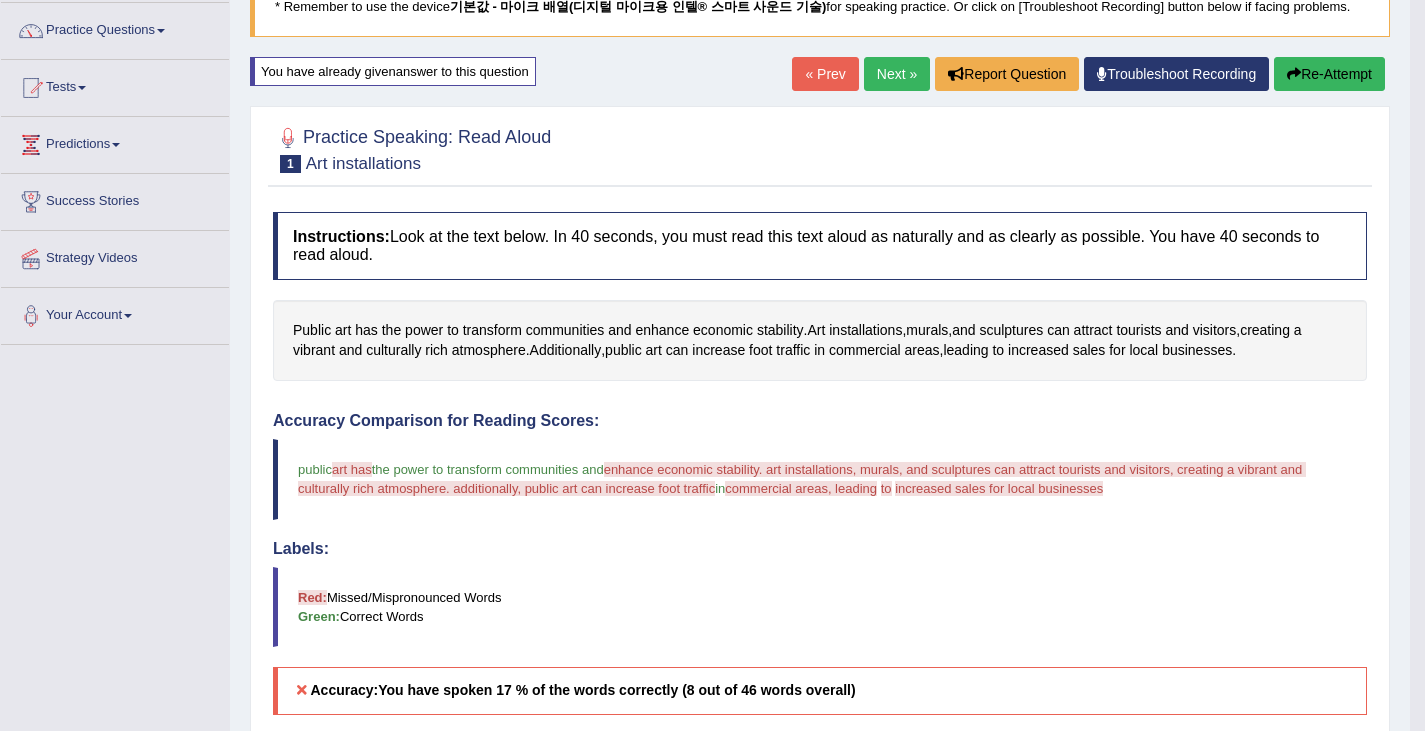 scroll, scrollTop: 152, scrollLeft: 0, axis: vertical 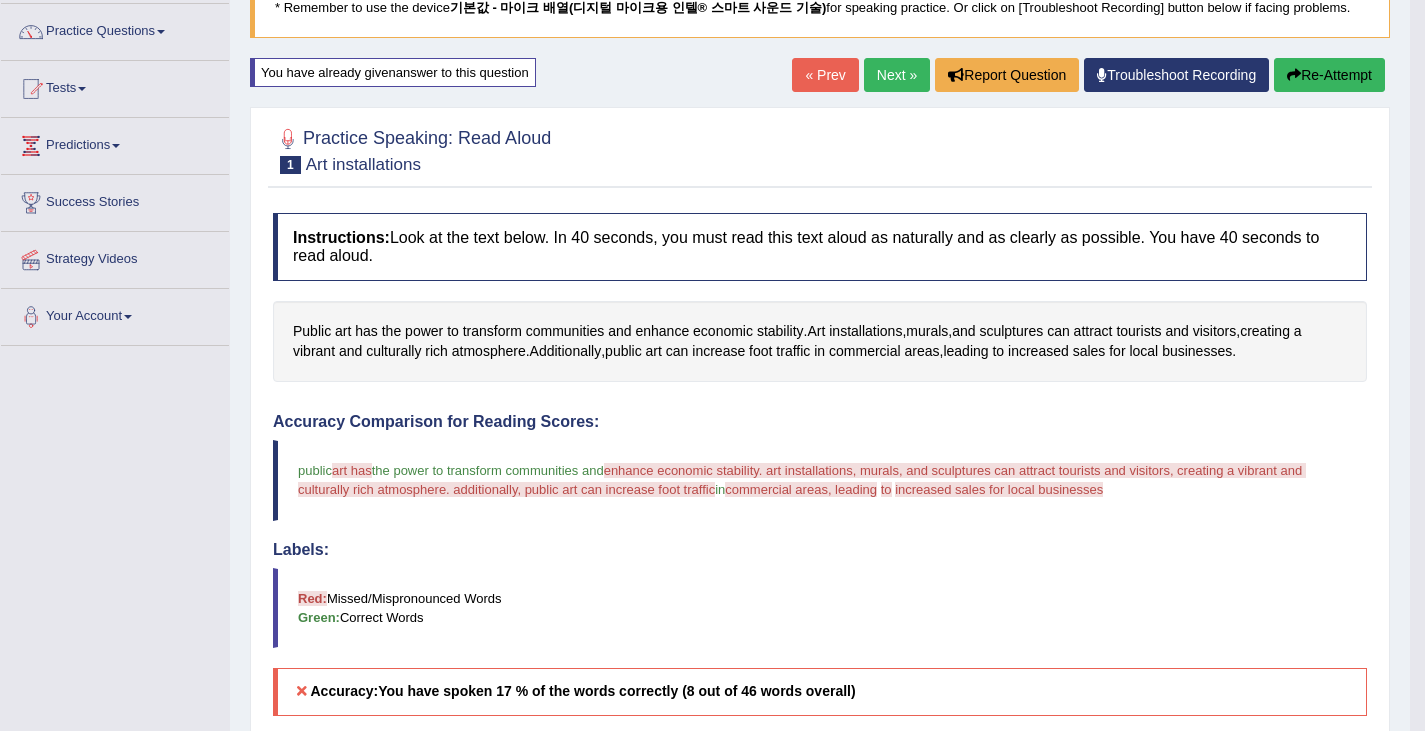 click on "Re-Attempt" at bounding box center [1329, 75] 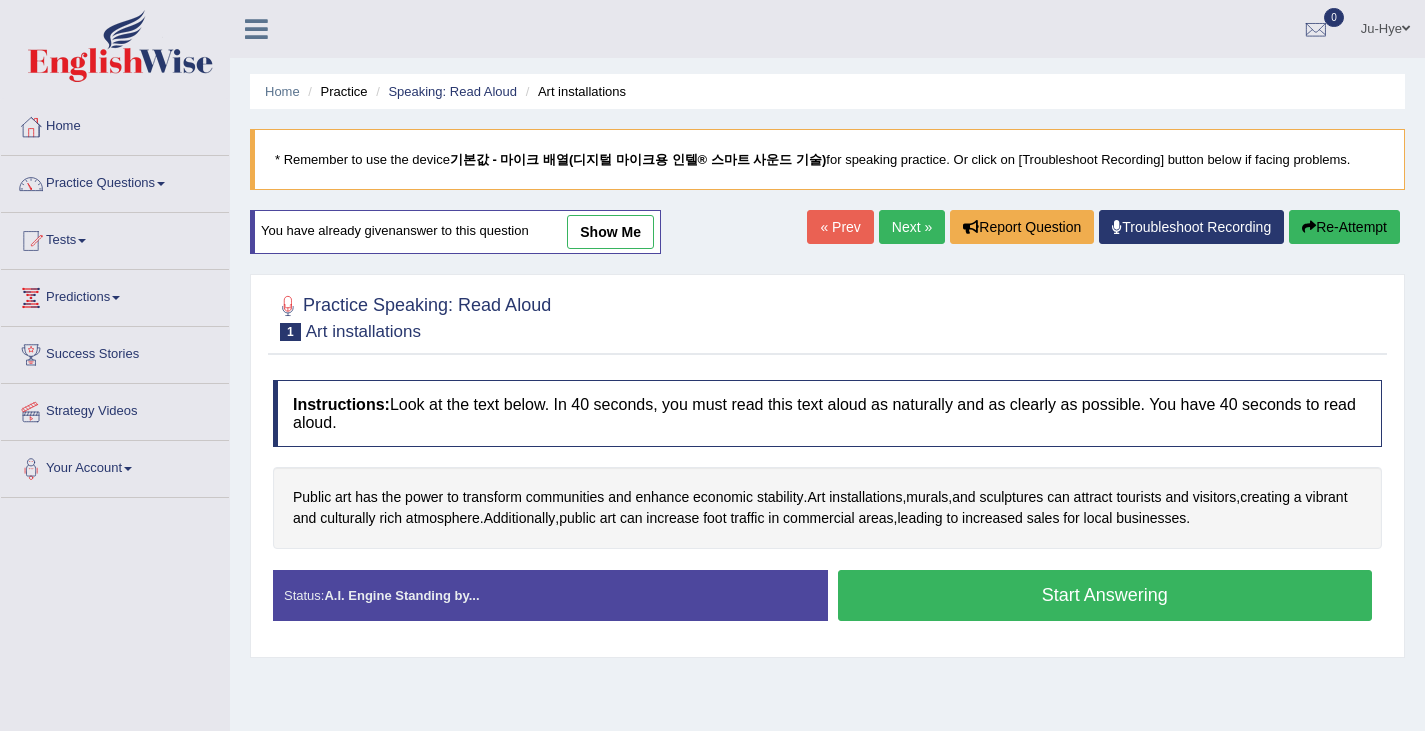 scroll, scrollTop: 167, scrollLeft: 0, axis: vertical 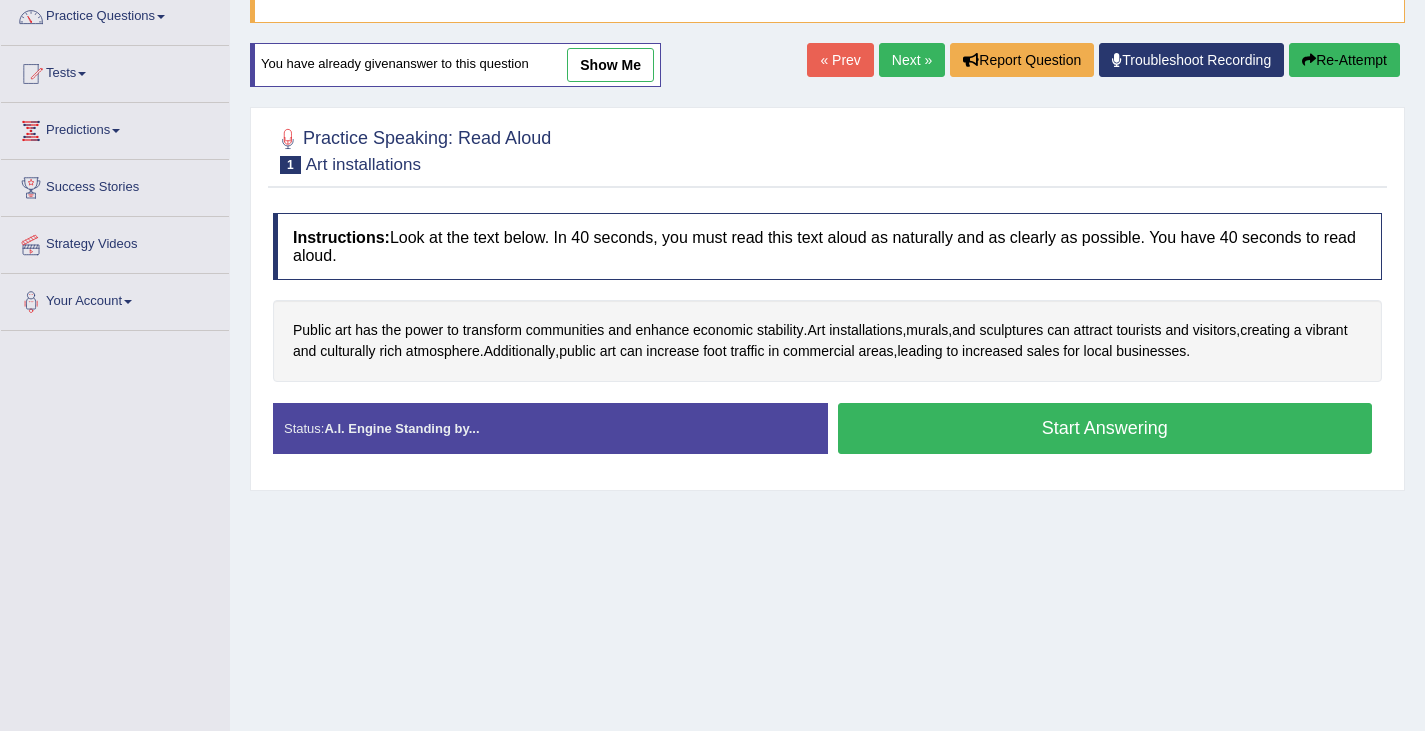 click on "Start Answering" at bounding box center [1105, 428] 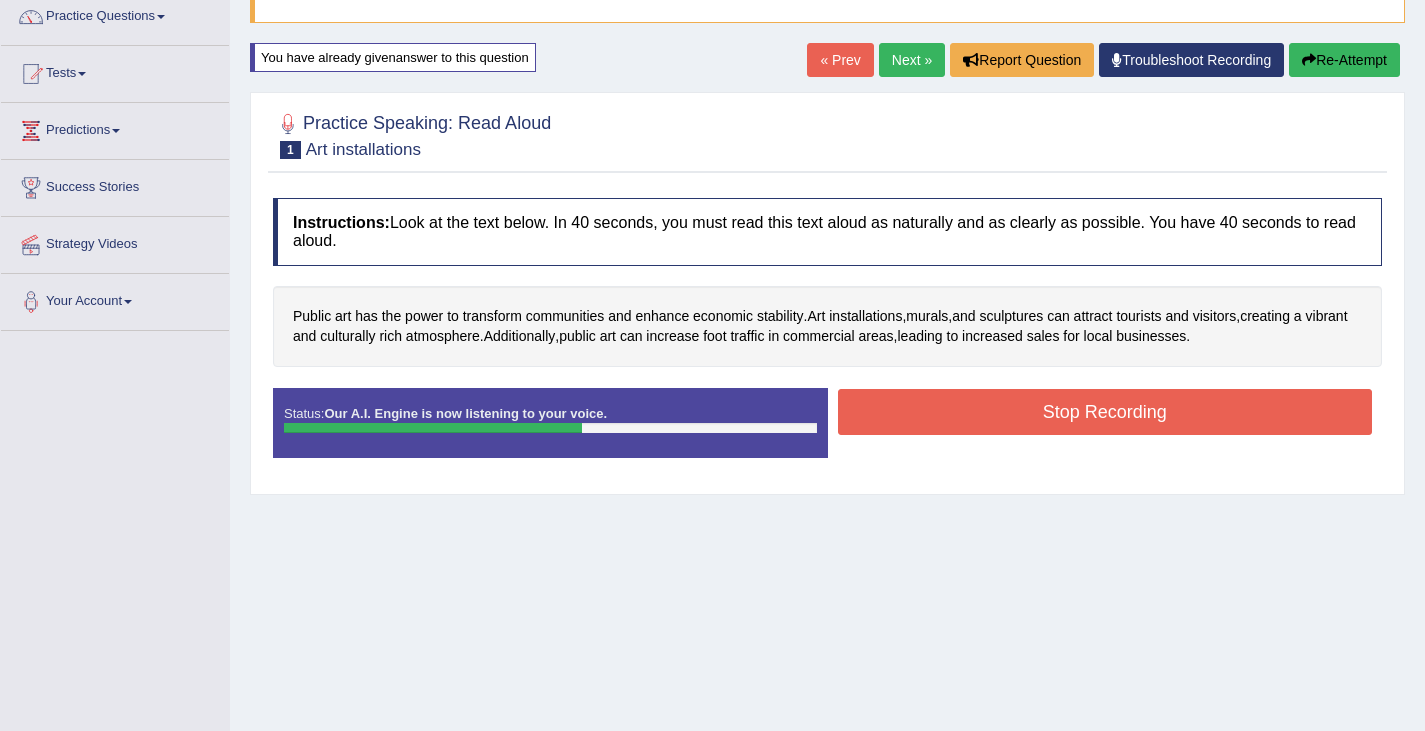 click on "Stop Recording" at bounding box center [1105, 412] 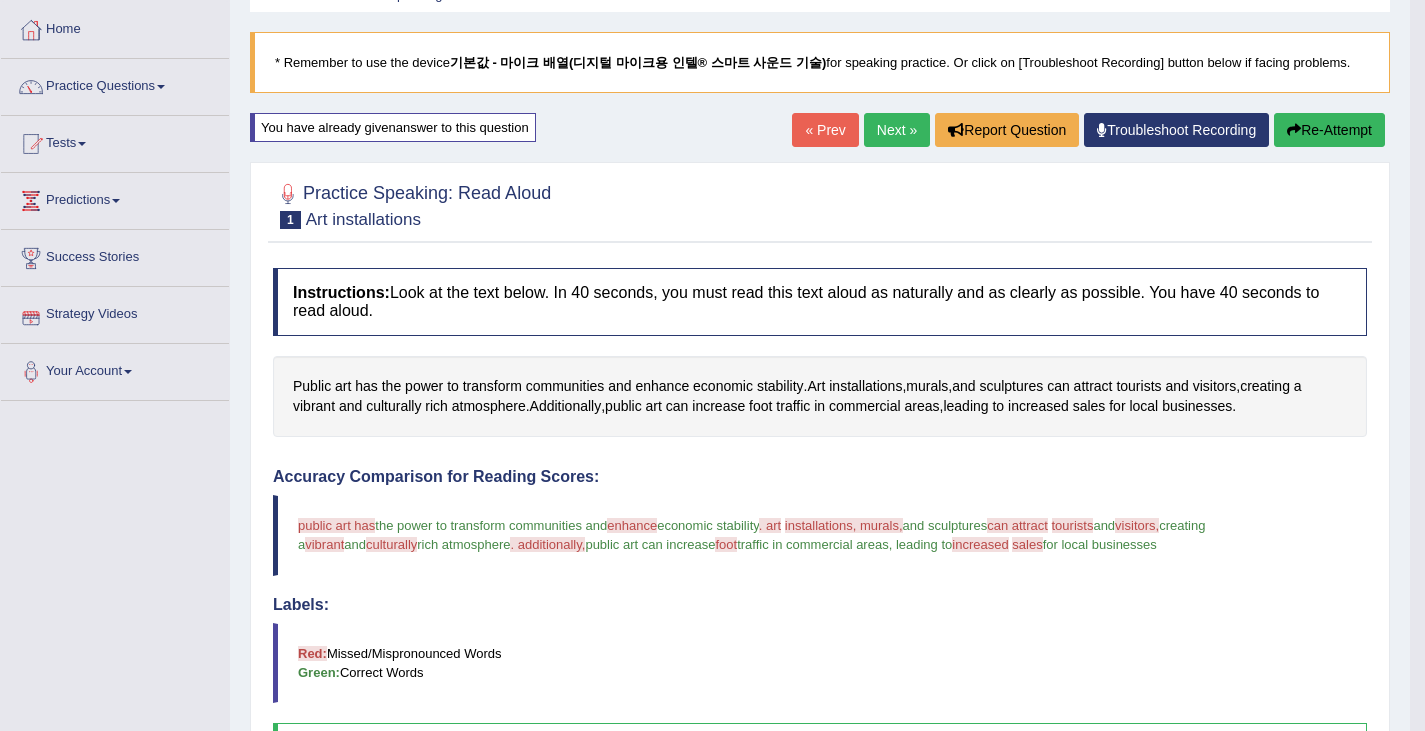 scroll, scrollTop: 72, scrollLeft: 0, axis: vertical 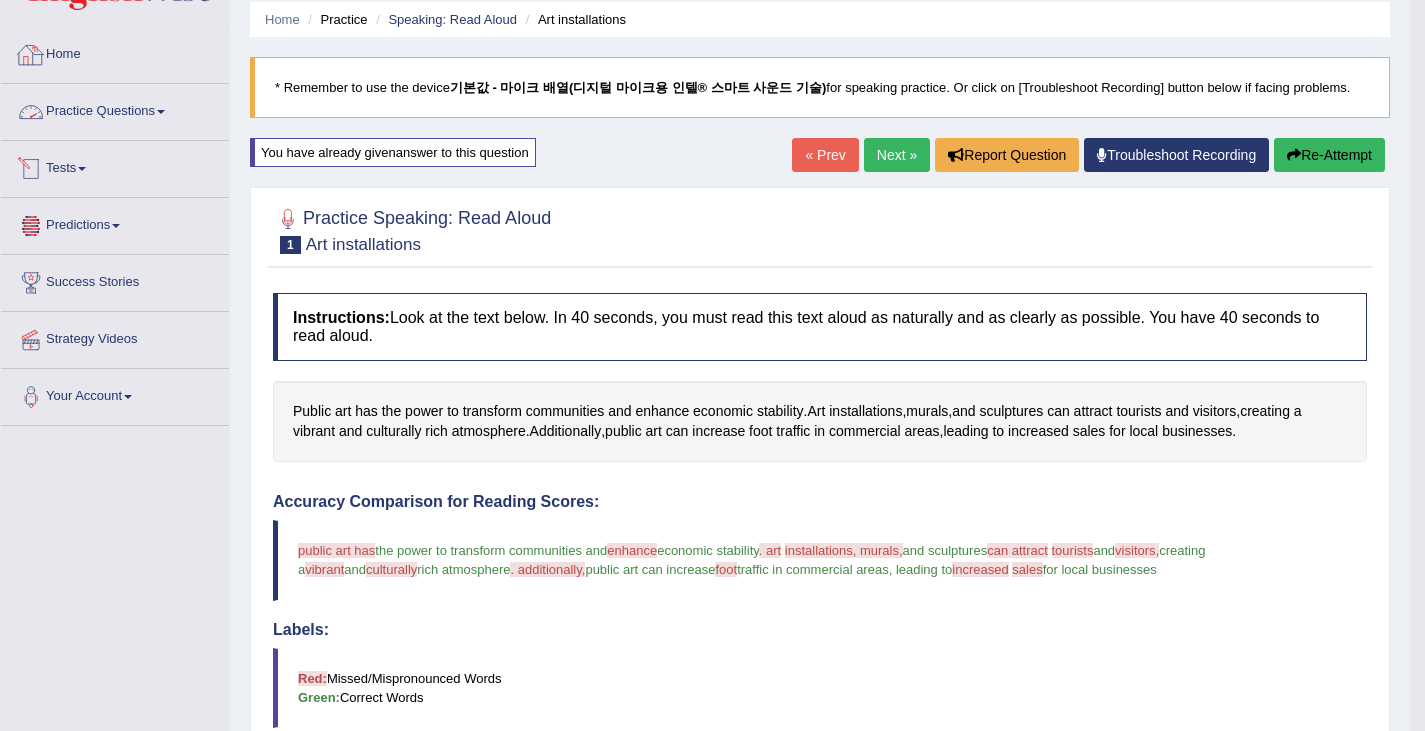 click on "Practice Questions" at bounding box center [115, 109] 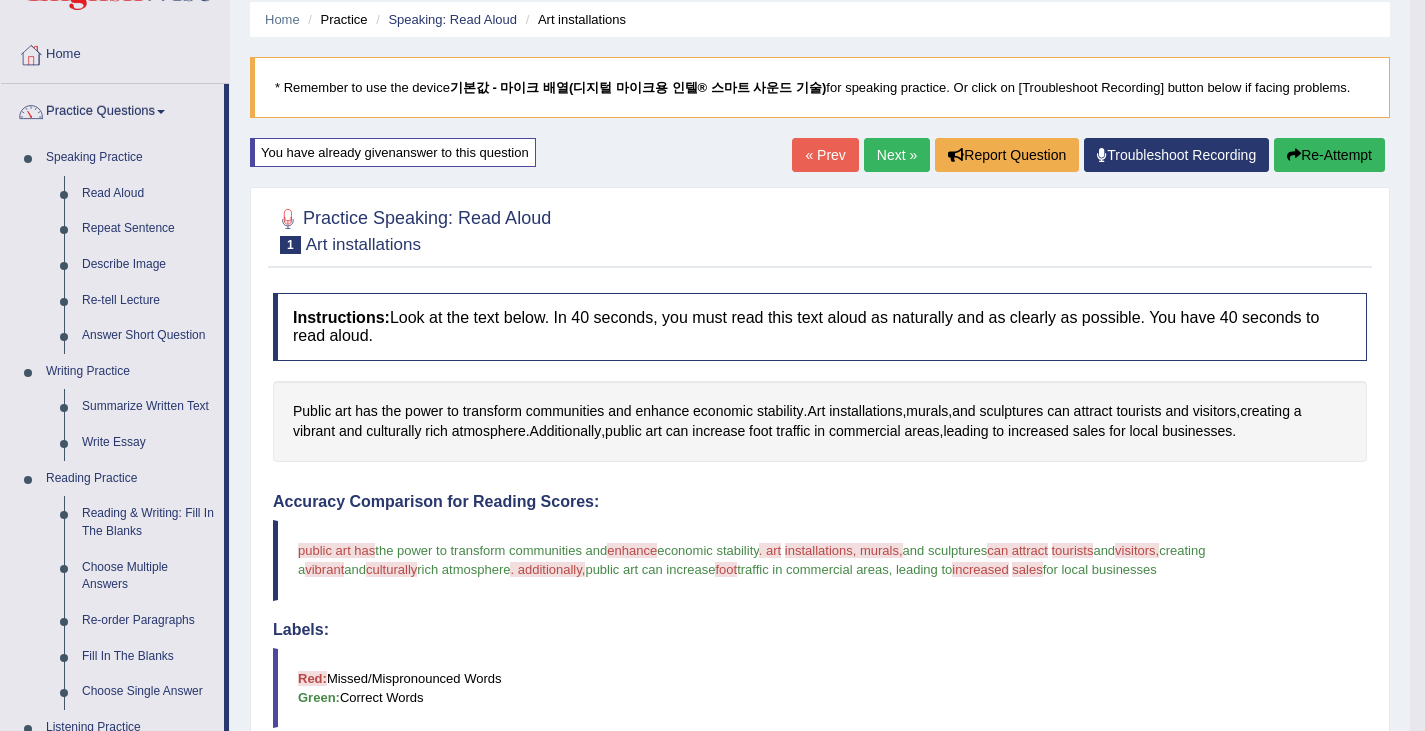 click on "public art has  the power to transform communities and  enhance to insert nancy  economic stability . art  are installation members   installations, murals,  and sculptures  can attract cannot   tourists characterist  and  visitors,  this tests  creating a  vibrant parent  and  culturally crochet  rich atmosphere . additionally,   dictionary  public art can increase  foot food  traffic in commercial areas ,    leading to  increased increase   sales sets  for local businesses" at bounding box center [820, 560] 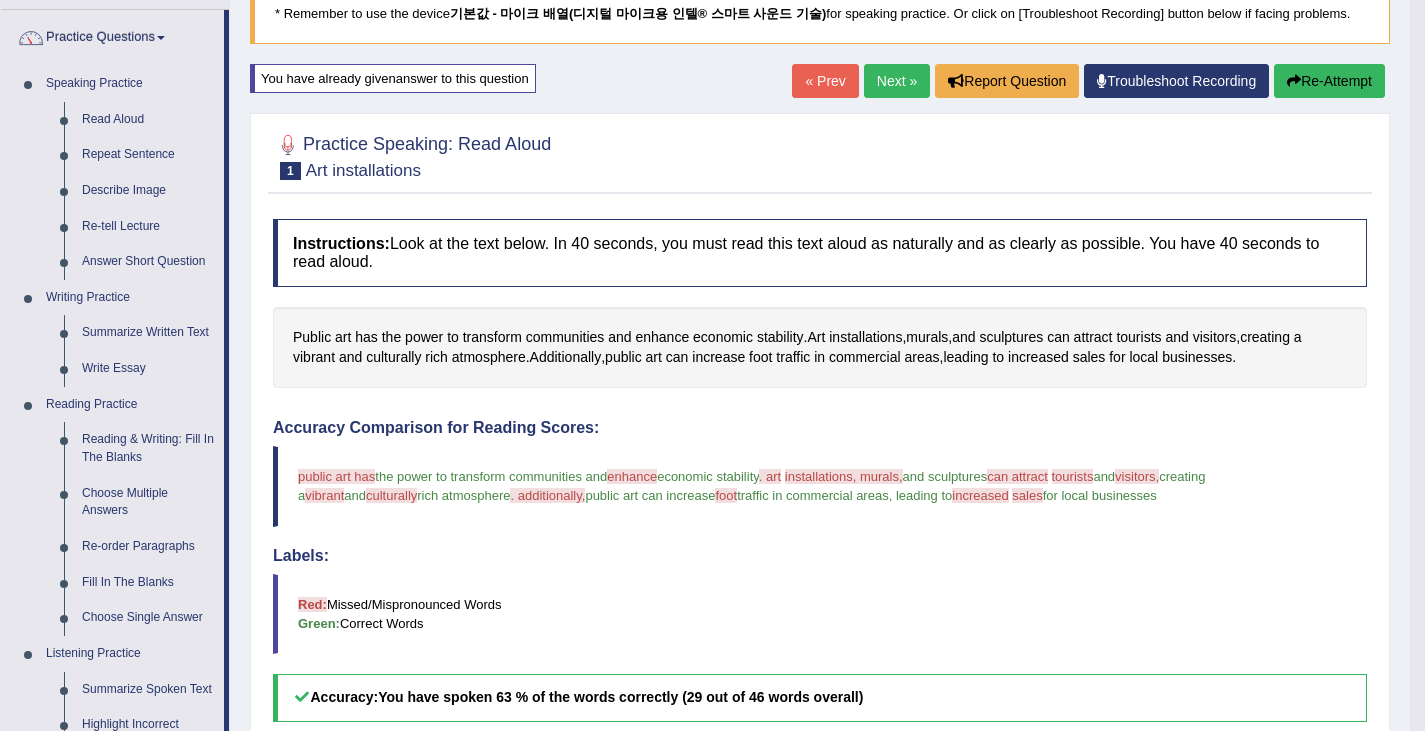 scroll, scrollTop: 145, scrollLeft: 0, axis: vertical 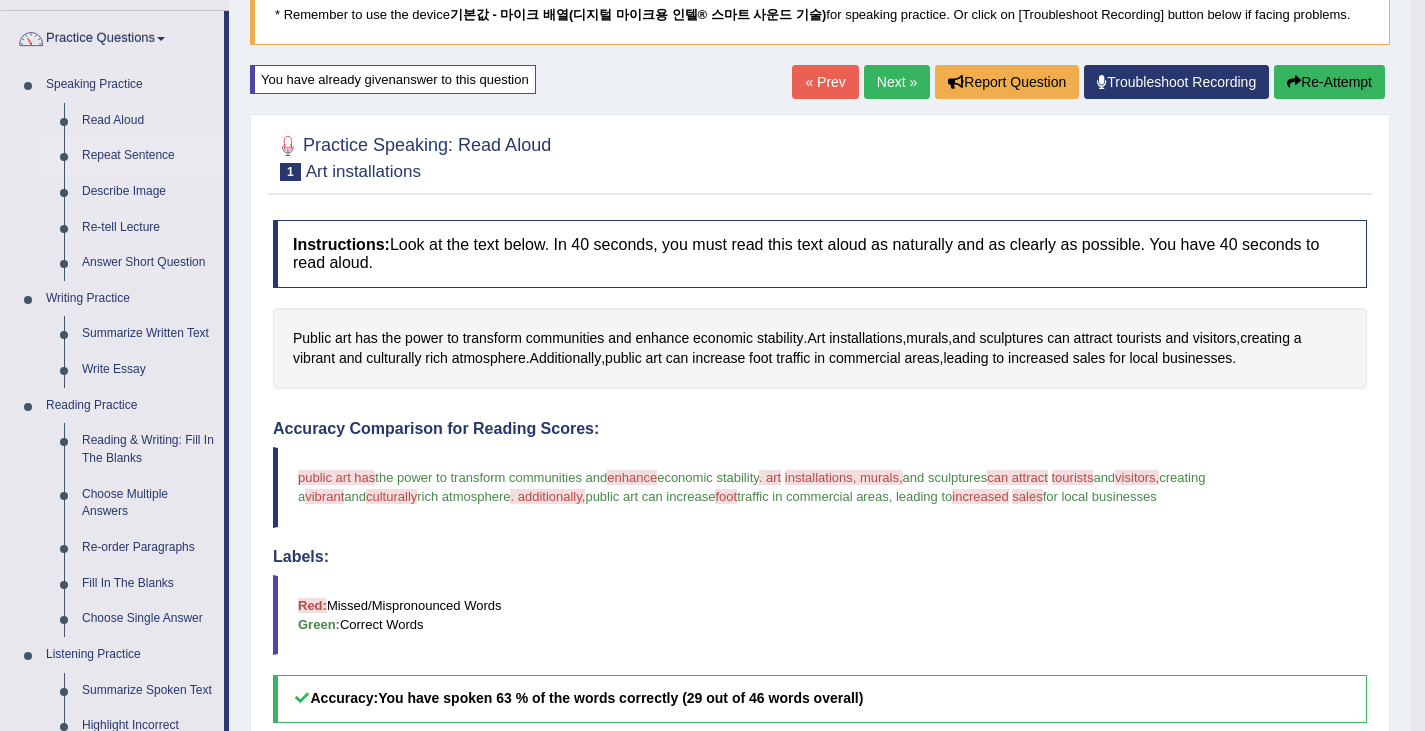 click on "Repeat Sentence" at bounding box center [148, 156] 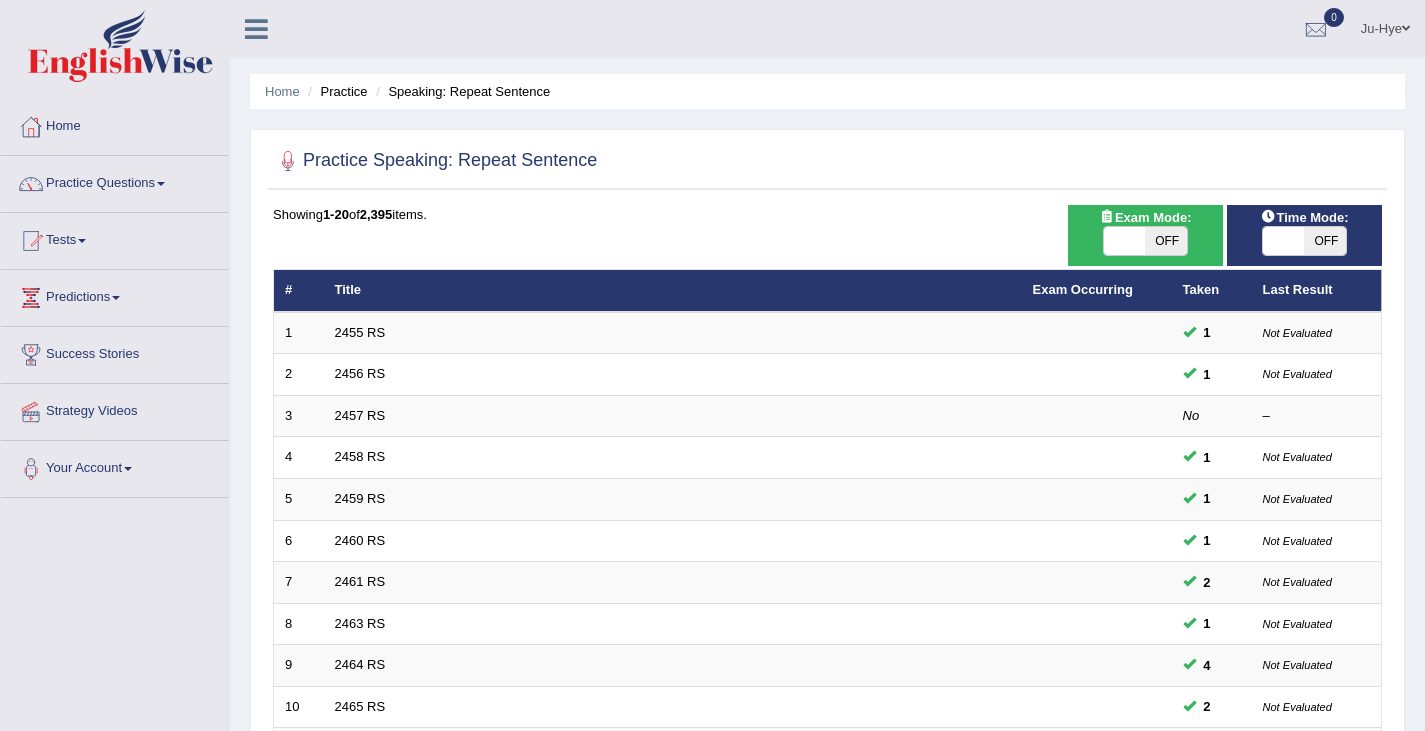 scroll, scrollTop: 0, scrollLeft: 0, axis: both 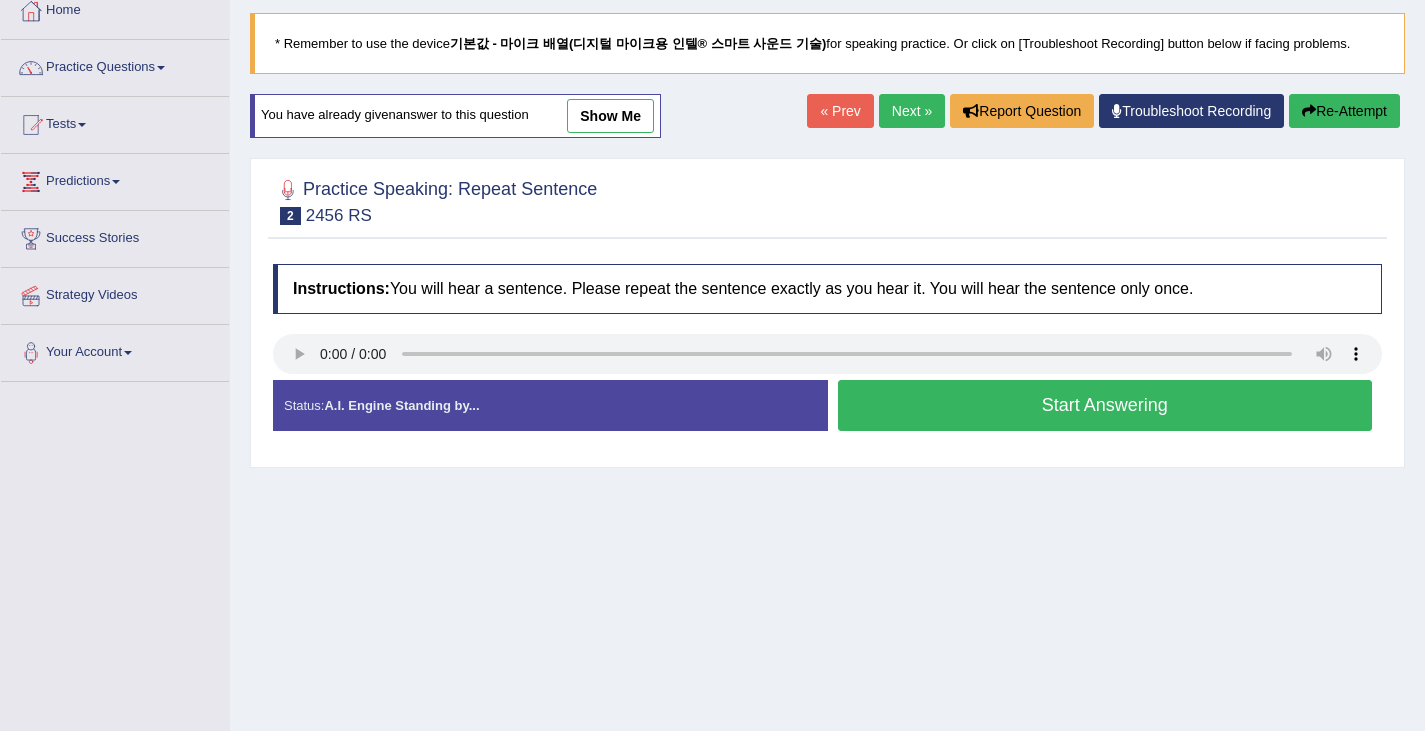 click on "Start Answering" at bounding box center [1105, 405] 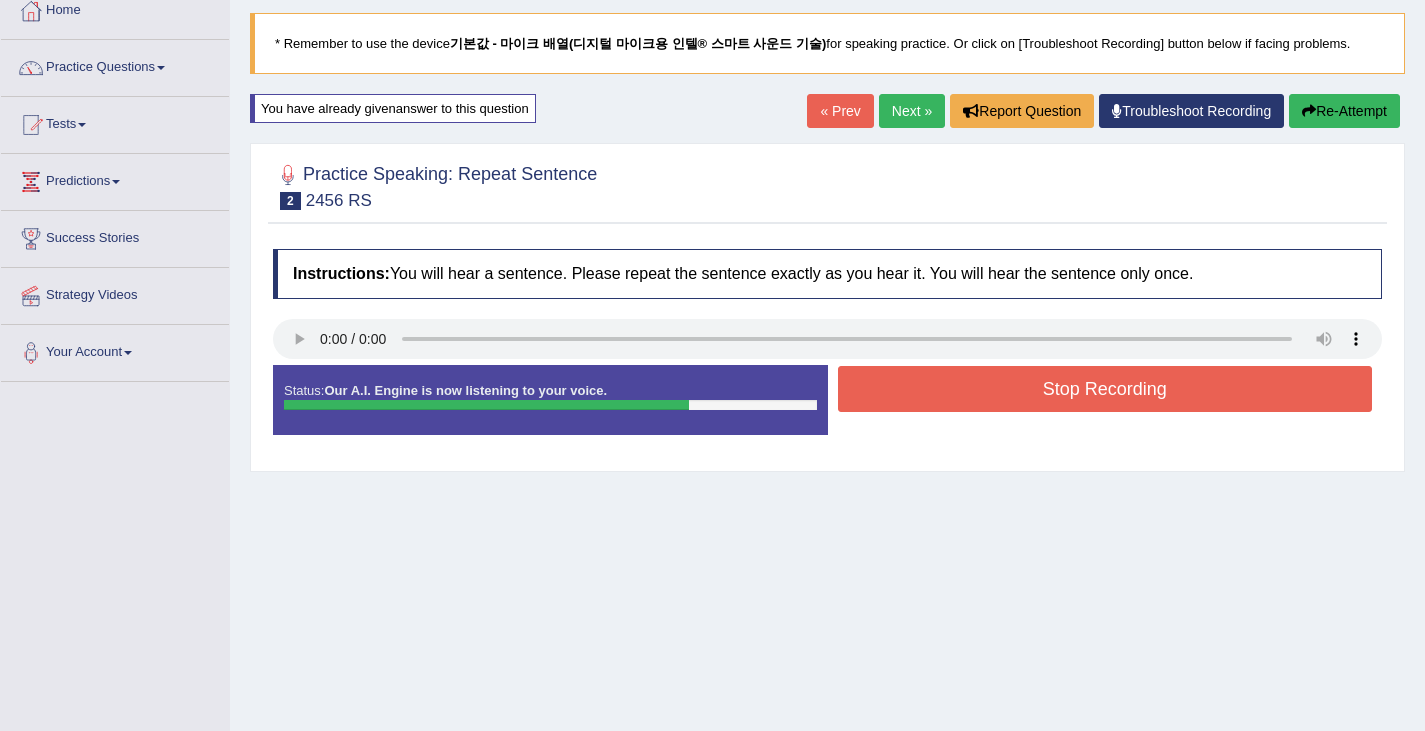click on "Stop Recording" at bounding box center [1105, 389] 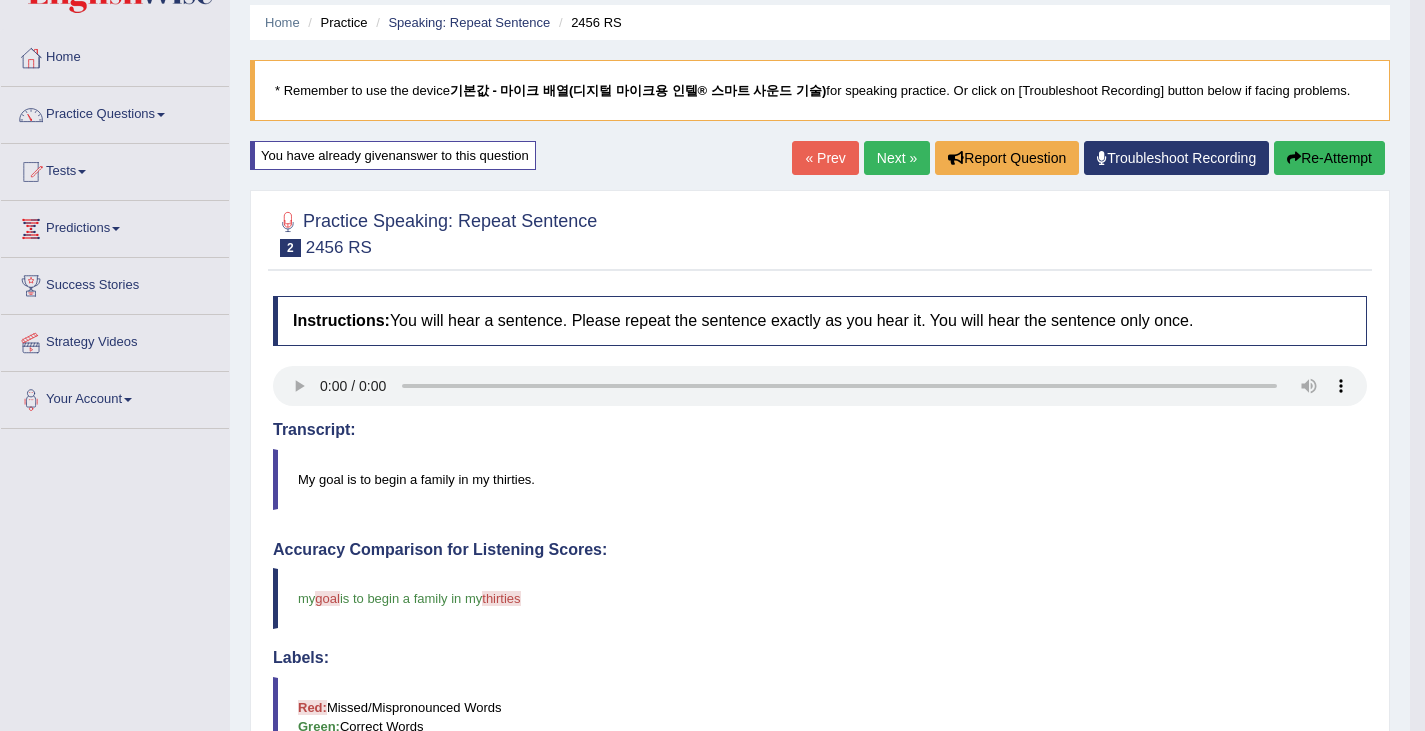 scroll, scrollTop: 0, scrollLeft: 0, axis: both 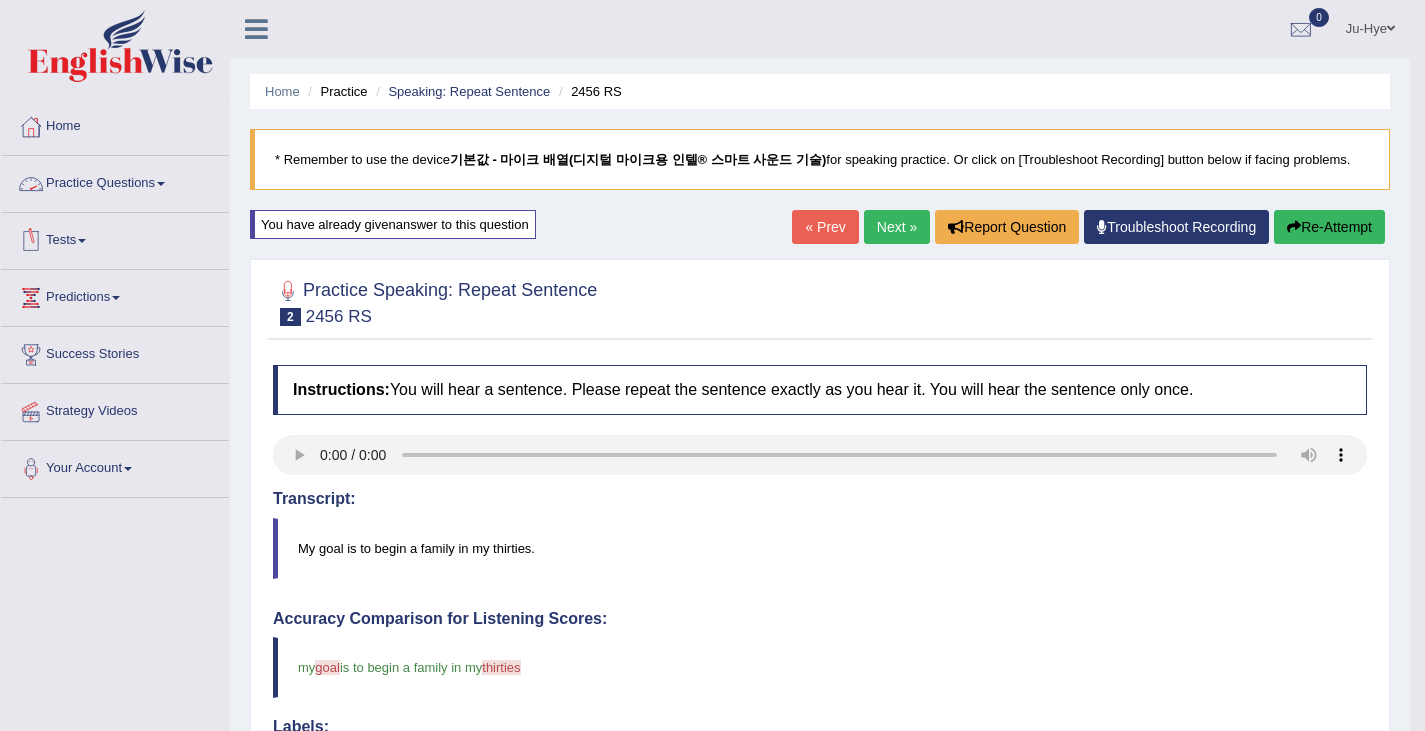 click on "Practice Questions" at bounding box center [115, 181] 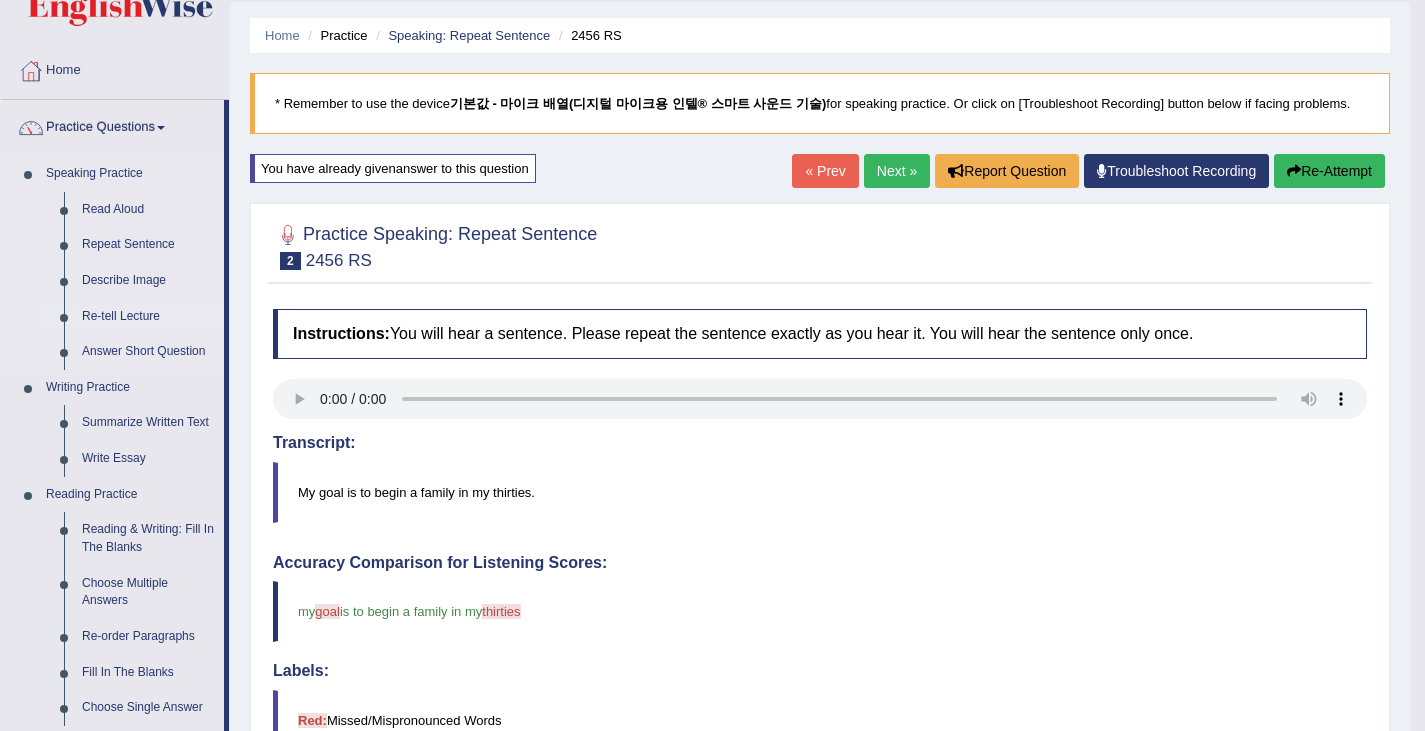 scroll, scrollTop: 59, scrollLeft: 0, axis: vertical 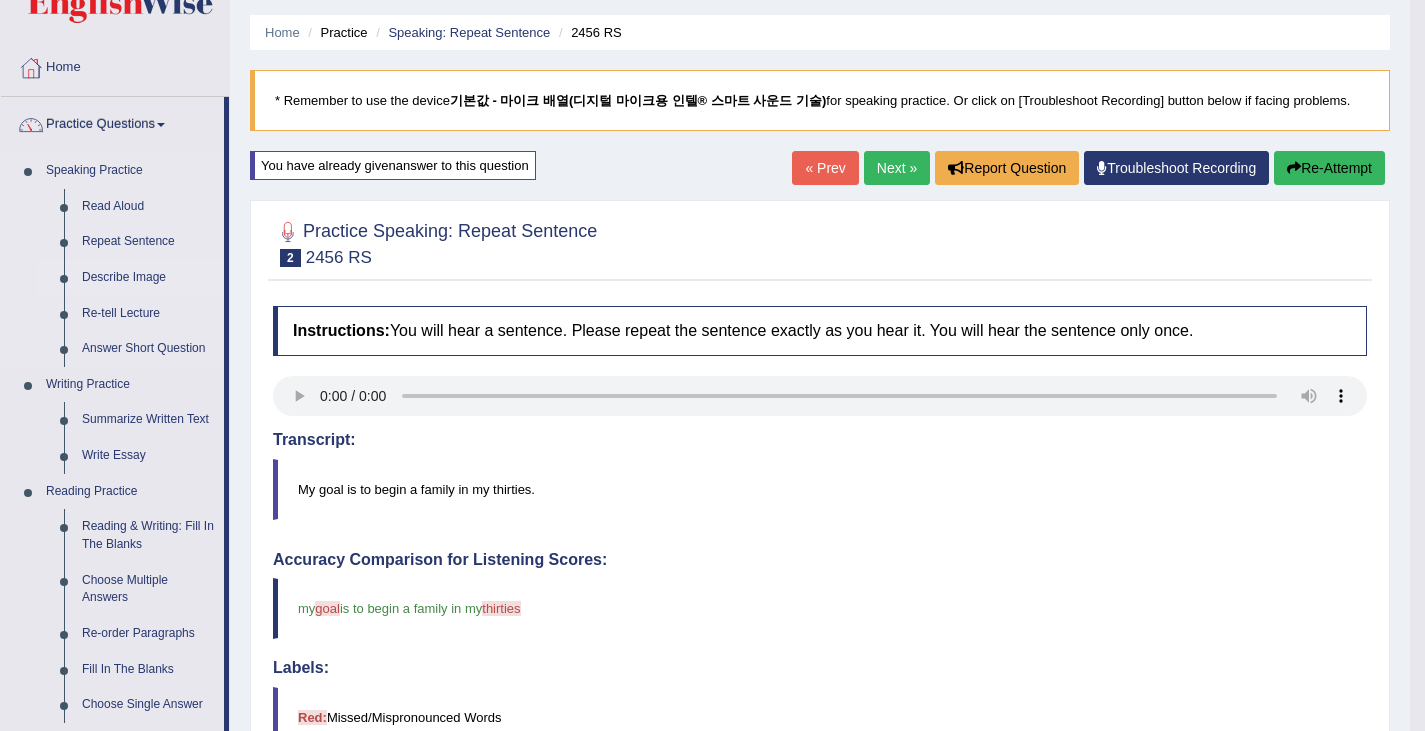 click on "Describe Image" at bounding box center [148, 278] 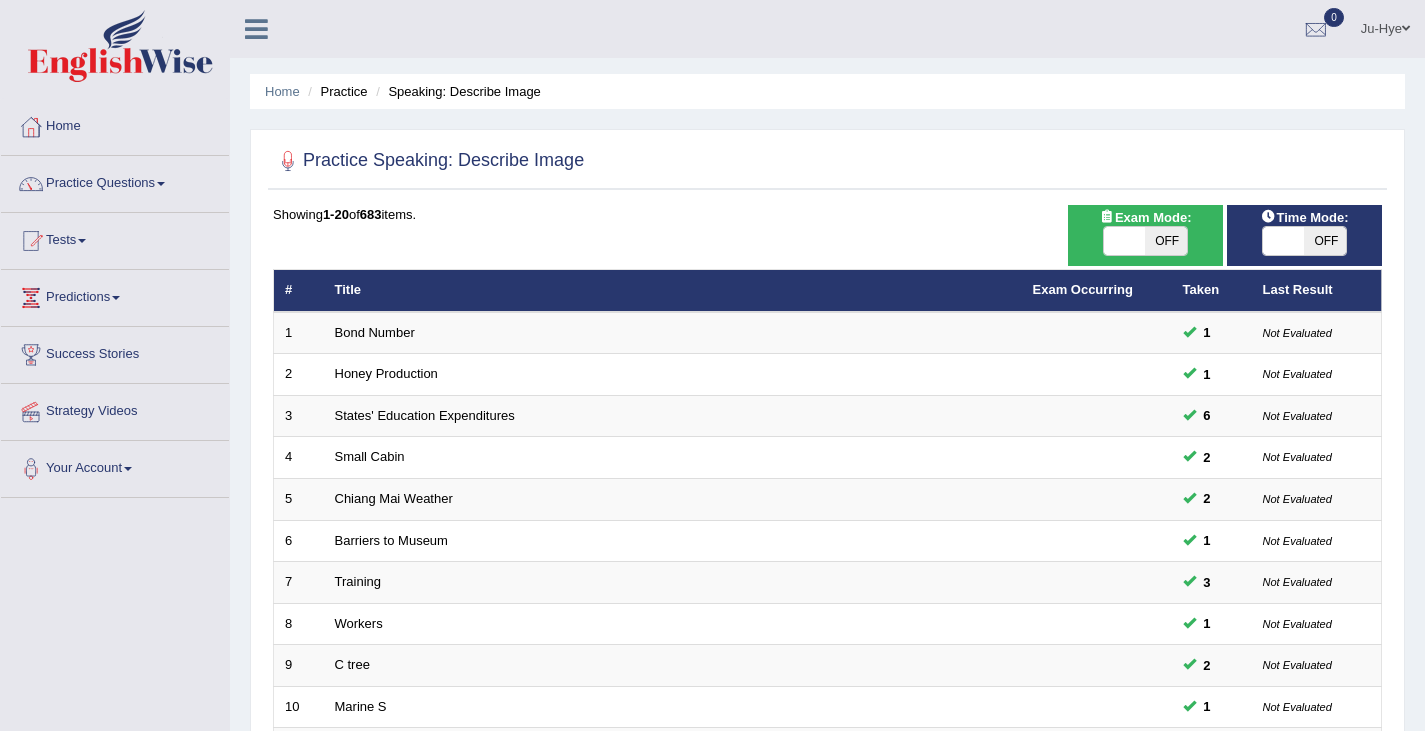scroll, scrollTop: 86, scrollLeft: 0, axis: vertical 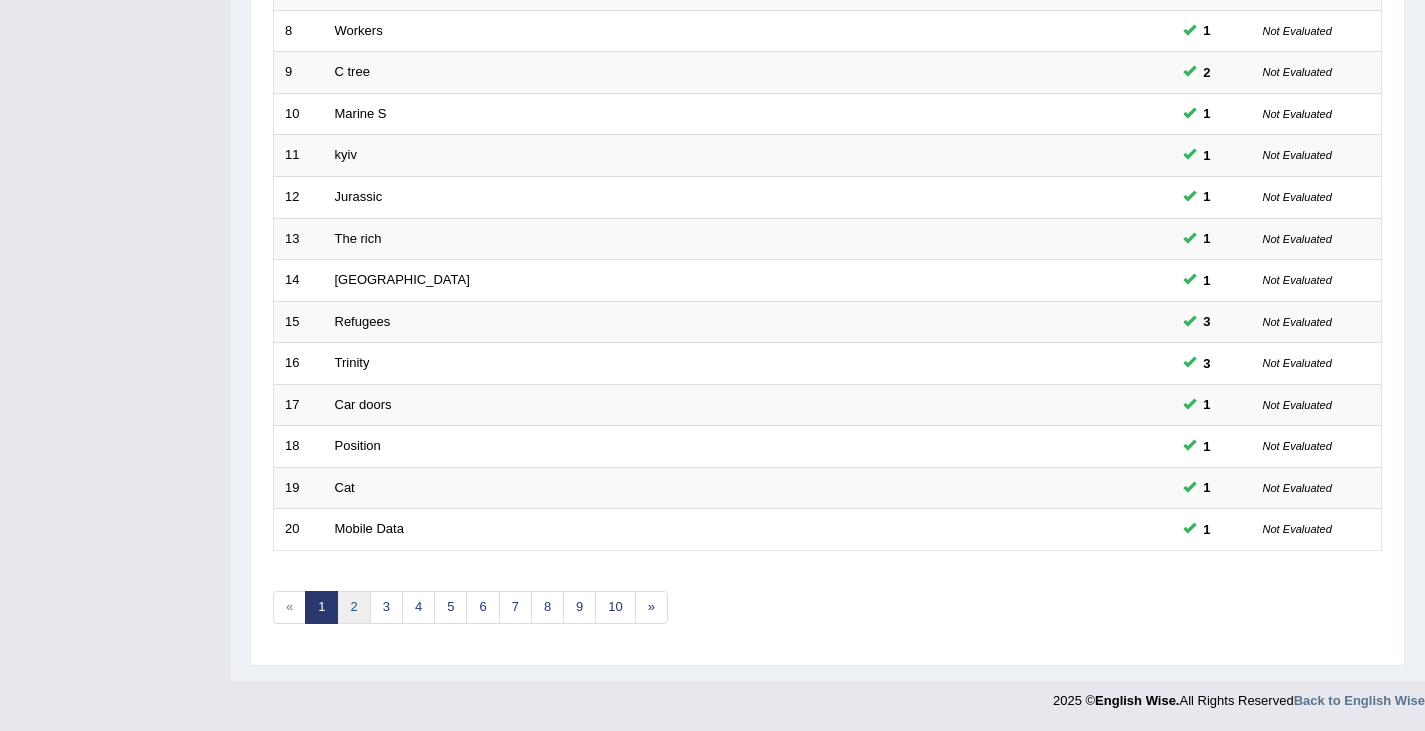 click on "2" at bounding box center [353, 607] 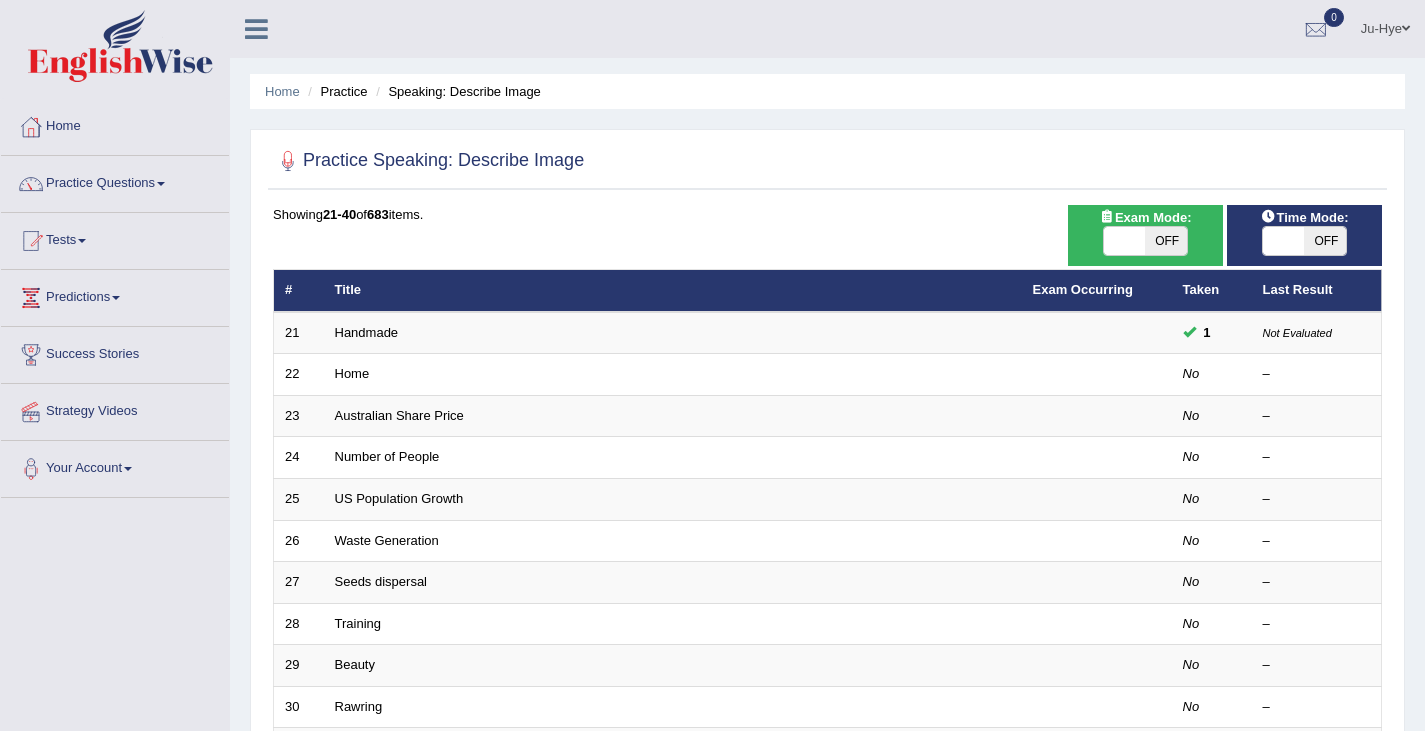 scroll, scrollTop: 262, scrollLeft: 0, axis: vertical 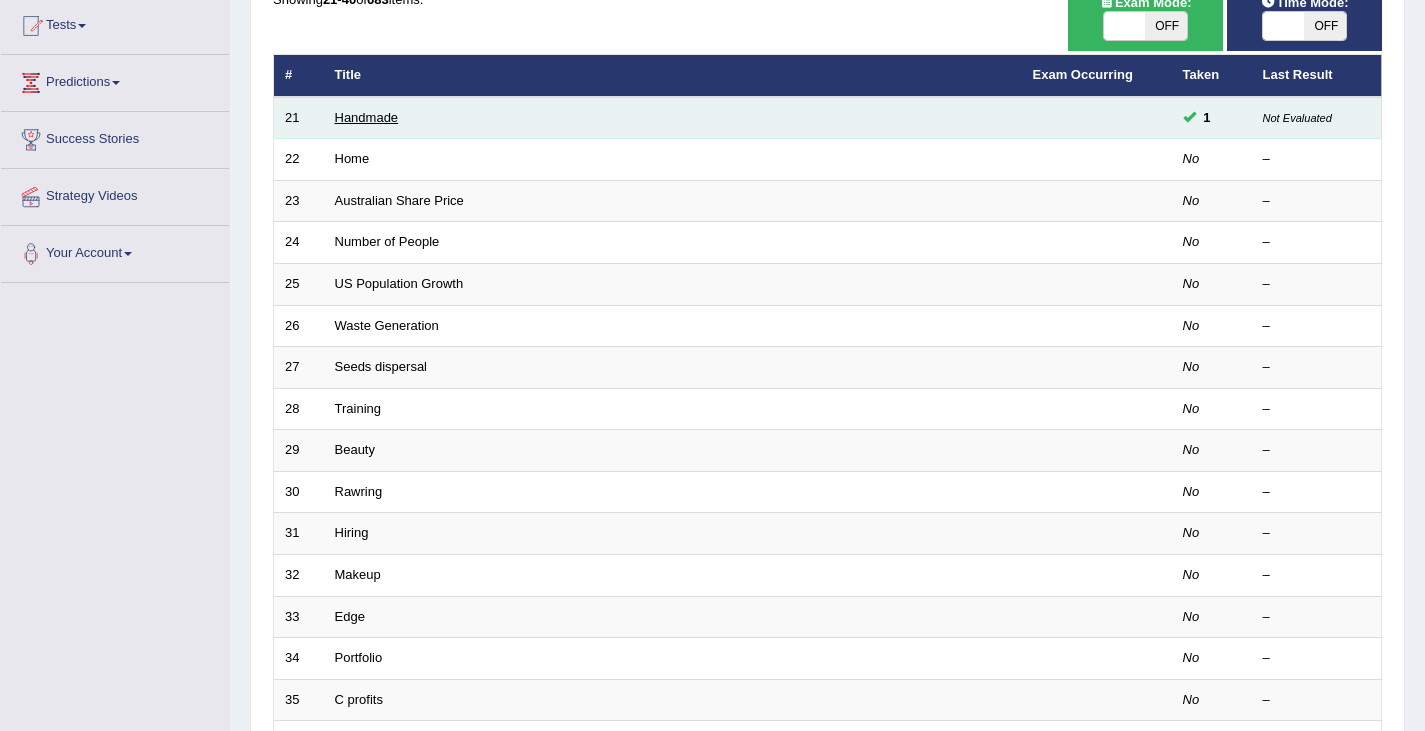 click on "Handmade" at bounding box center (367, 117) 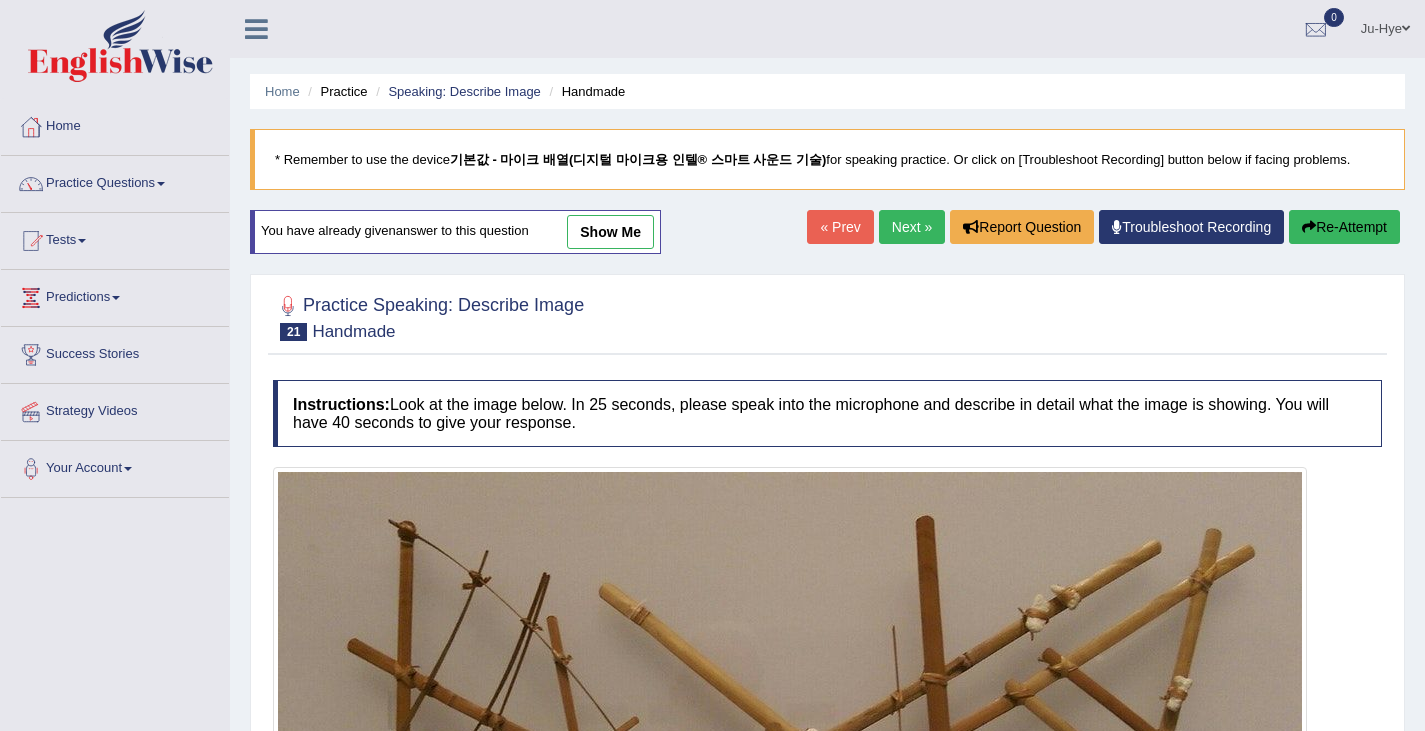 scroll, scrollTop: 0, scrollLeft: 0, axis: both 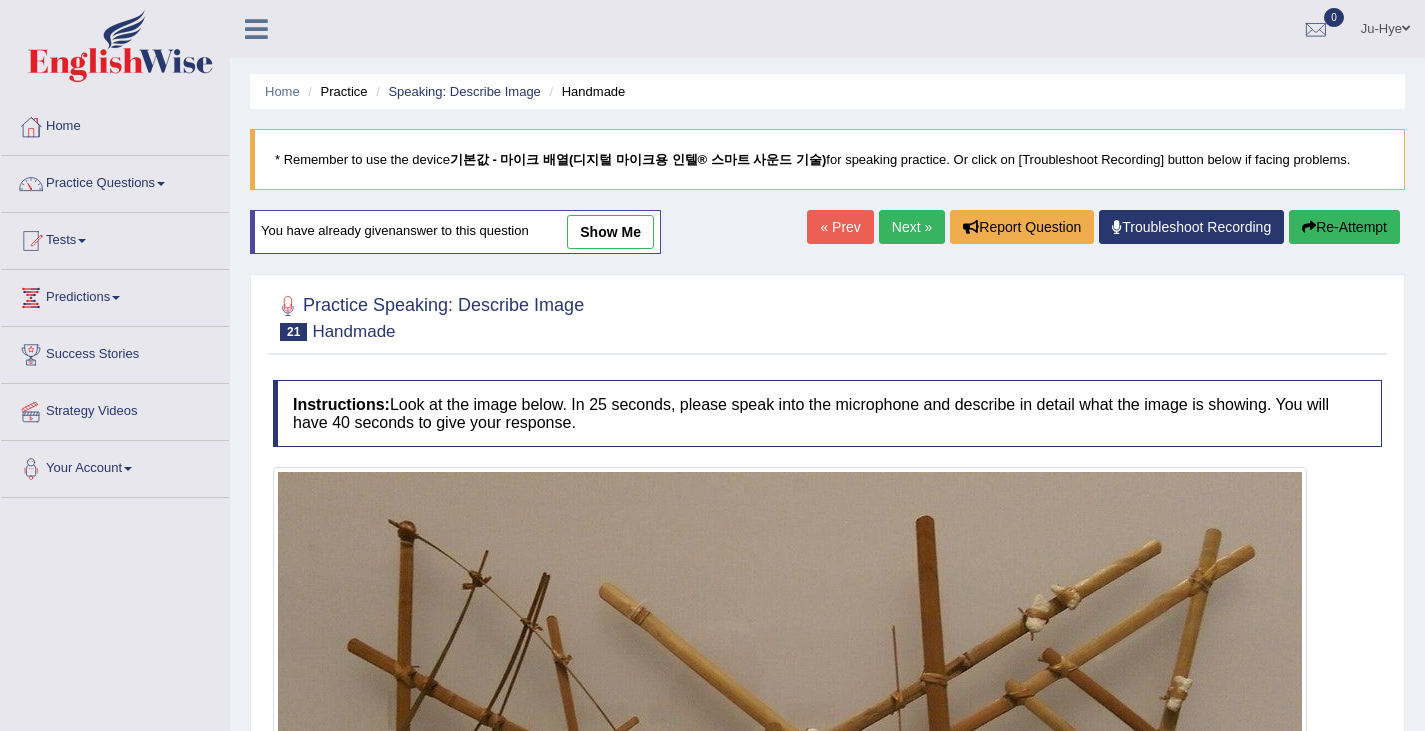 click on "Next »" at bounding box center [912, 227] 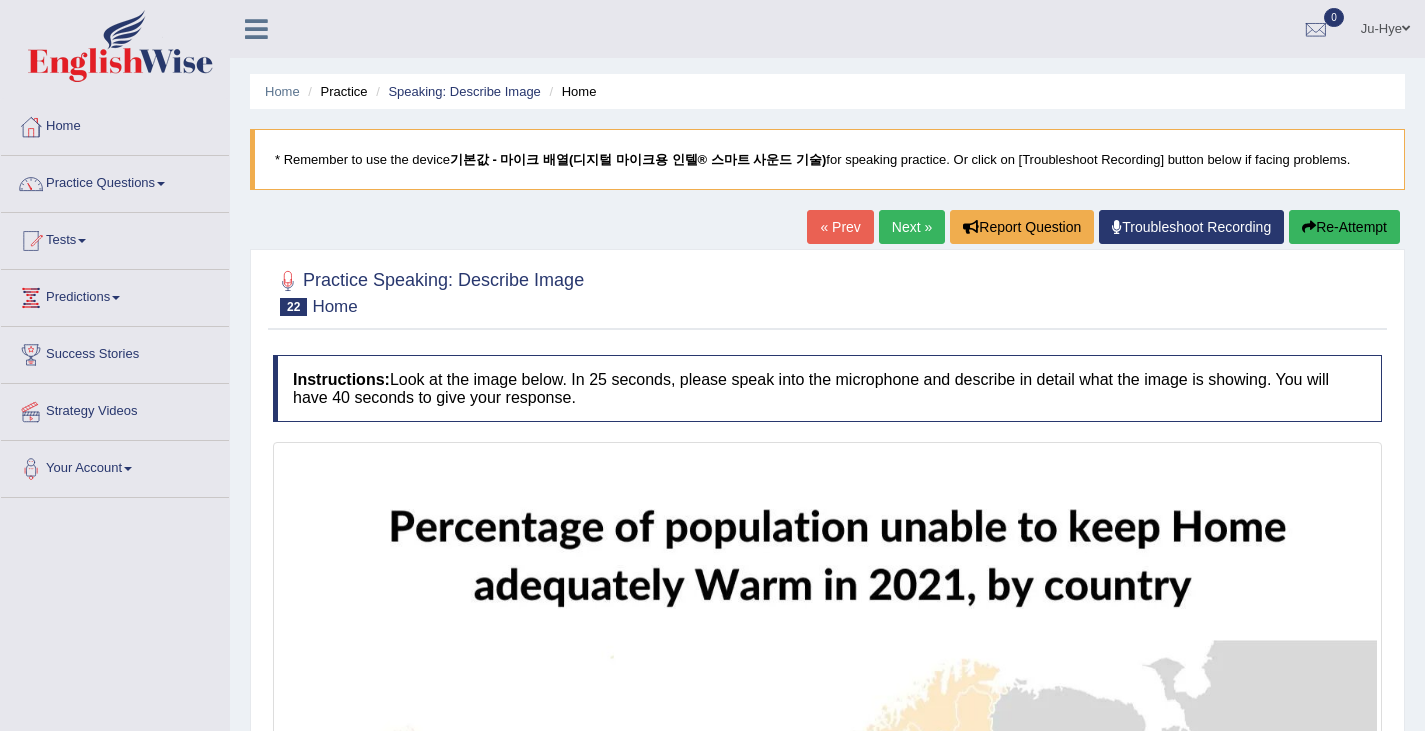 scroll, scrollTop: 0, scrollLeft: 0, axis: both 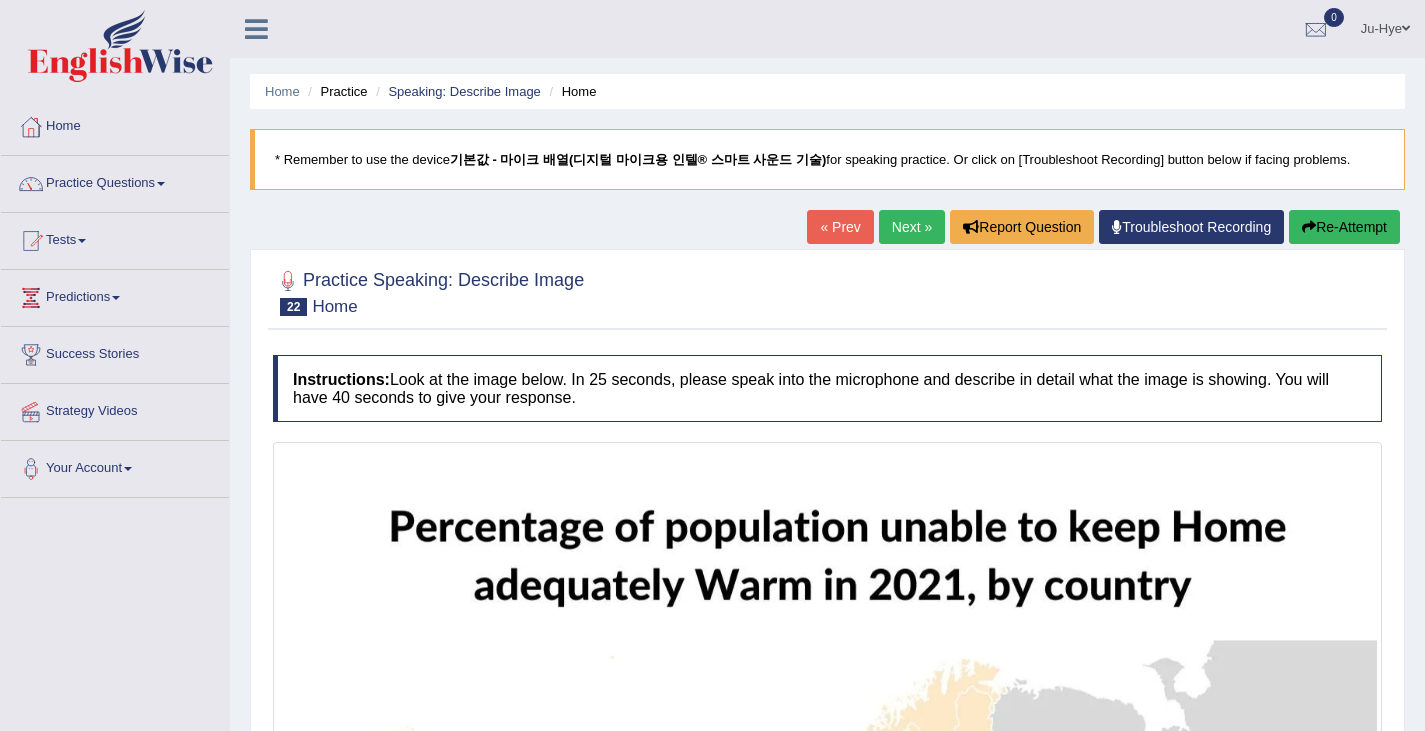 click on "Next »" at bounding box center [912, 227] 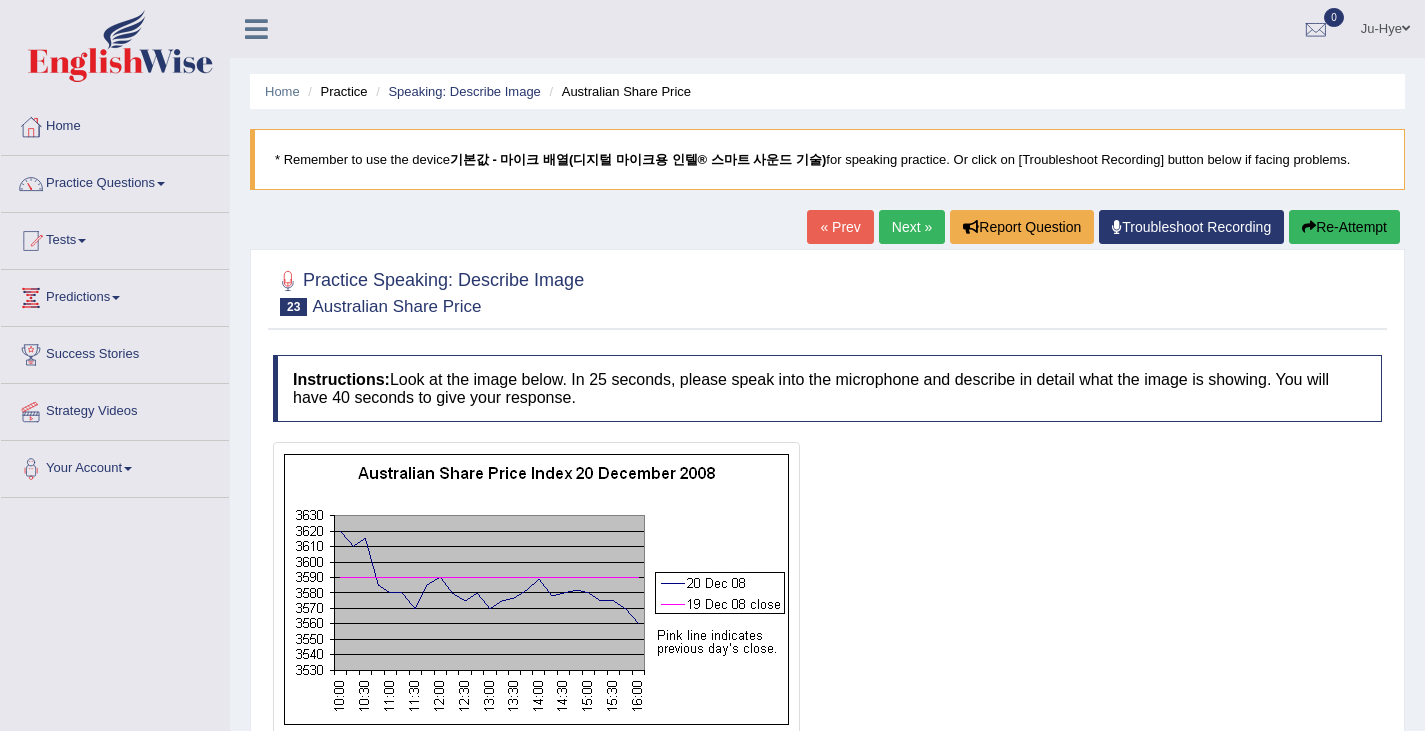 scroll, scrollTop: 0, scrollLeft: 0, axis: both 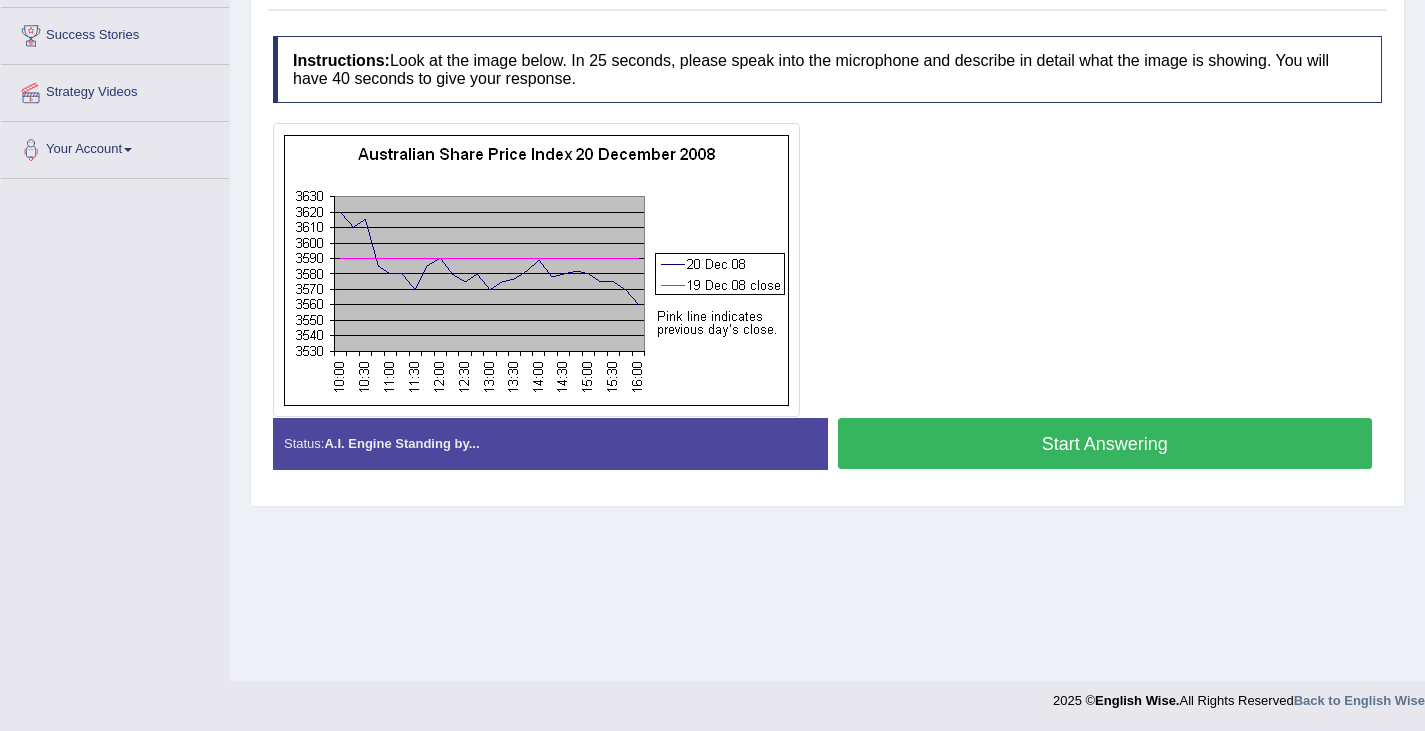 click on "Start Answering" at bounding box center (1105, 443) 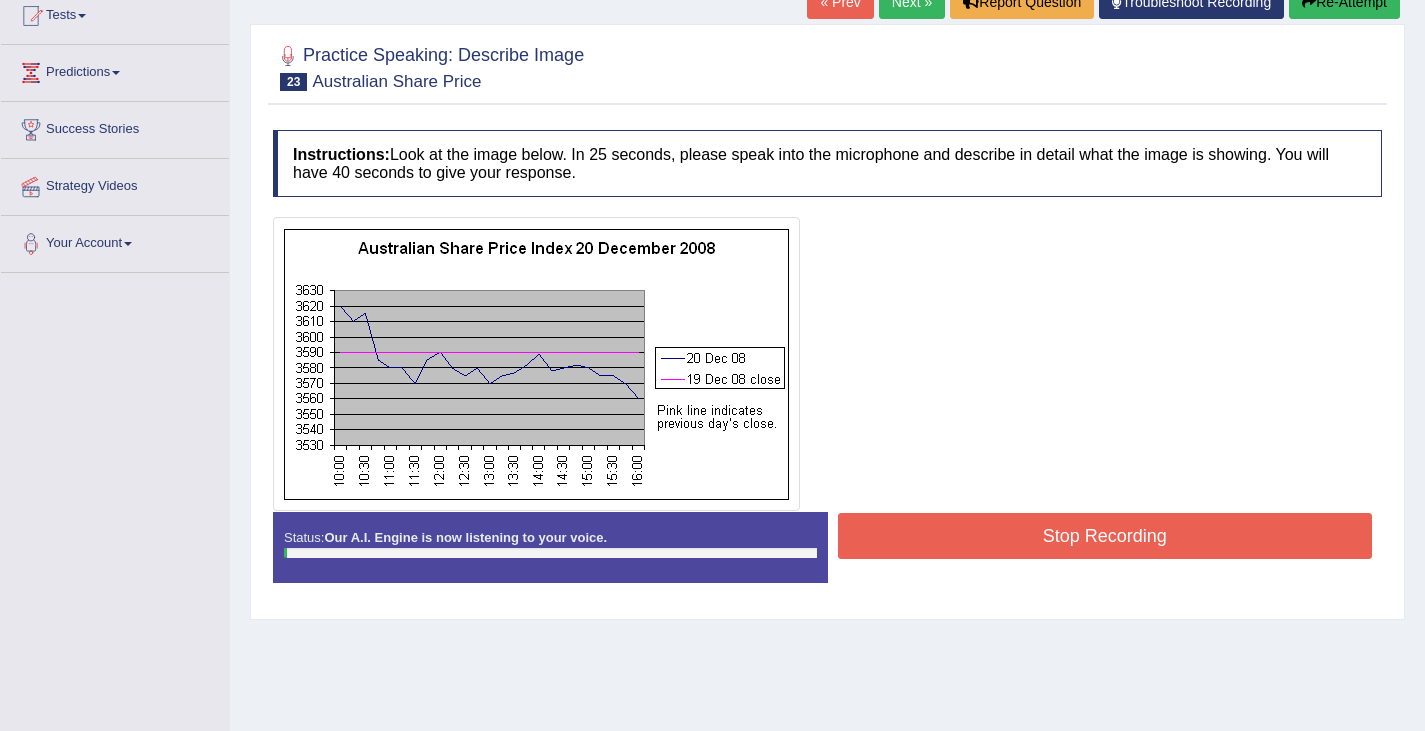 scroll, scrollTop: 223, scrollLeft: 0, axis: vertical 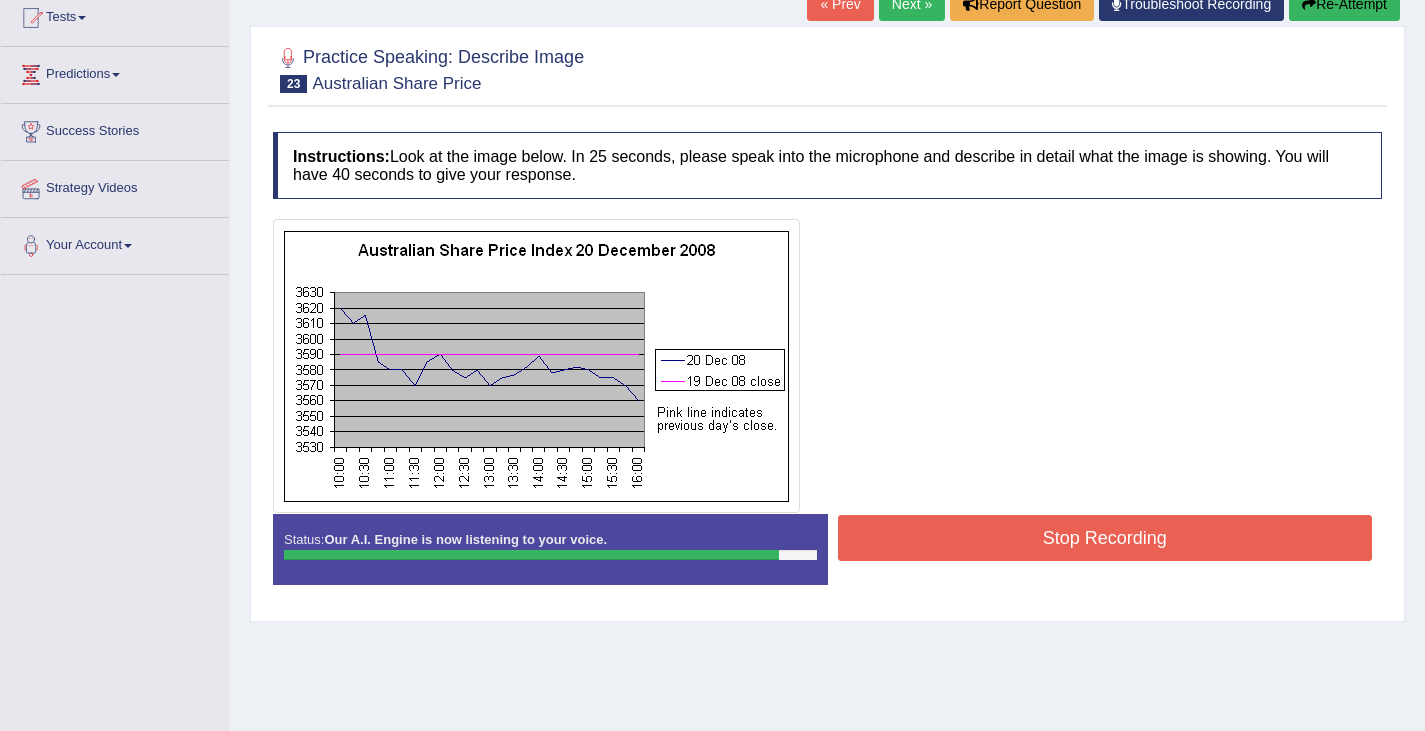 click on "Stop Recording" at bounding box center (1105, 538) 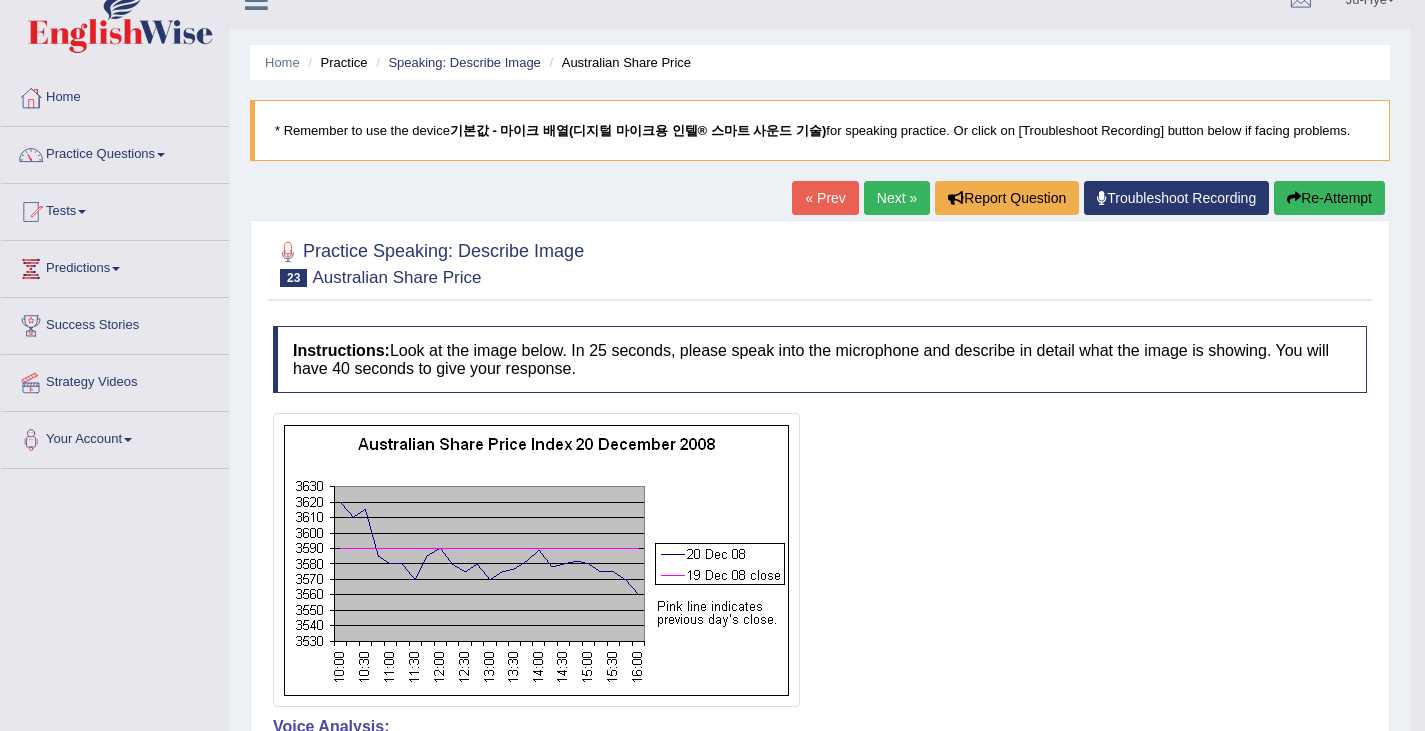 scroll, scrollTop: 27, scrollLeft: 0, axis: vertical 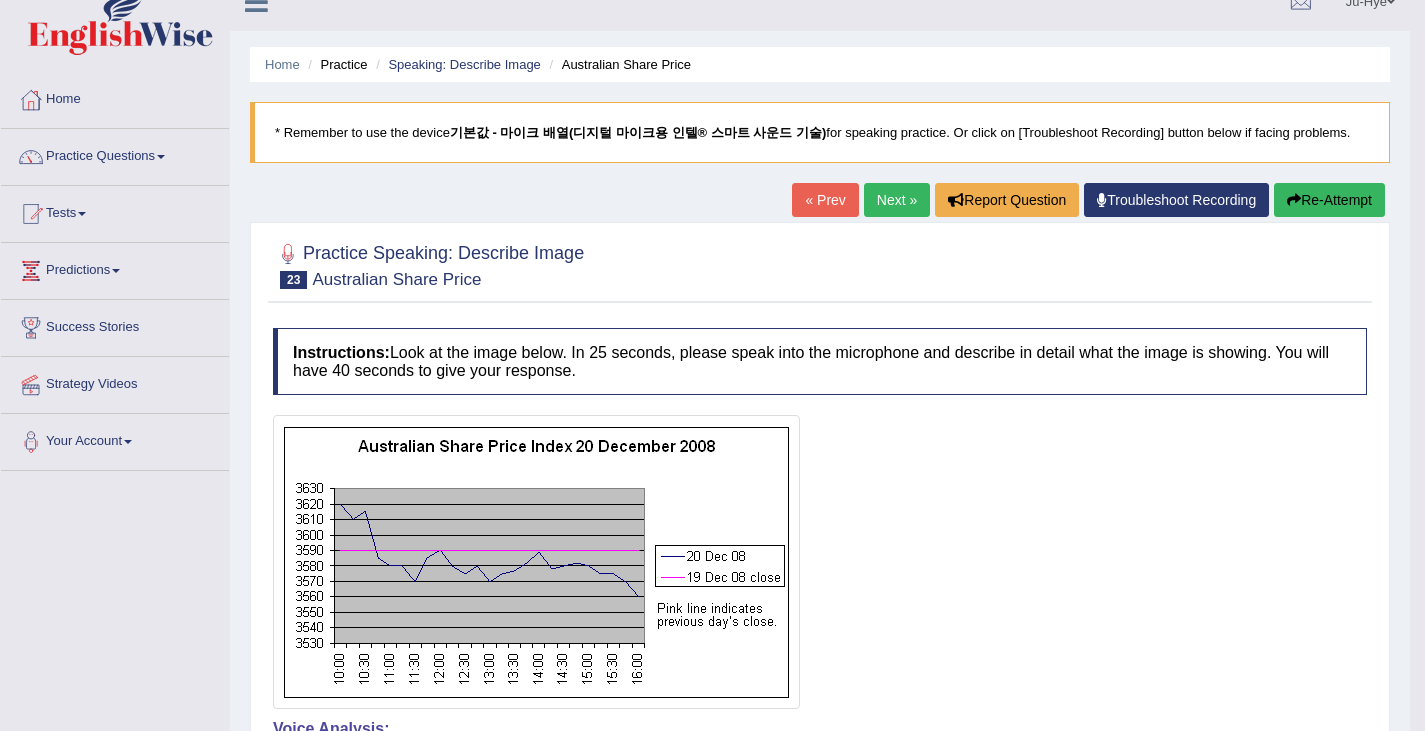 click on "Re-Attempt" at bounding box center [1329, 200] 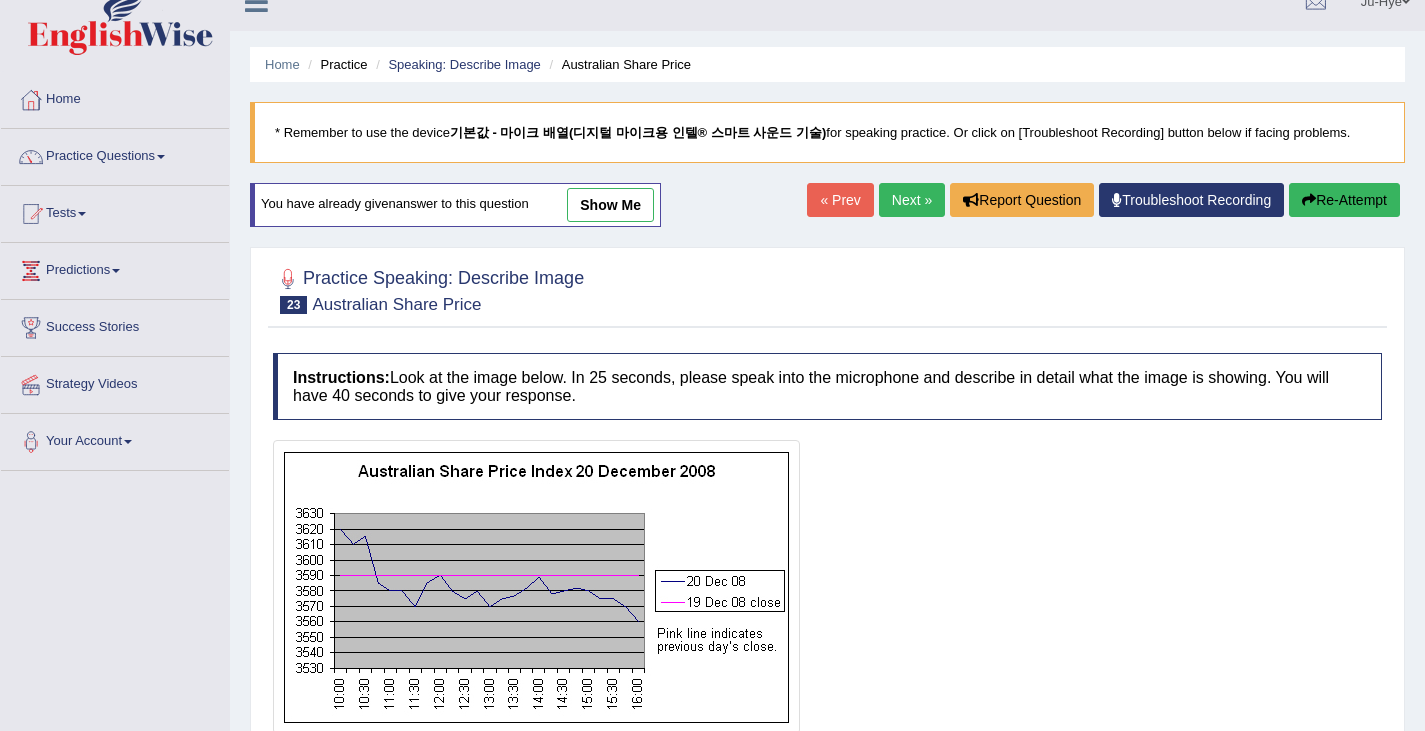 scroll, scrollTop: 27, scrollLeft: 0, axis: vertical 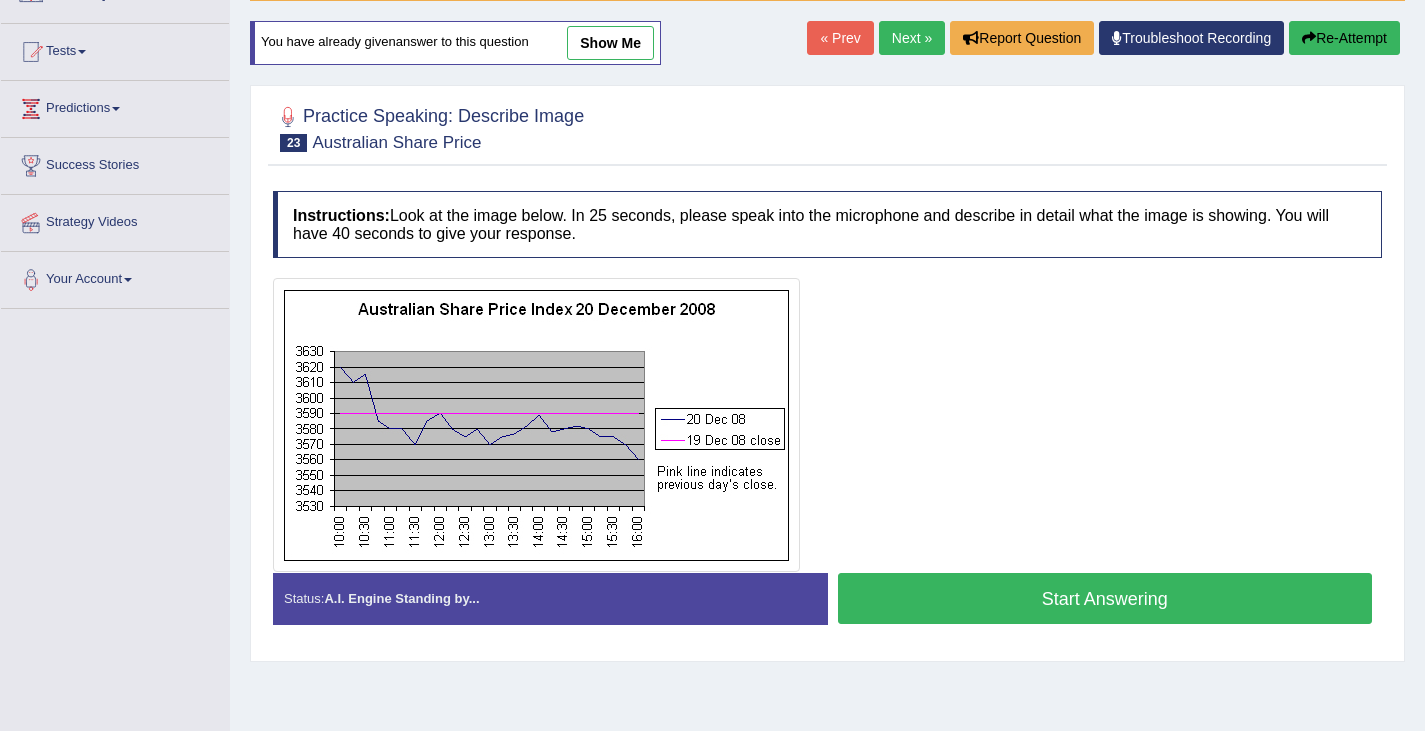 click on "Start Answering" at bounding box center [1105, 598] 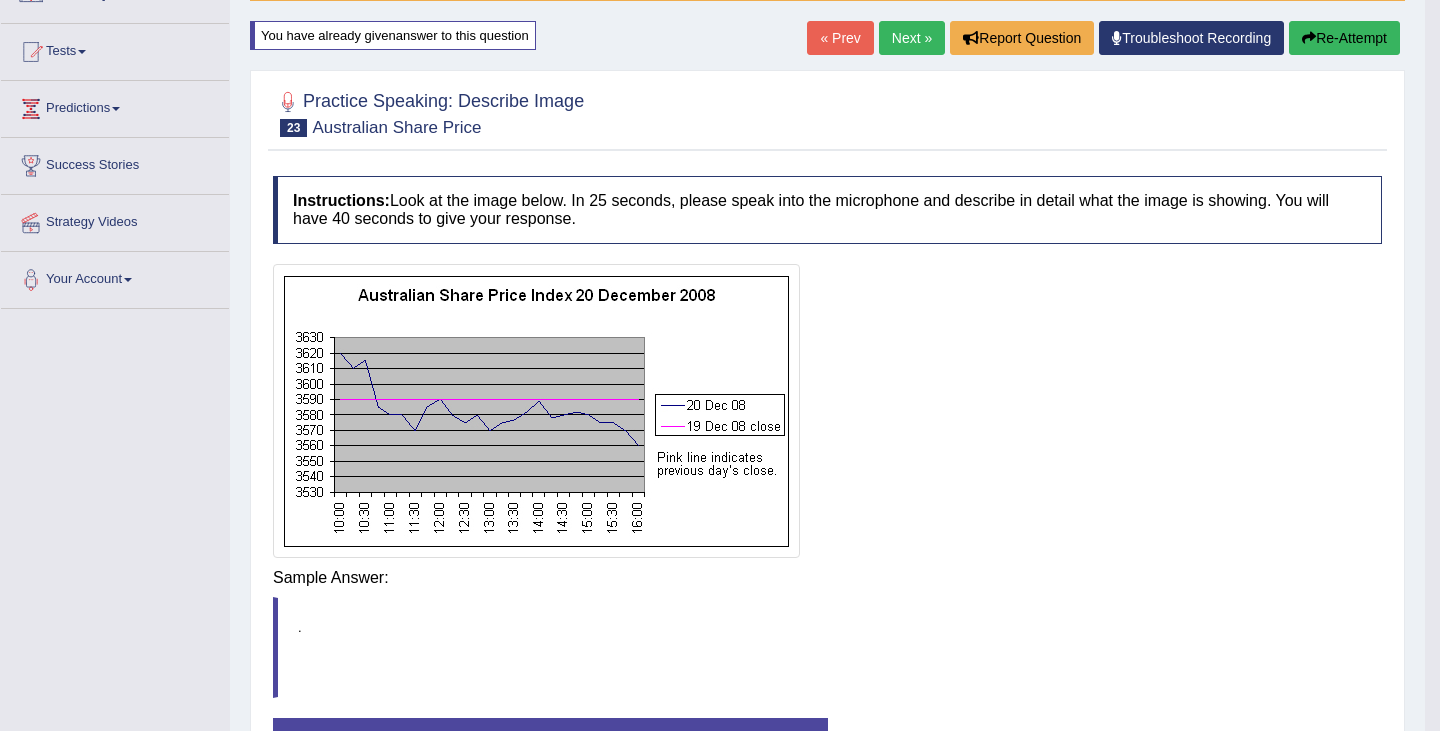 click on "Sample Answer:" at bounding box center [827, 578] 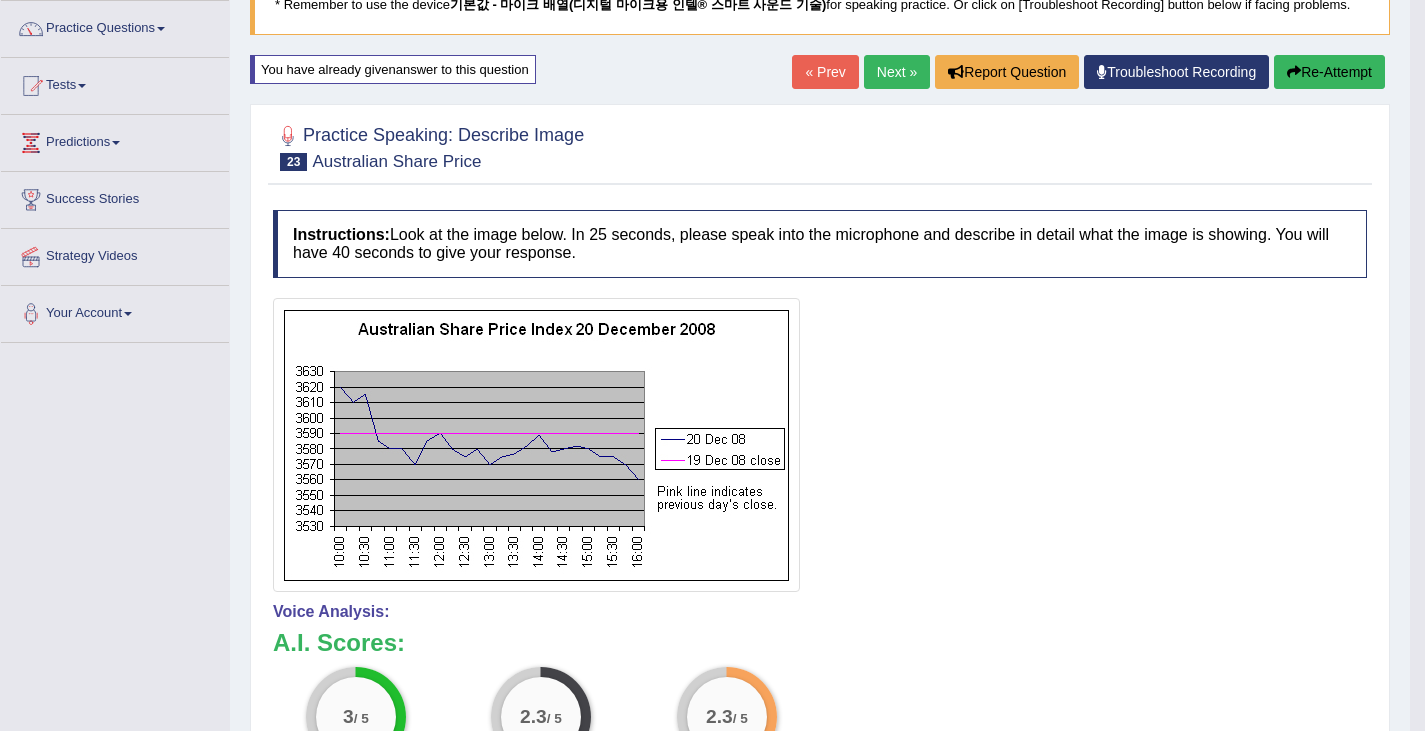 scroll, scrollTop: 0, scrollLeft: 0, axis: both 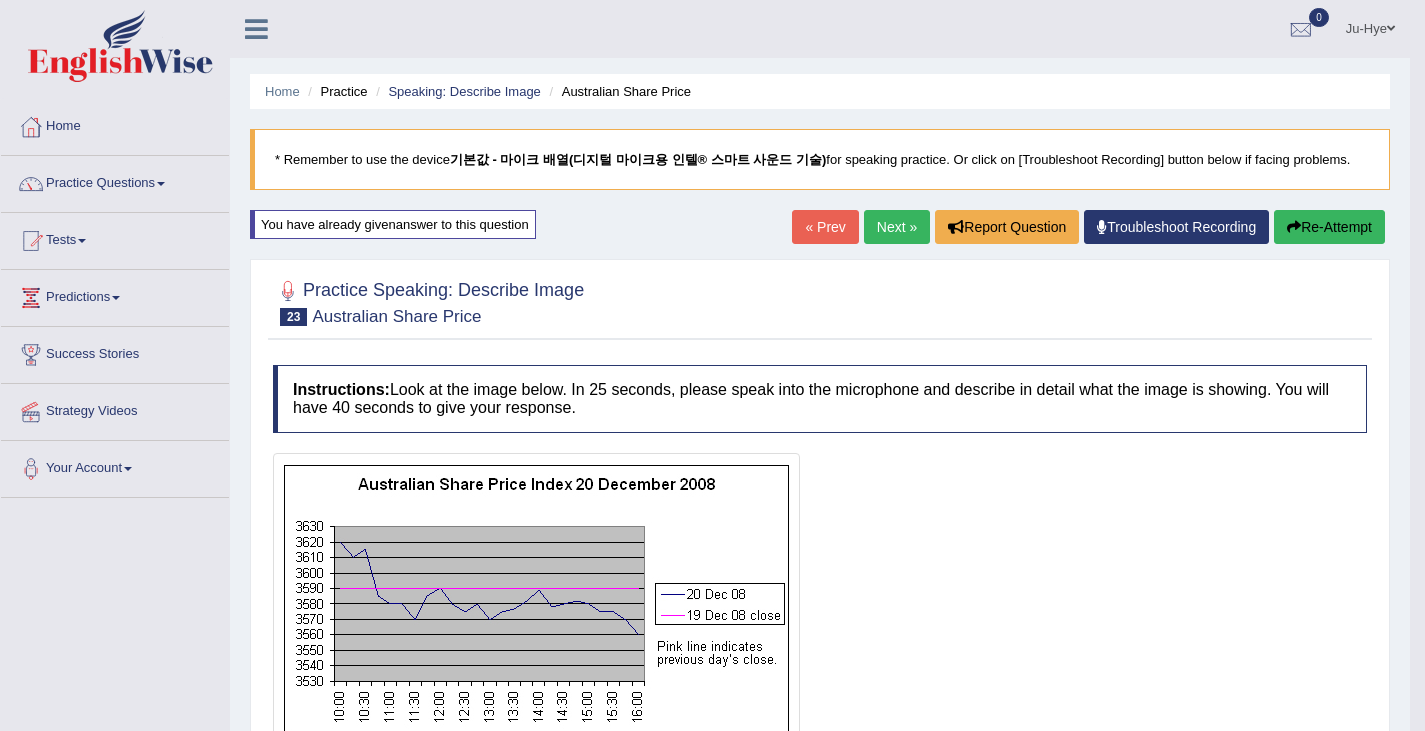 click on "Re-Attempt" at bounding box center (1329, 227) 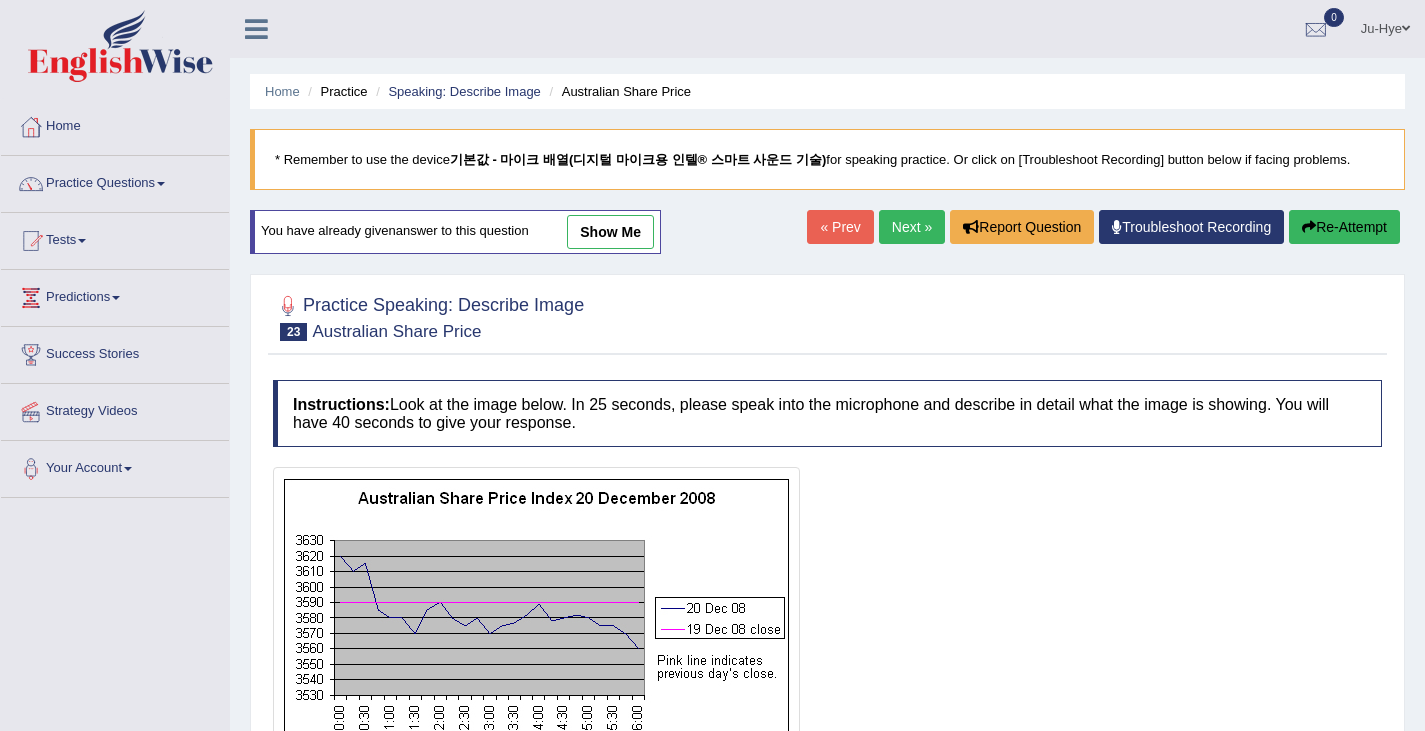 scroll, scrollTop: 319, scrollLeft: 0, axis: vertical 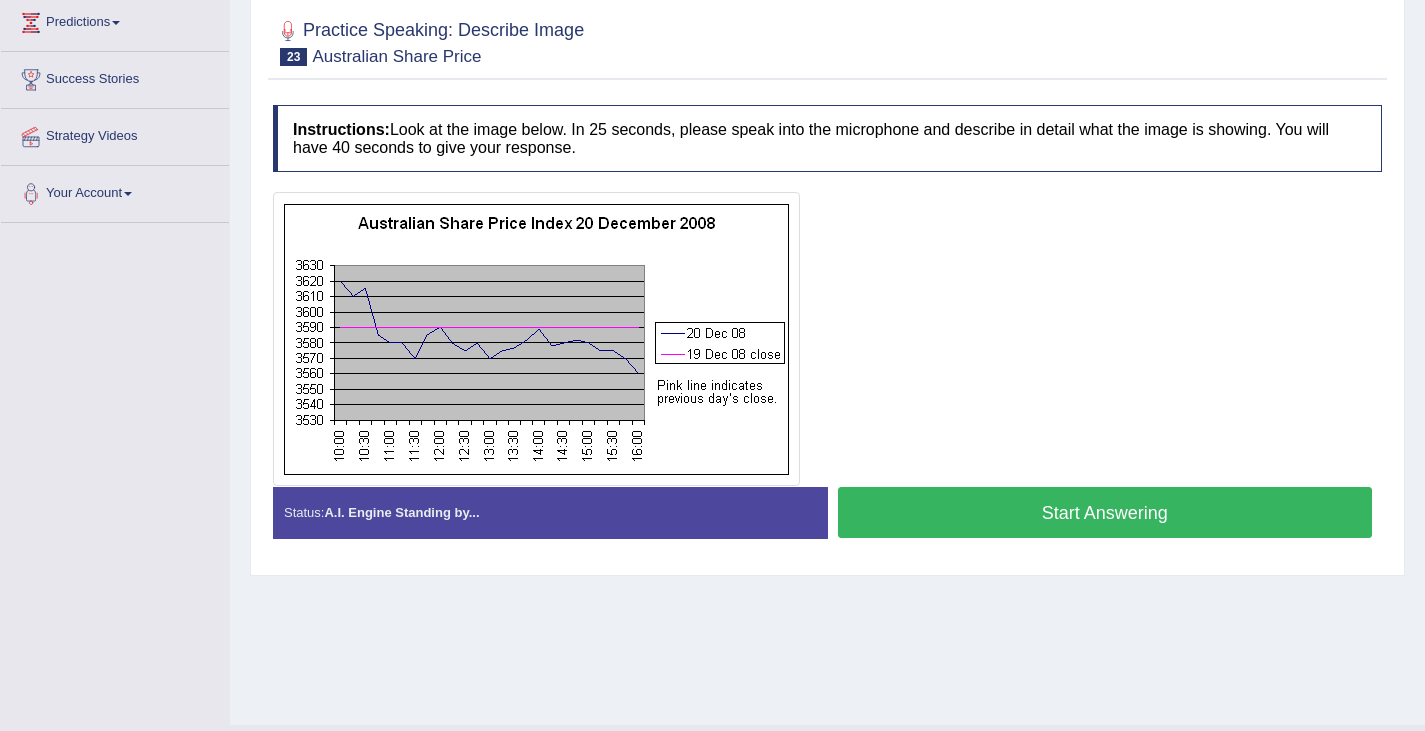 click on "Start Answering" at bounding box center (1105, 512) 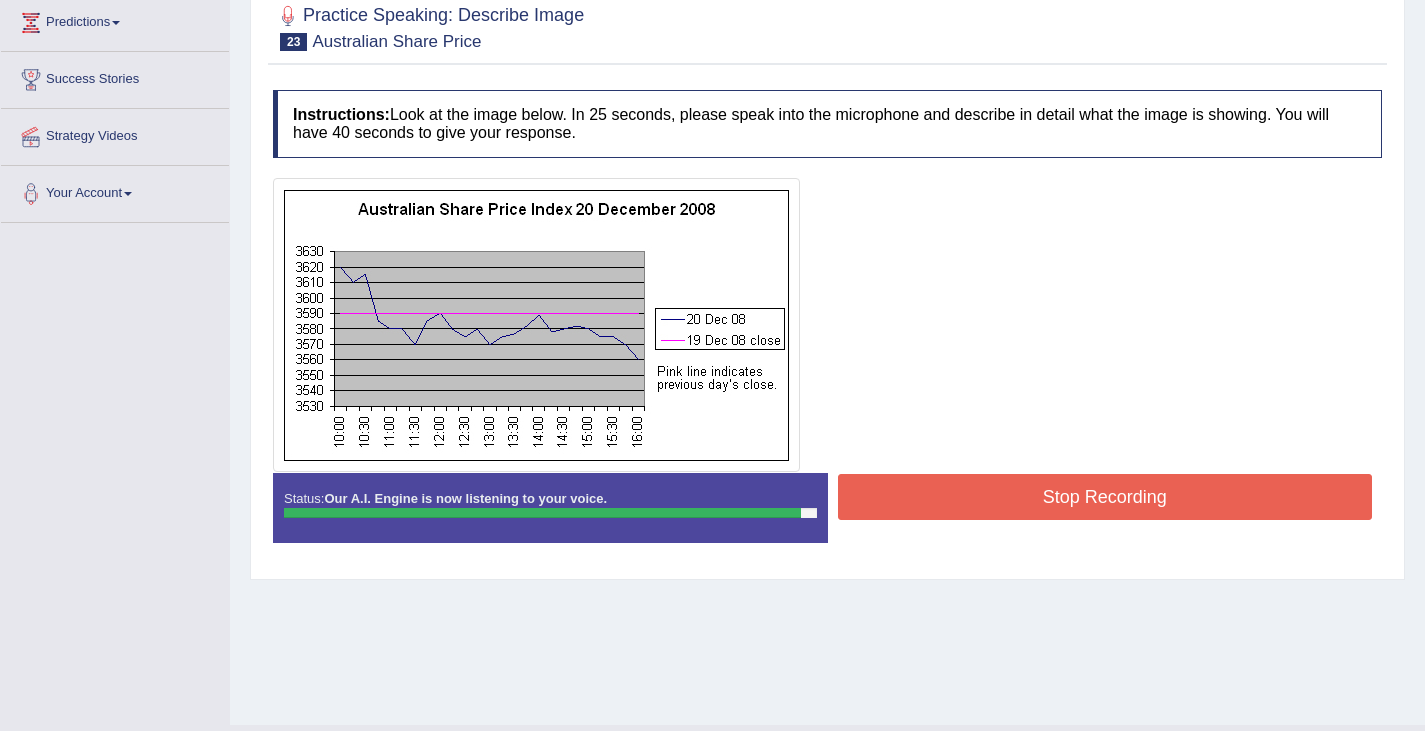 click on "Stop Recording" at bounding box center [1105, 497] 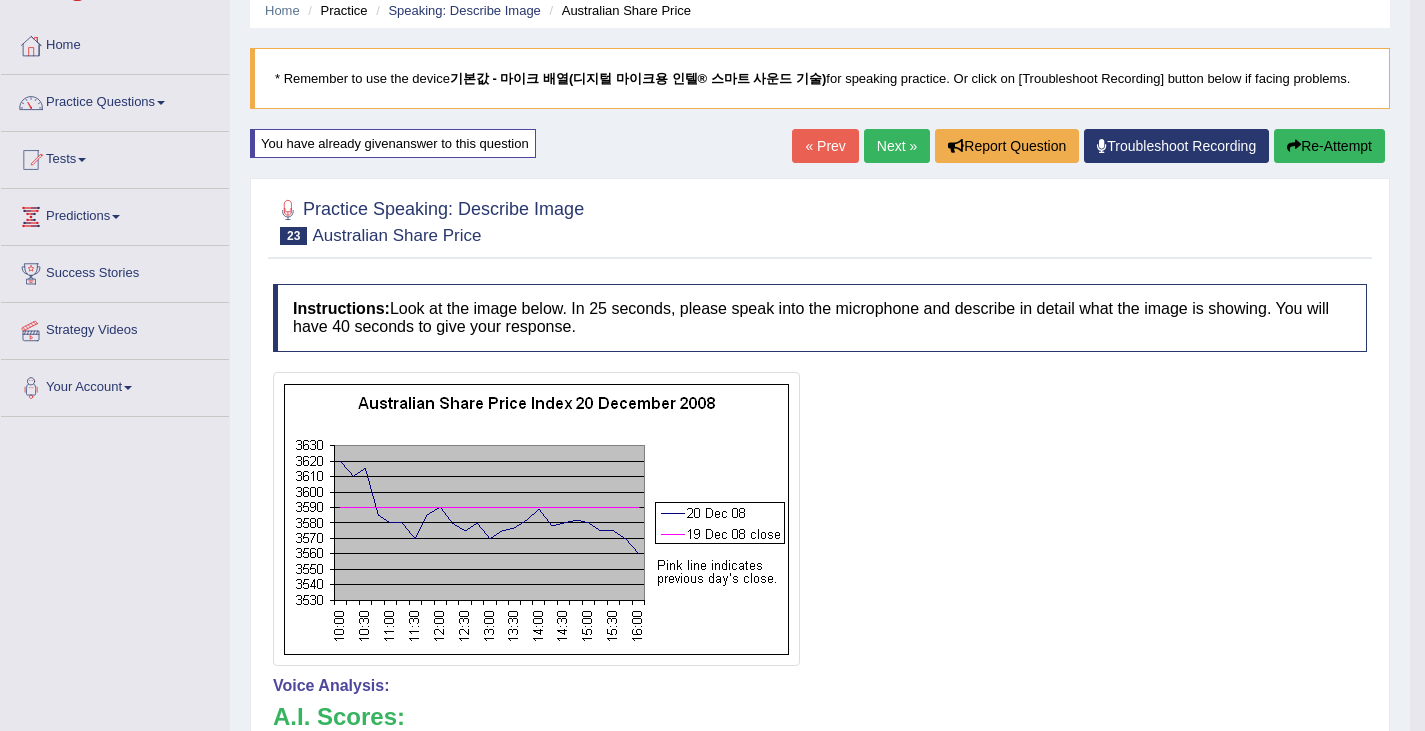 scroll, scrollTop: 0, scrollLeft: 0, axis: both 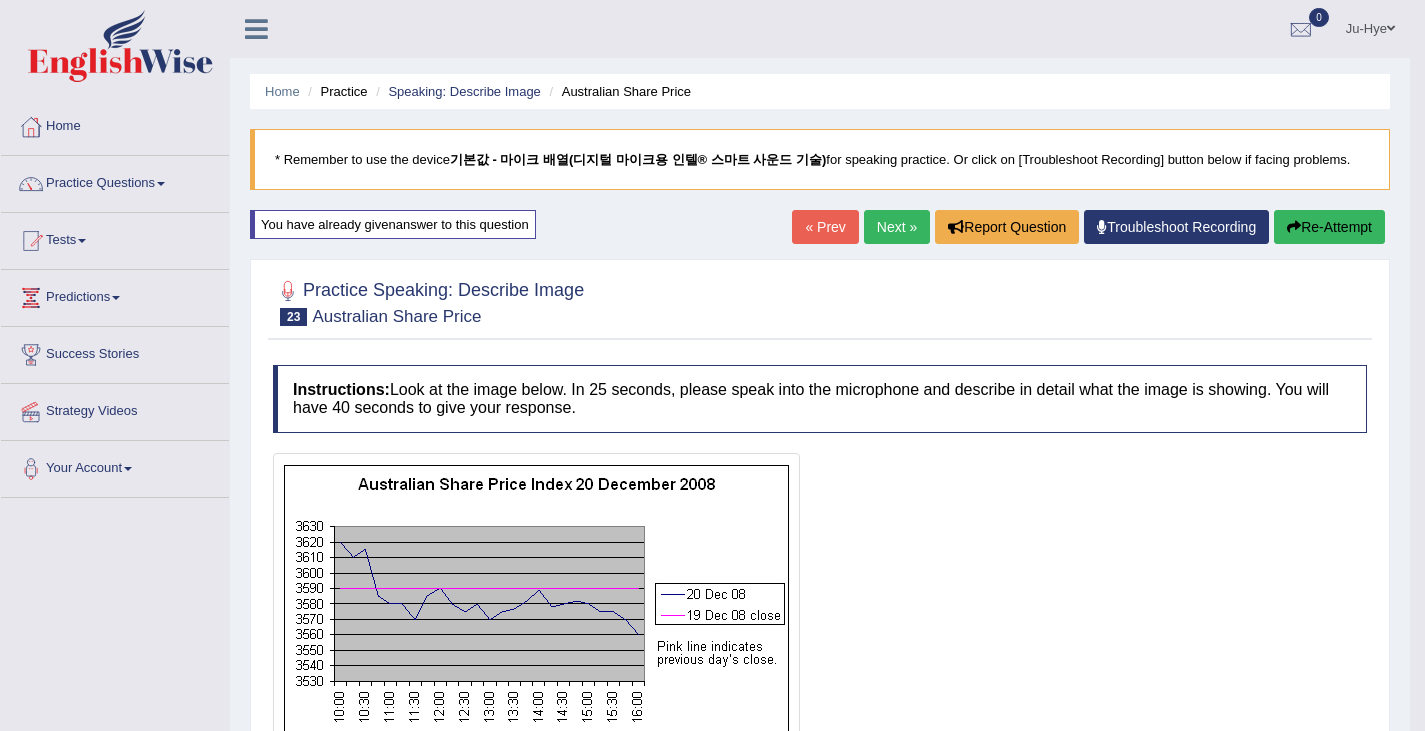 click on "Re-Attempt" at bounding box center (1329, 227) 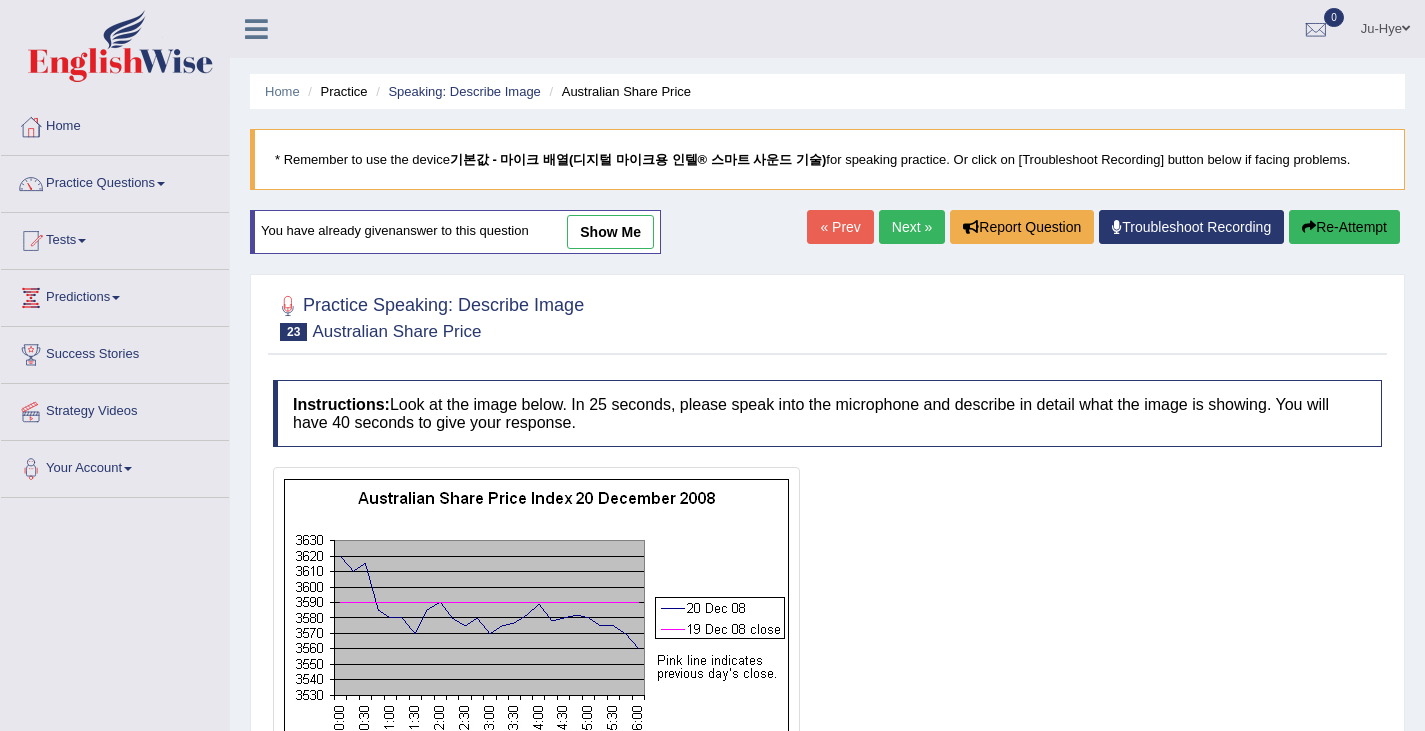 scroll, scrollTop: 0, scrollLeft: 0, axis: both 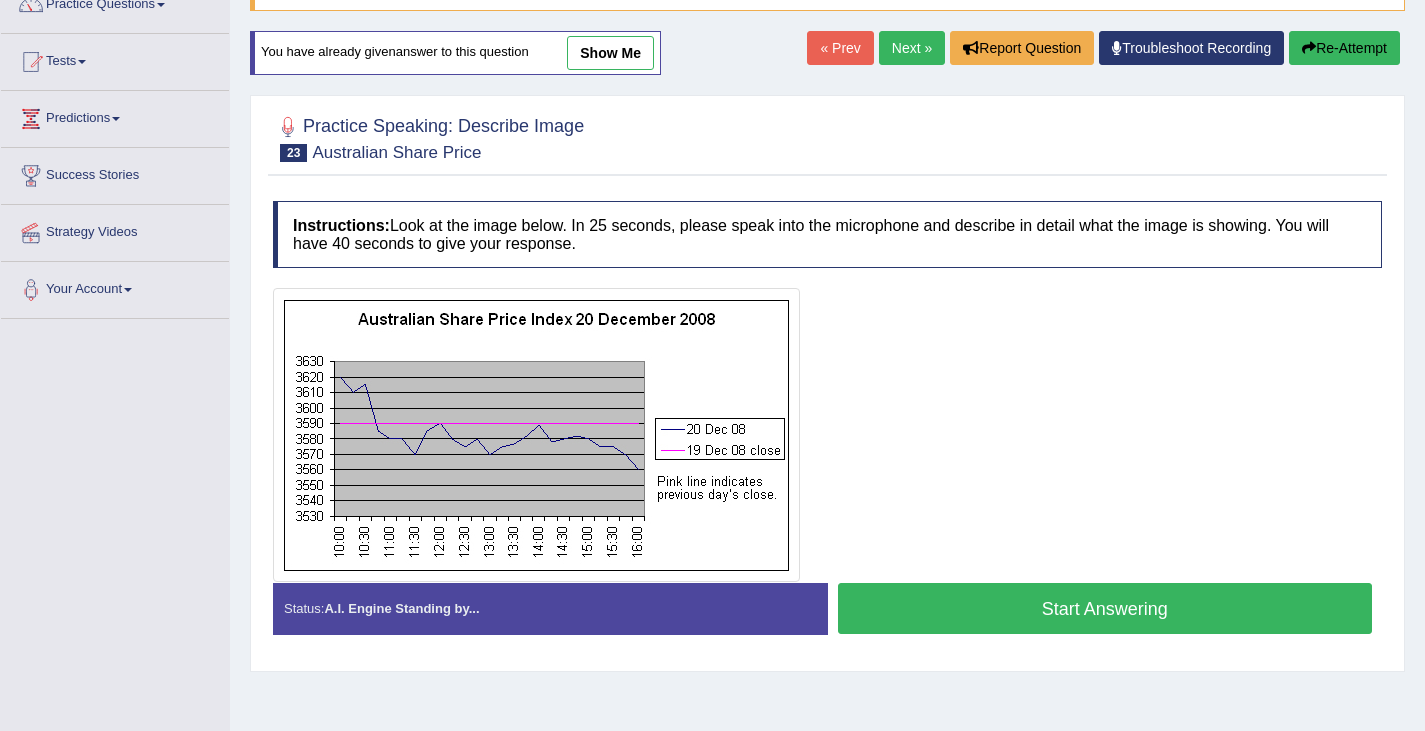 click on "Start Answering" at bounding box center [1105, 608] 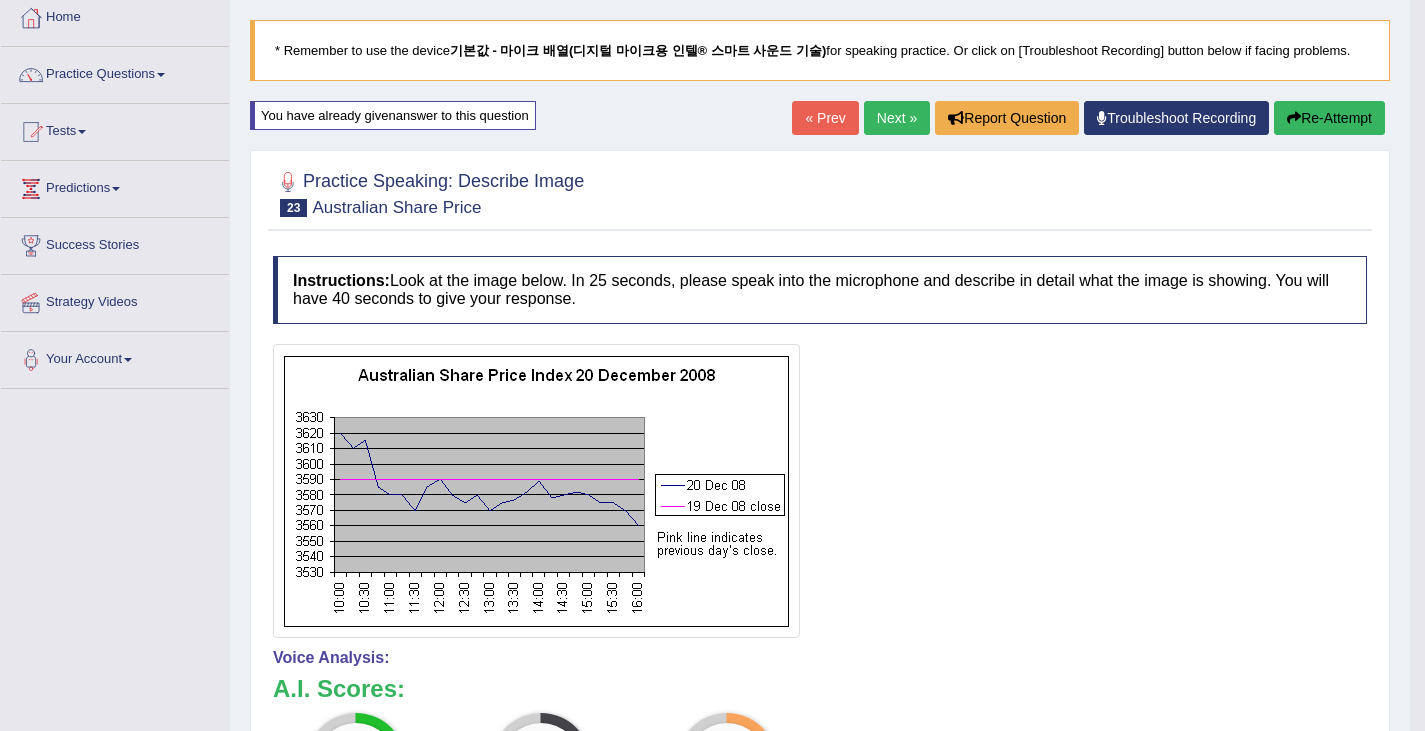 scroll, scrollTop: 104, scrollLeft: 0, axis: vertical 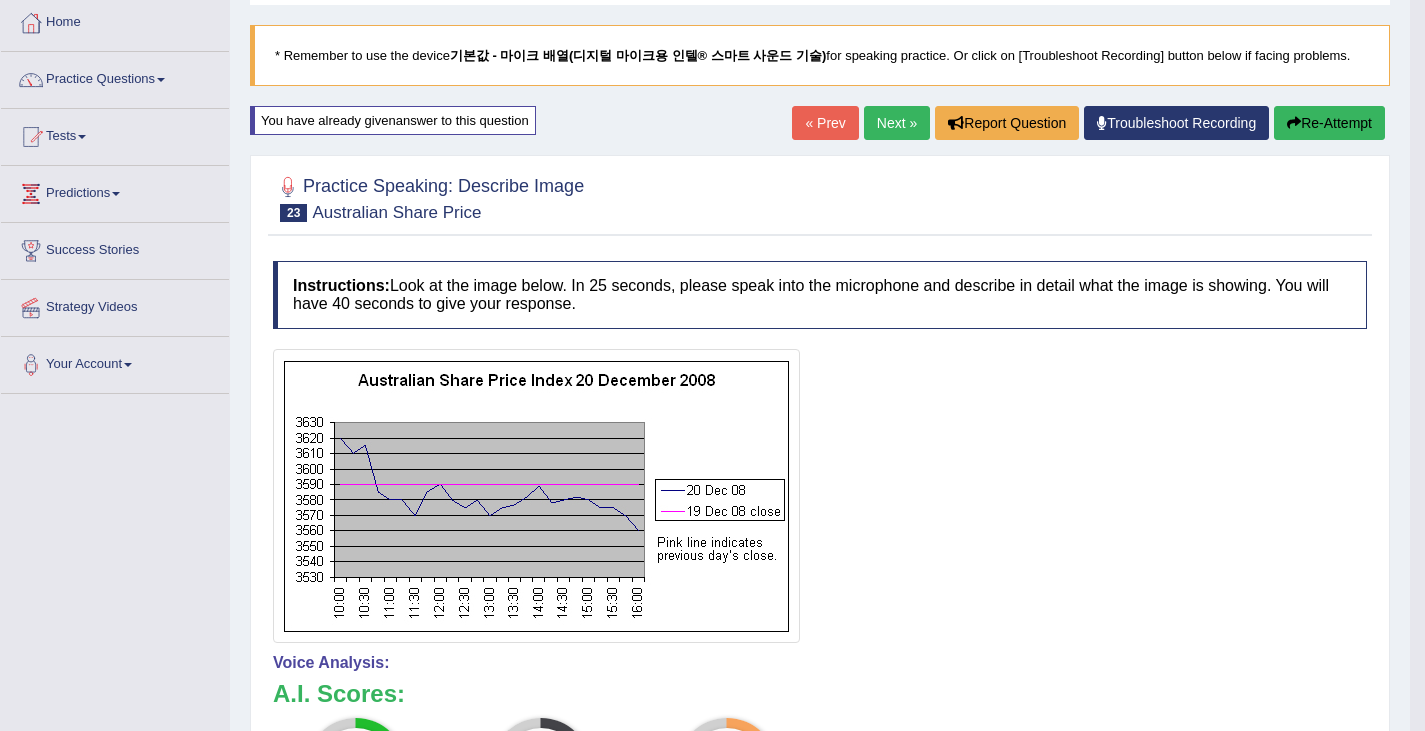 click on "« Prev Next »  Report Question  Troubleshoot Recording  Re-Attempt" at bounding box center (1091, 125) 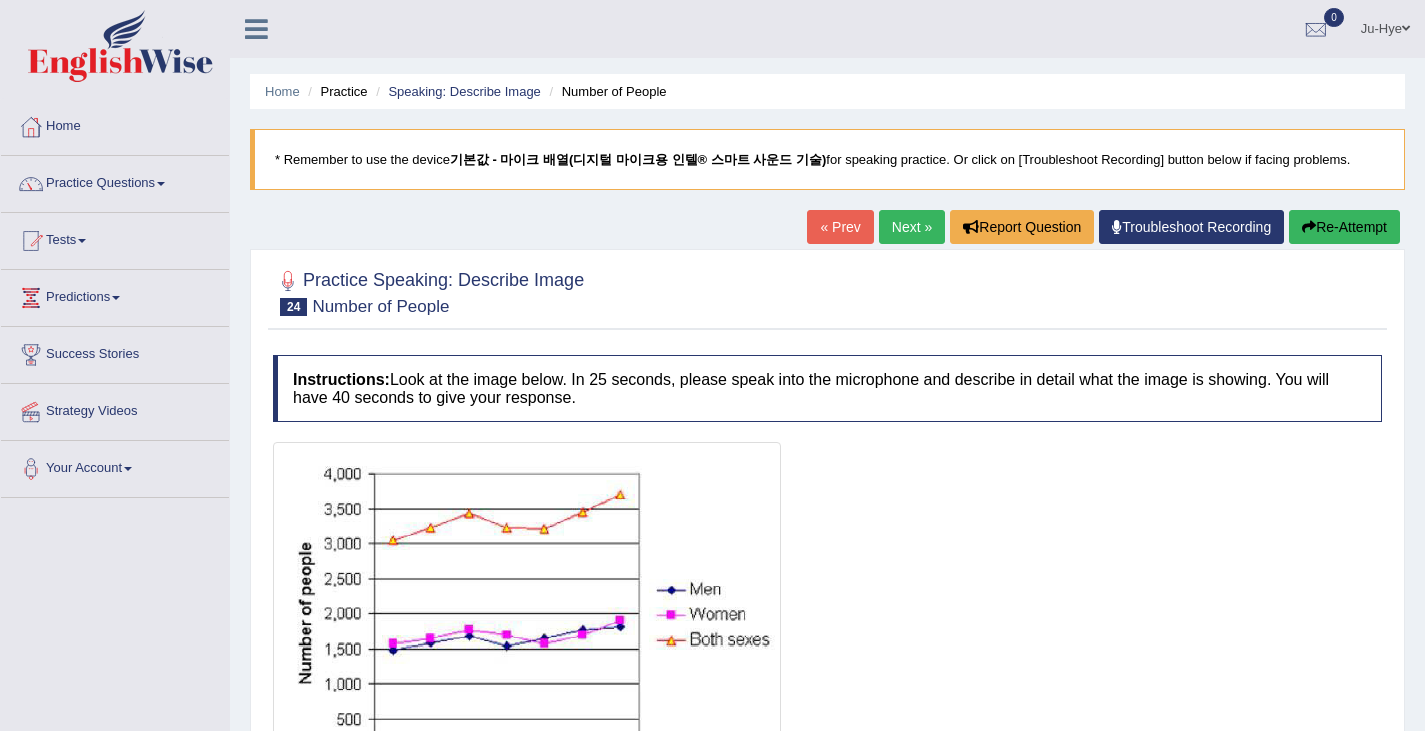 scroll, scrollTop: 0, scrollLeft: 0, axis: both 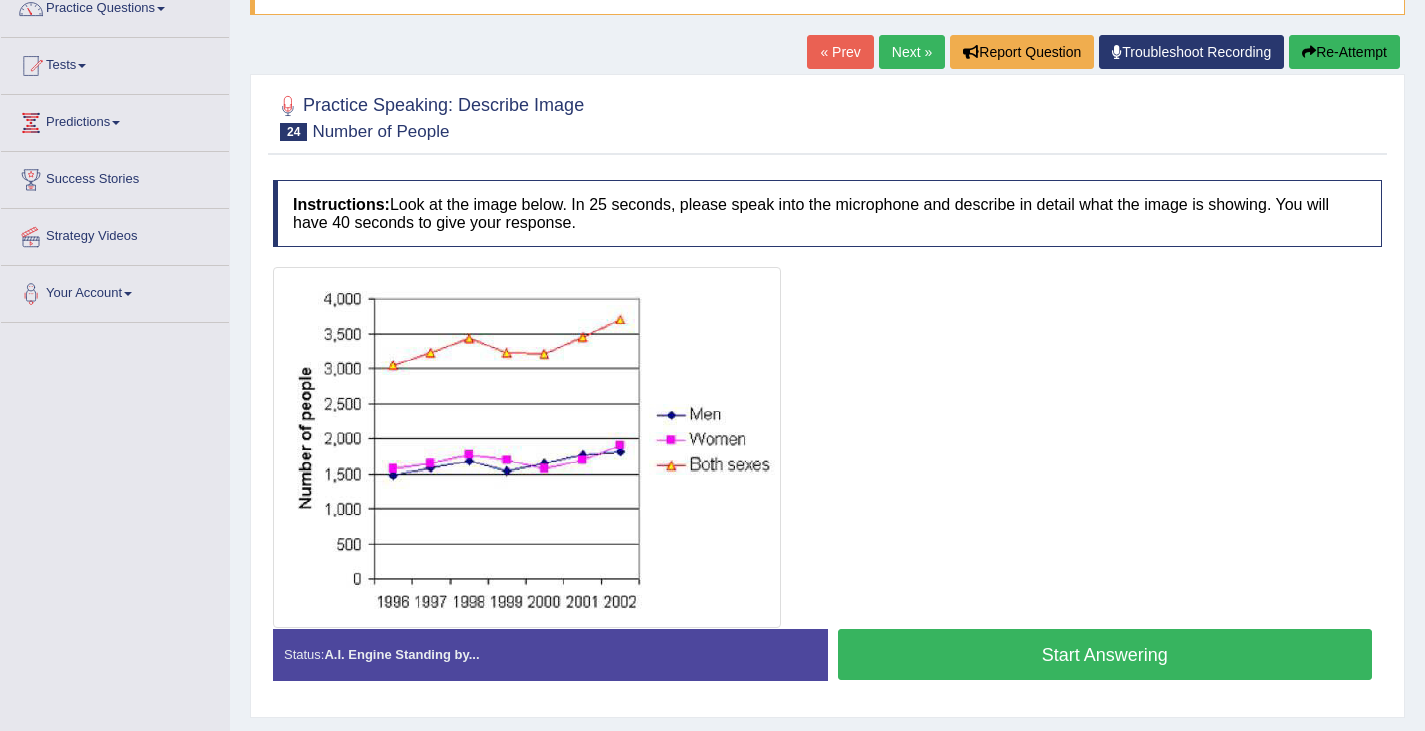 click on "Start Answering" at bounding box center (1105, 654) 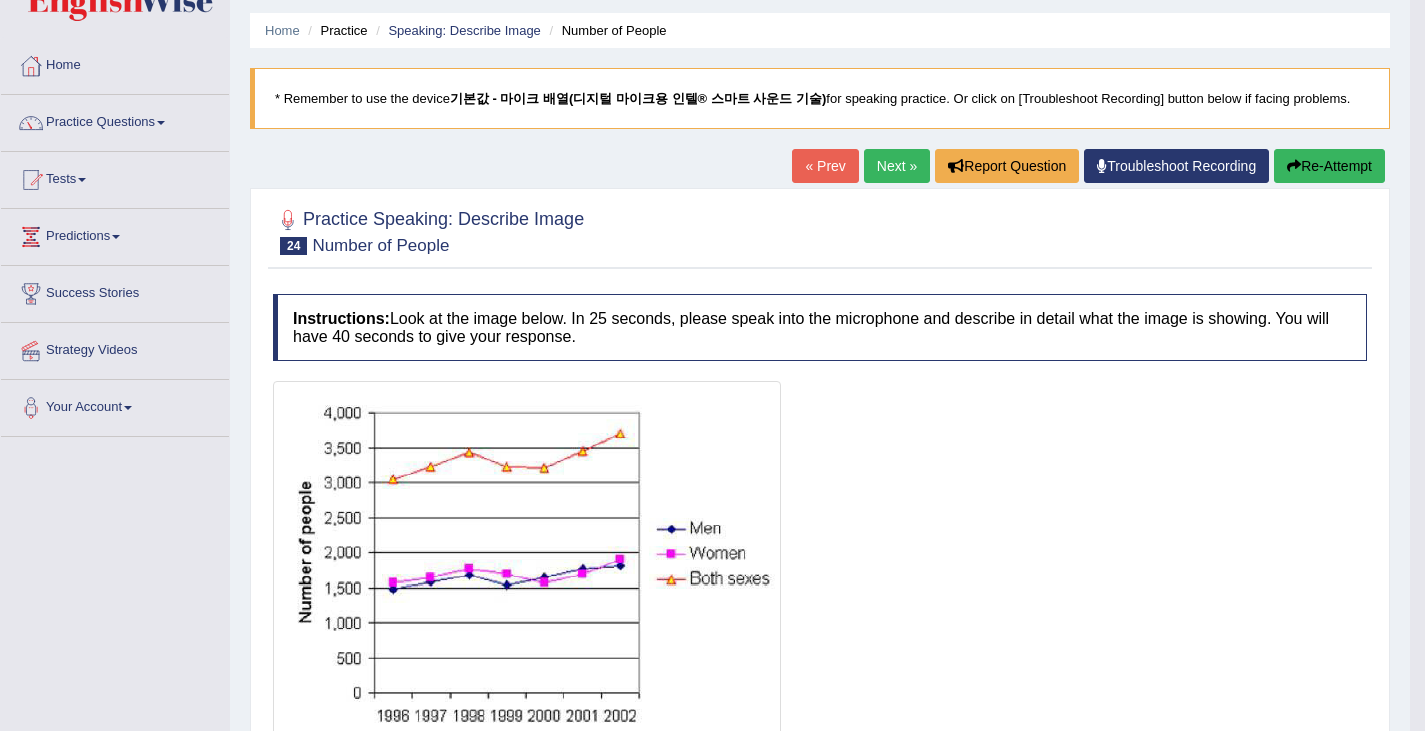 scroll, scrollTop: 0, scrollLeft: 0, axis: both 